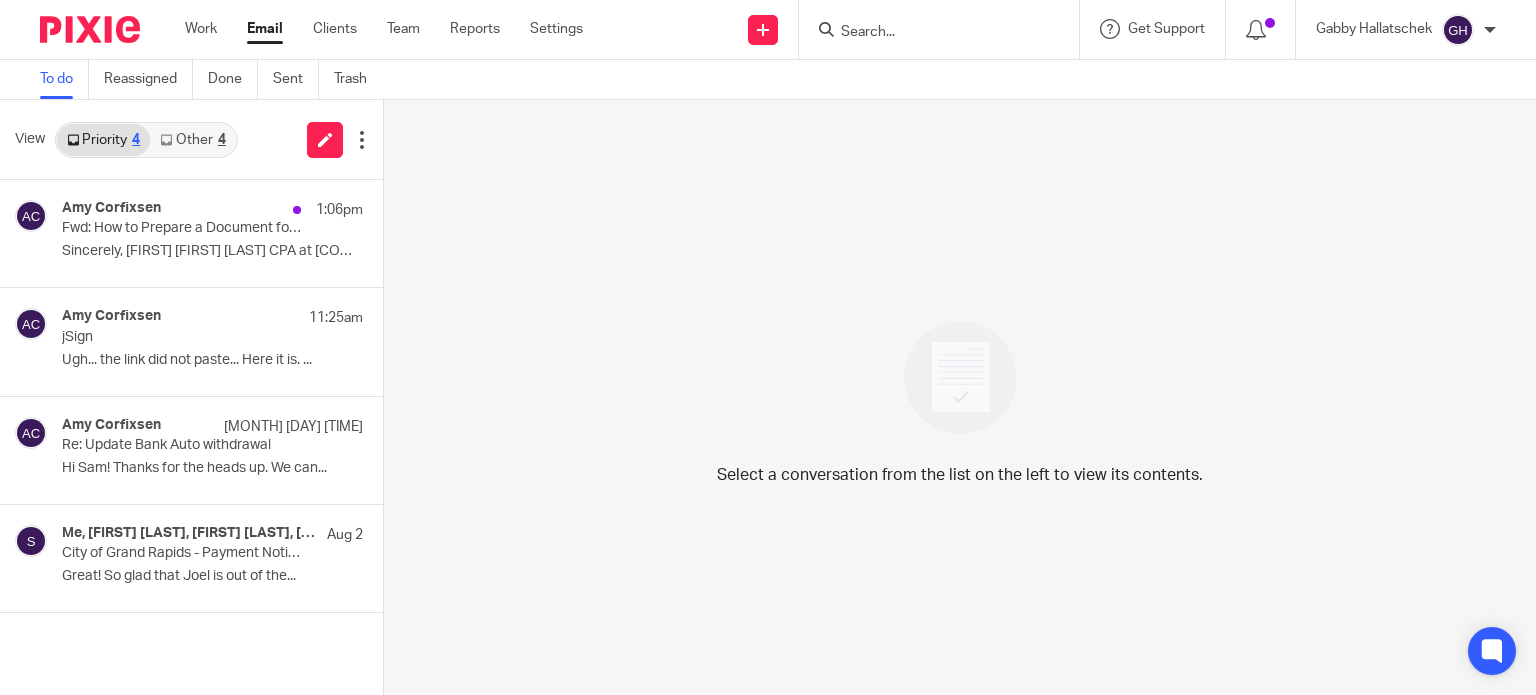 scroll, scrollTop: 0, scrollLeft: 0, axis: both 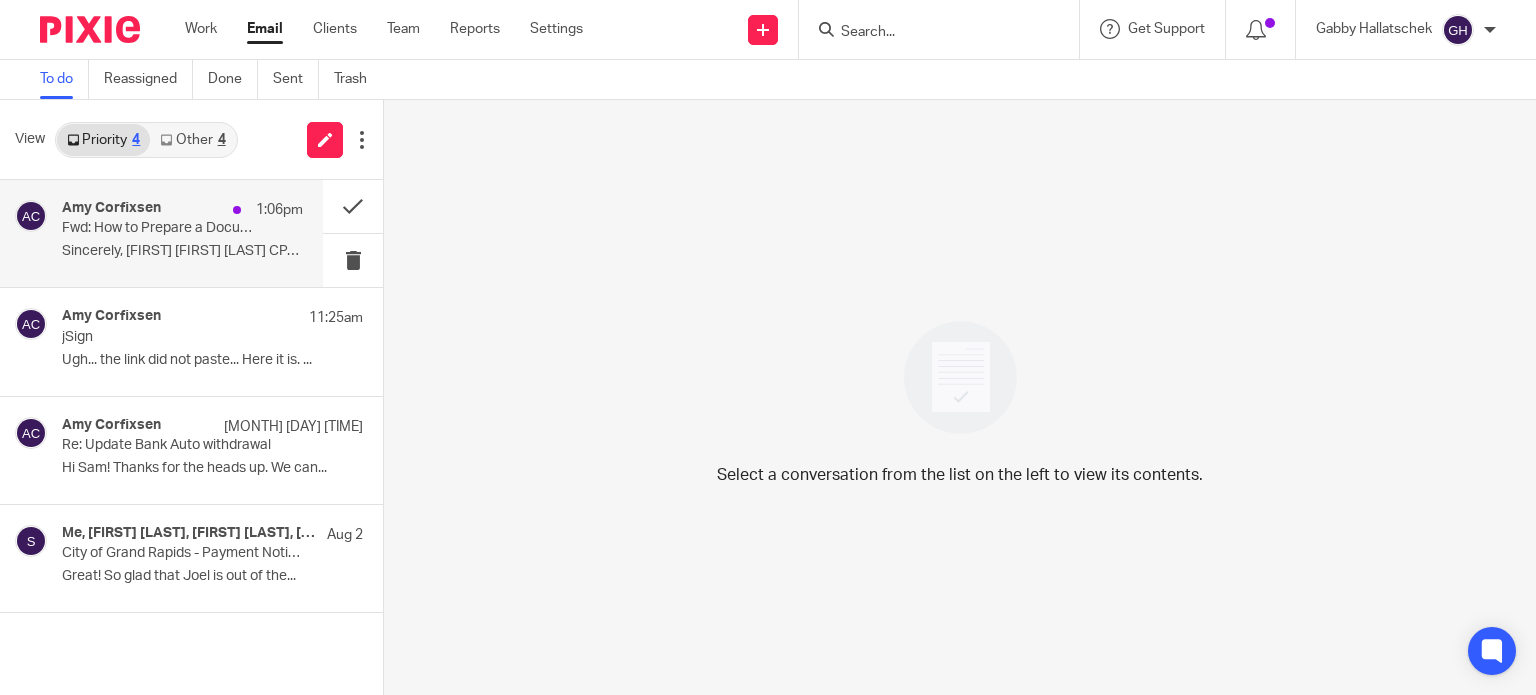 click on "Fwd: How to Prepare a Document for Signatures" at bounding box center (158, 228) 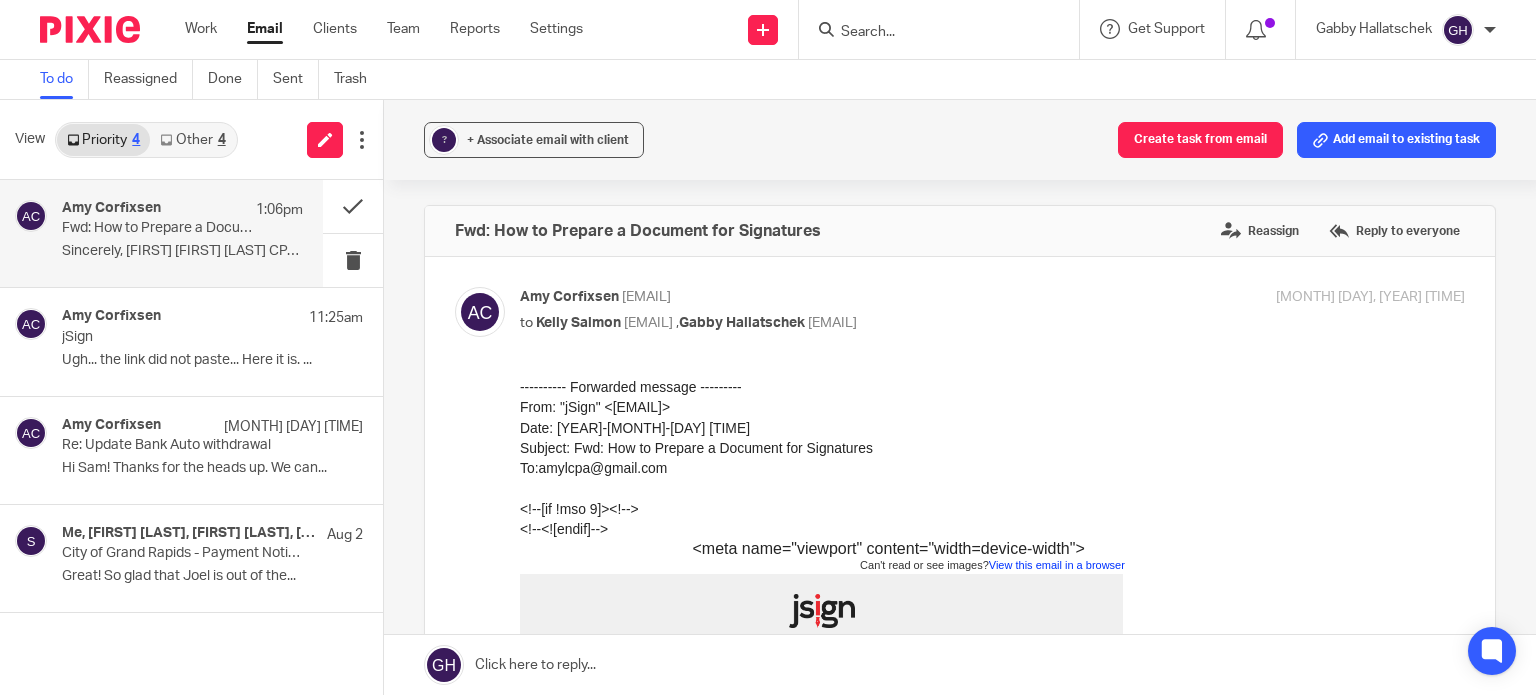 scroll, scrollTop: 0, scrollLeft: 0, axis: both 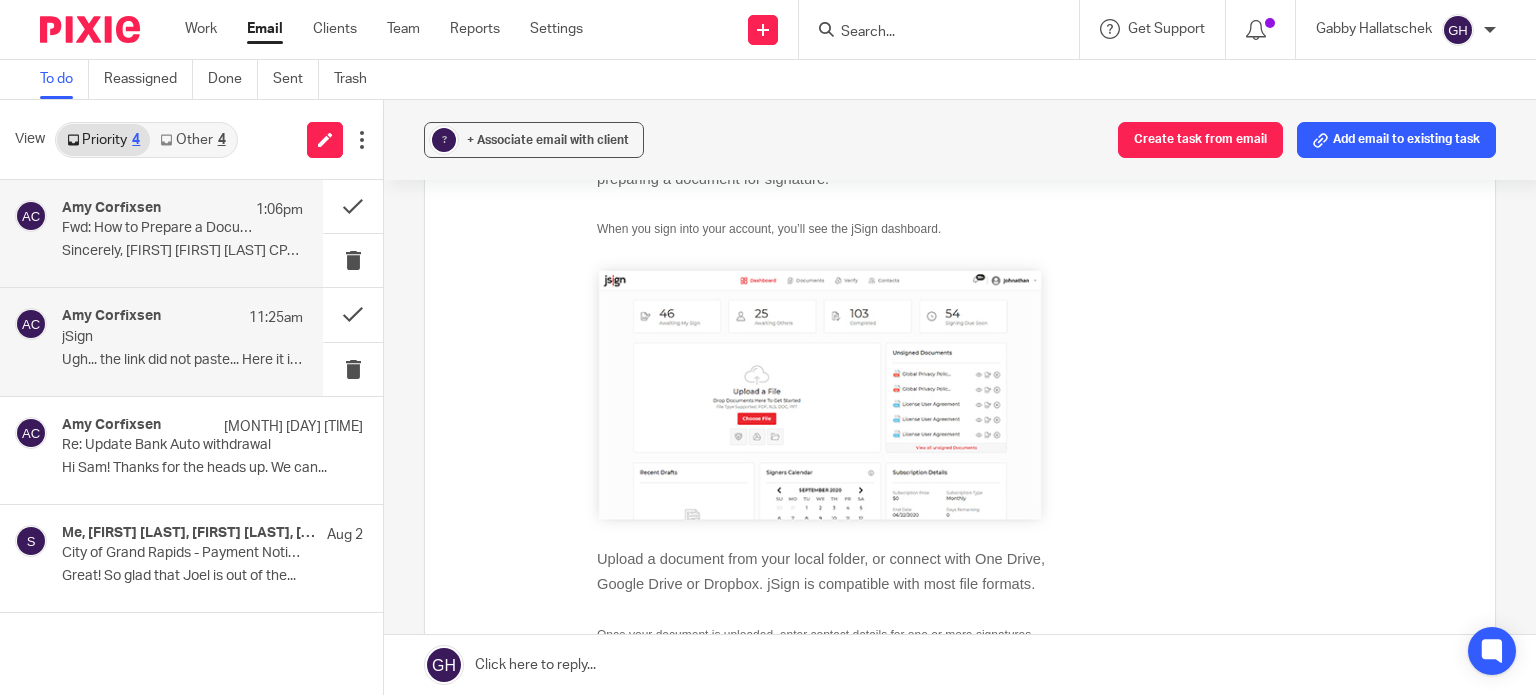 click on "jSign" at bounding box center [158, 337] 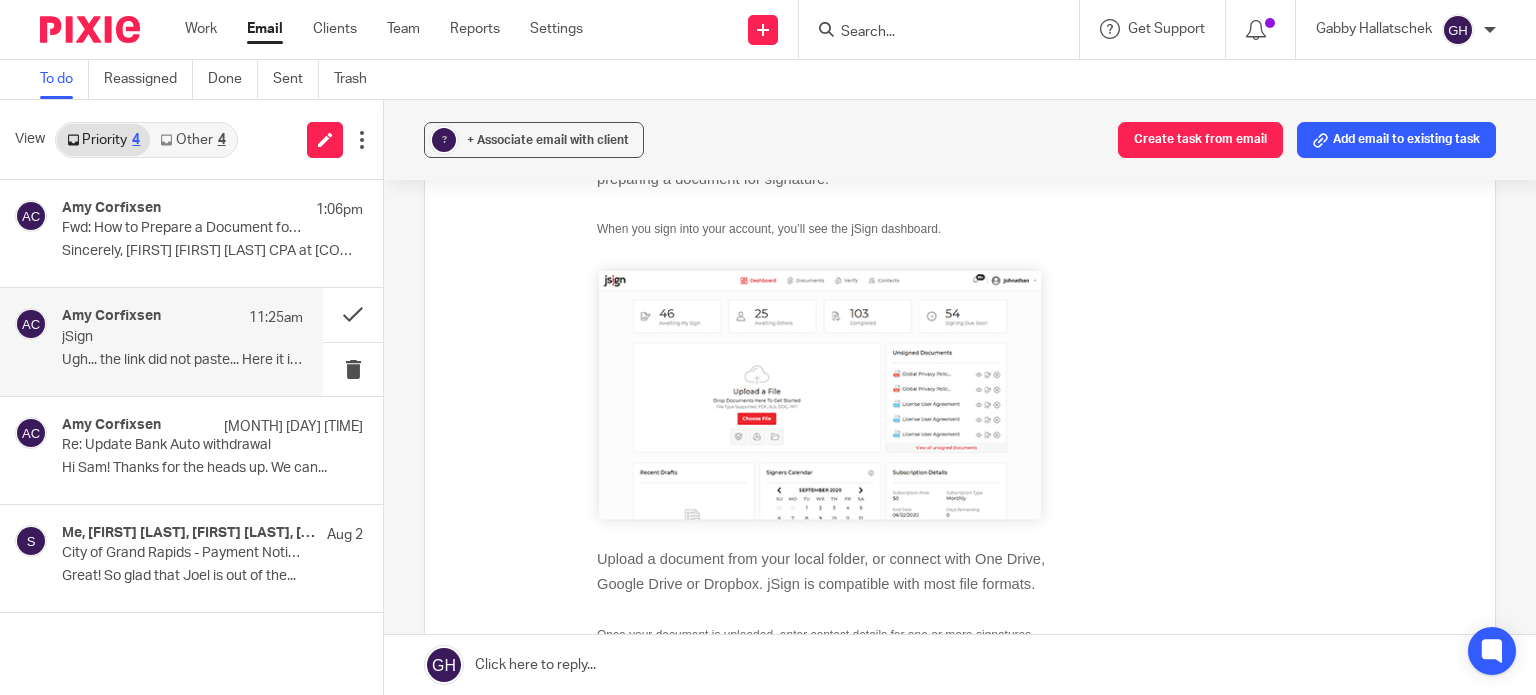 scroll, scrollTop: 0, scrollLeft: 0, axis: both 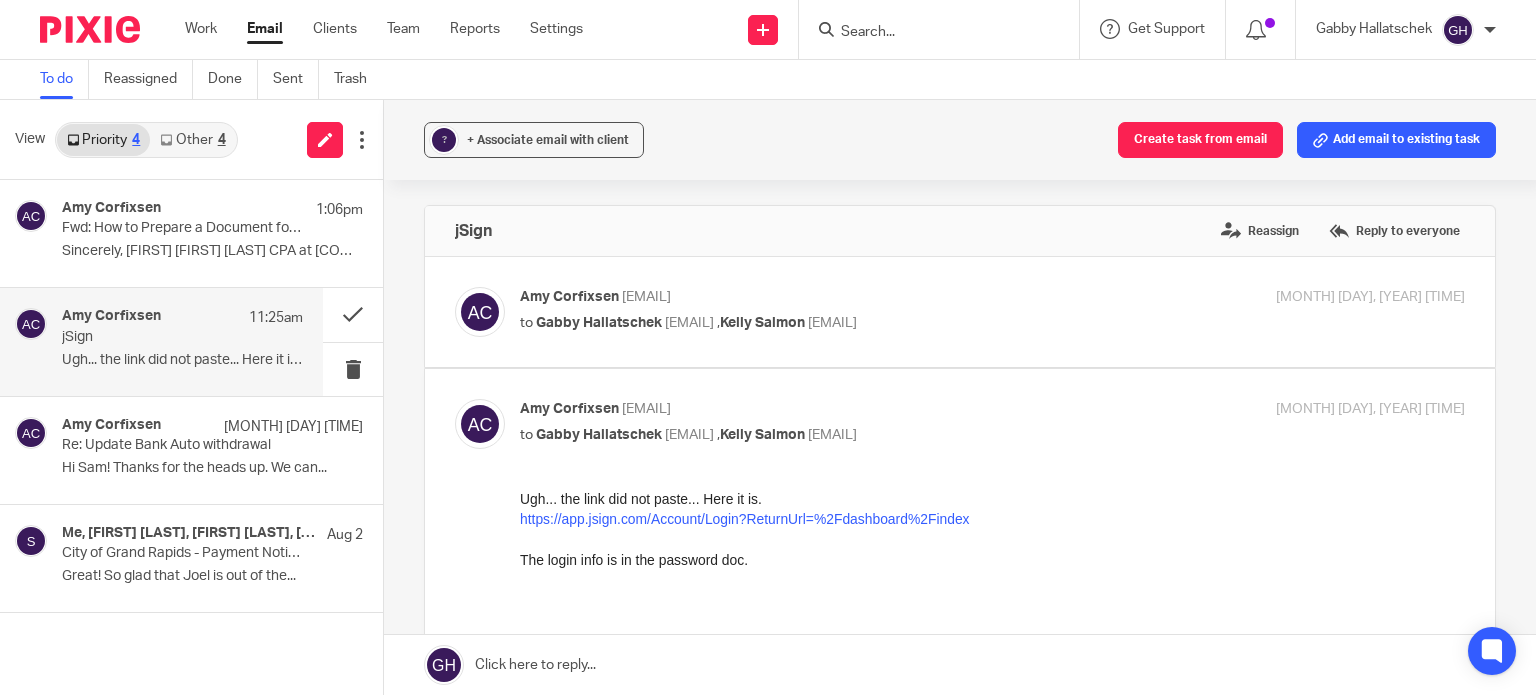 click at bounding box center (960, 312) 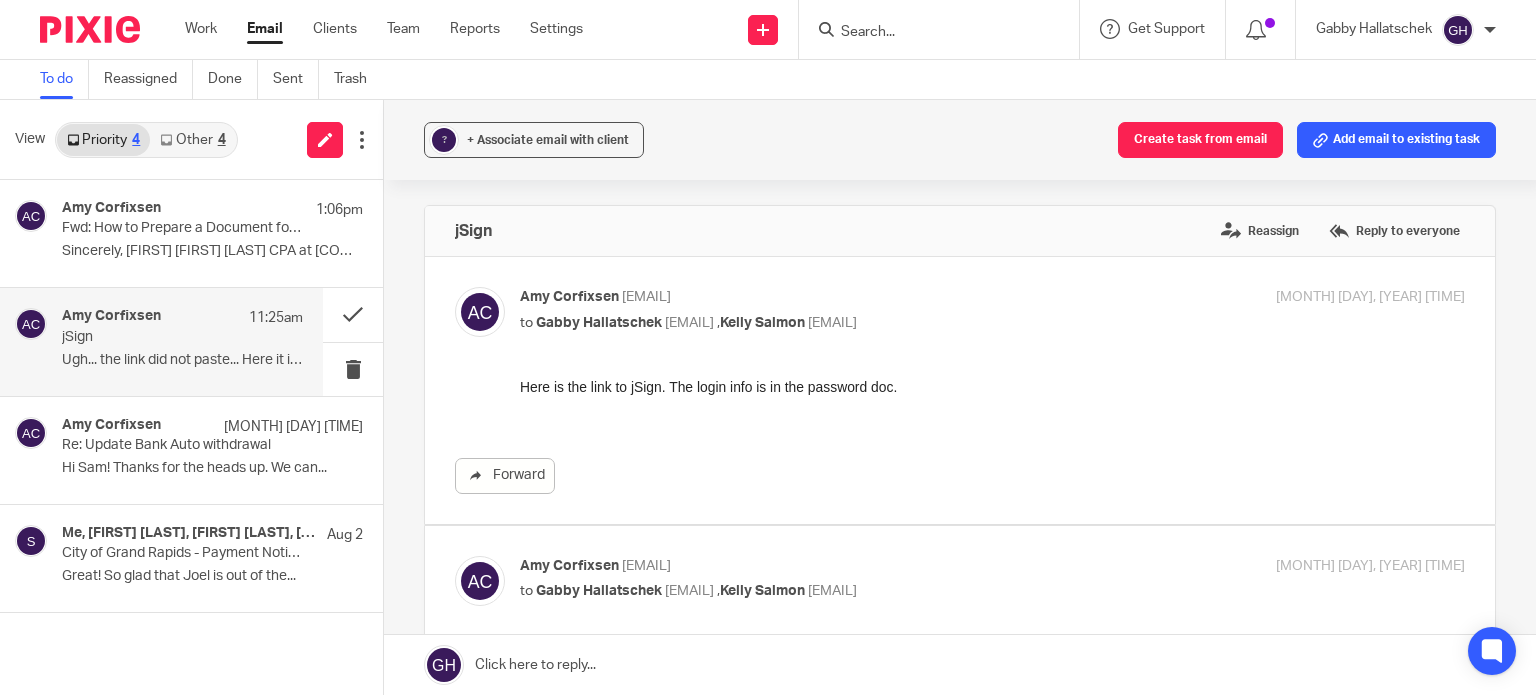 scroll, scrollTop: 0, scrollLeft: 0, axis: both 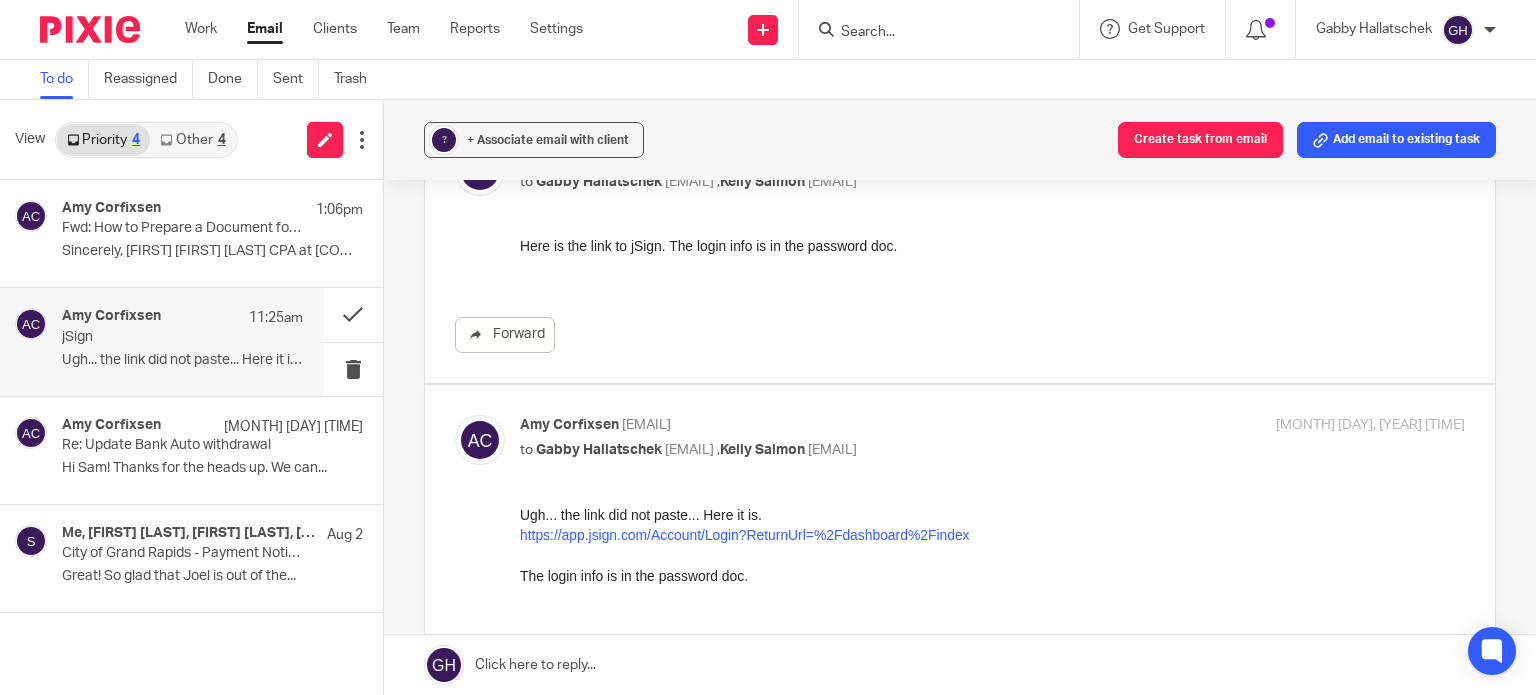 click on "https://app.jsign.com/Account/Login?ReturnUrl=%2Fdashboard%2Findex" at bounding box center [745, 534] 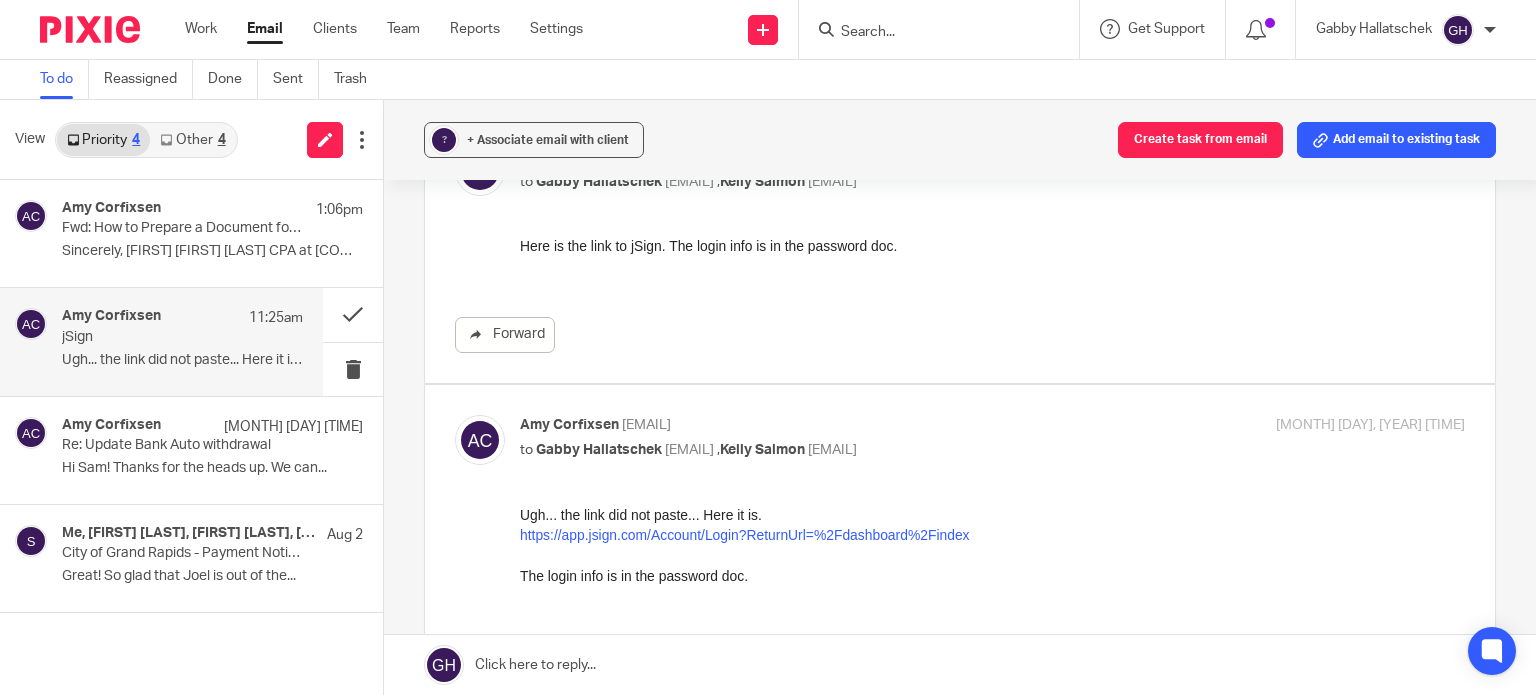 click on "Other
4" at bounding box center [192, 140] 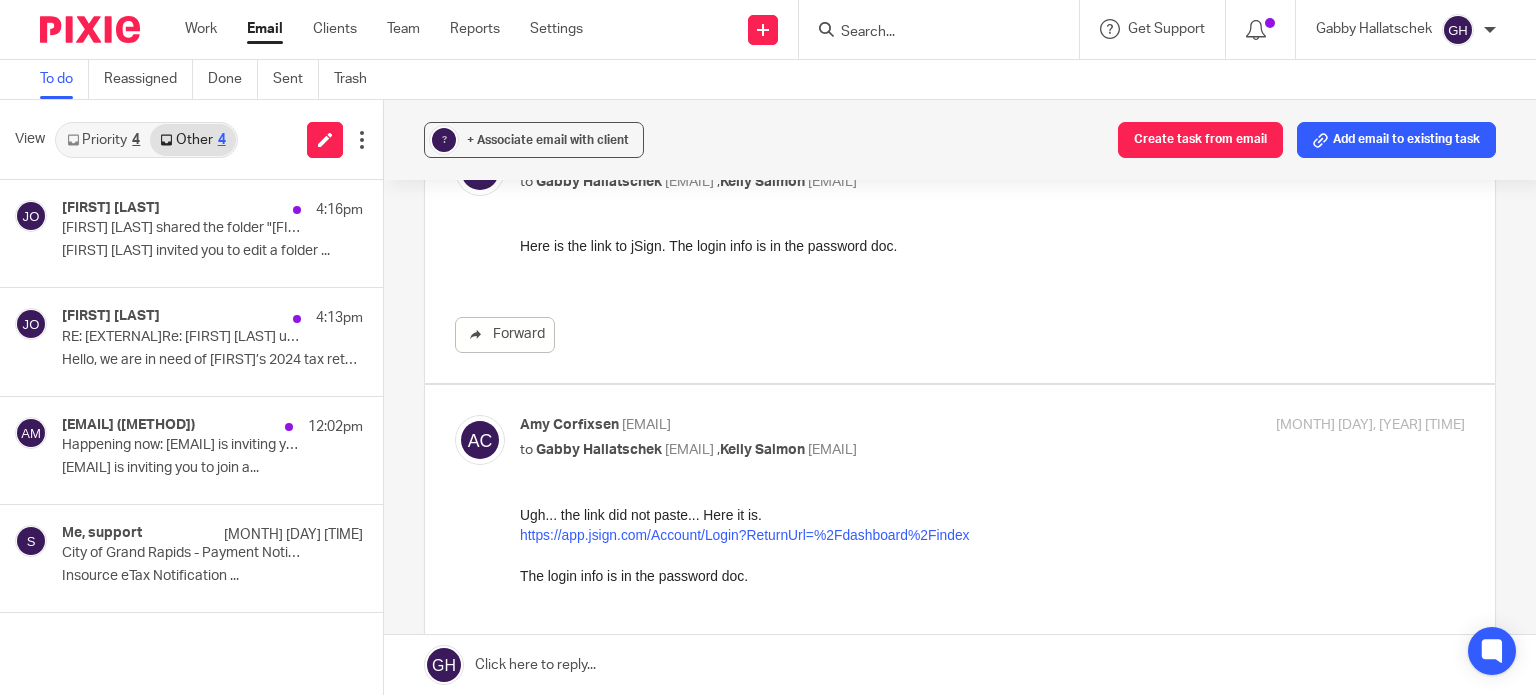 click on "Priority
4" at bounding box center (103, 140) 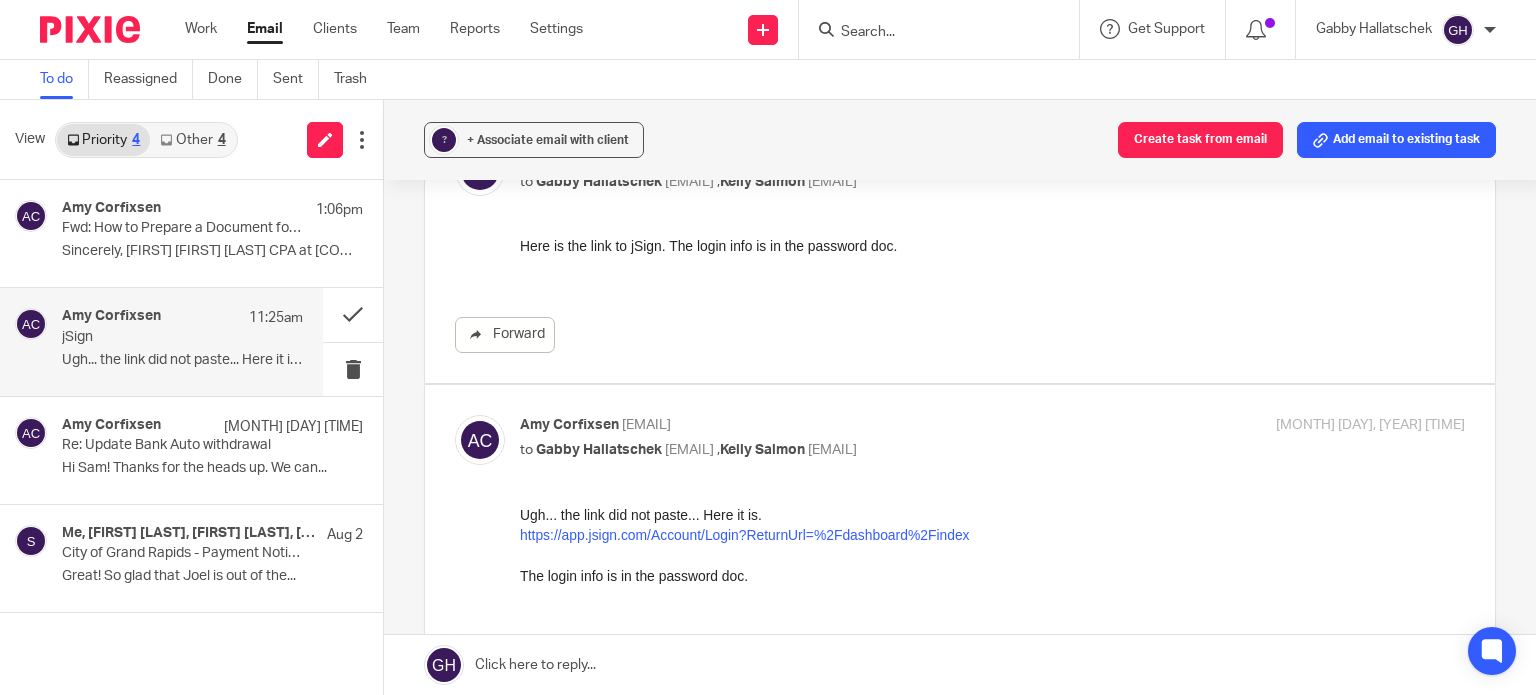 click at bounding box center [166, 140] 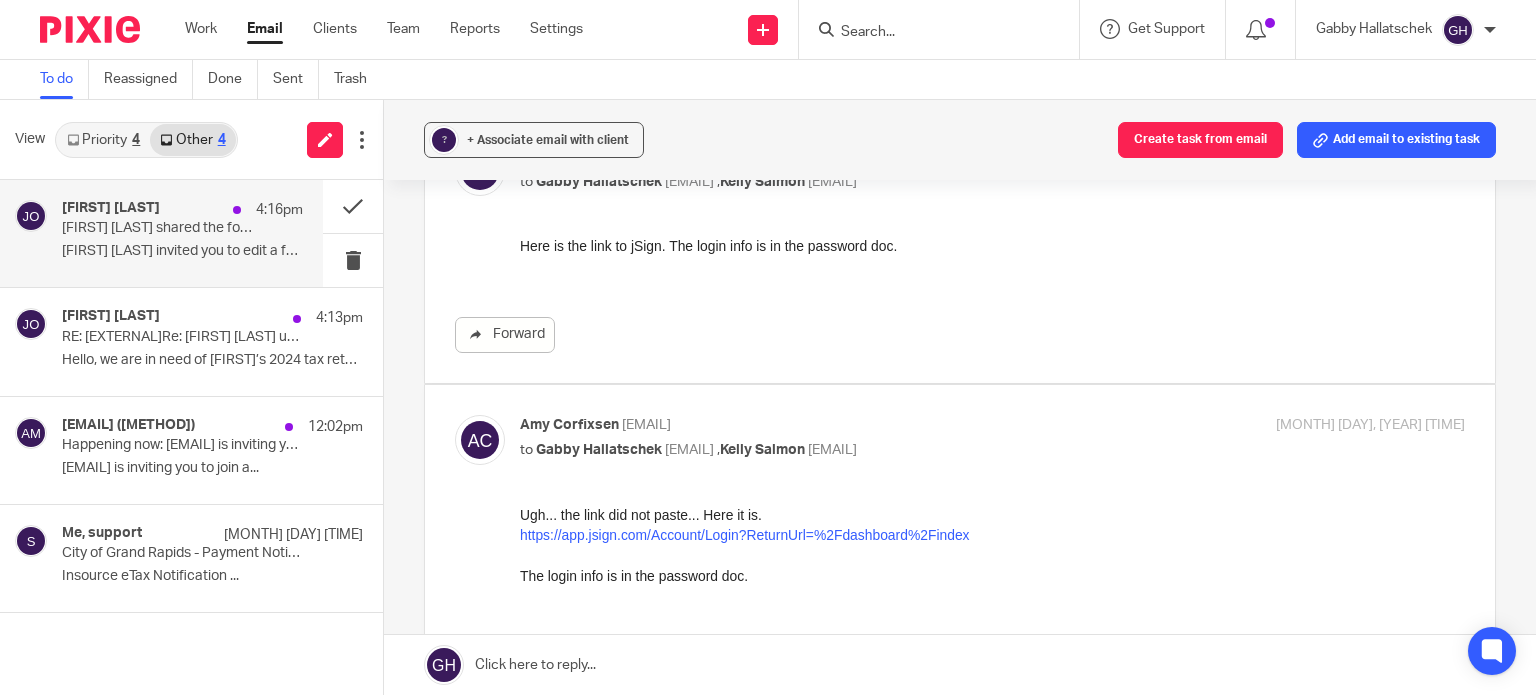 click on "Joy O'Neill shared the folder "Jacob LeBaron" with you" at bounding box center [158, 228] 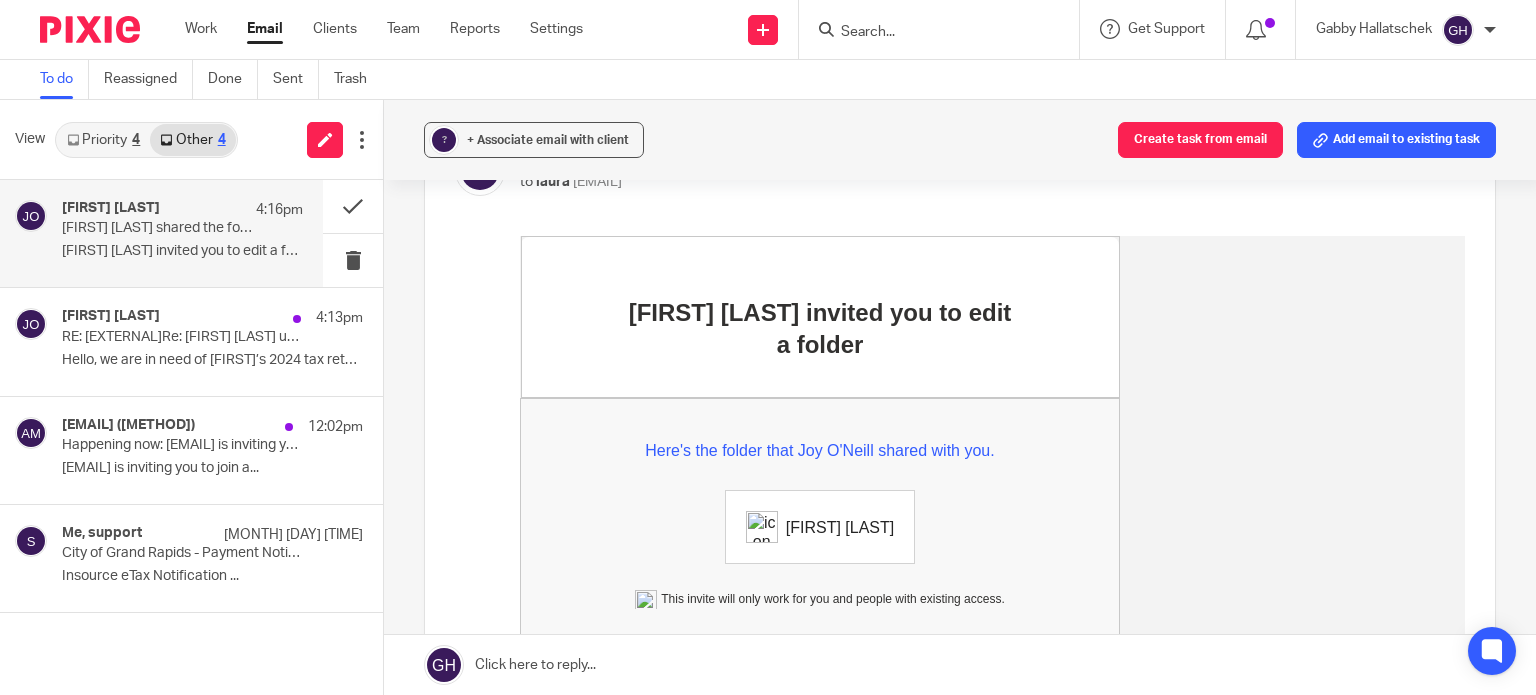 scroll, scrollTop: 0, scrollLeft: 0, axis: both 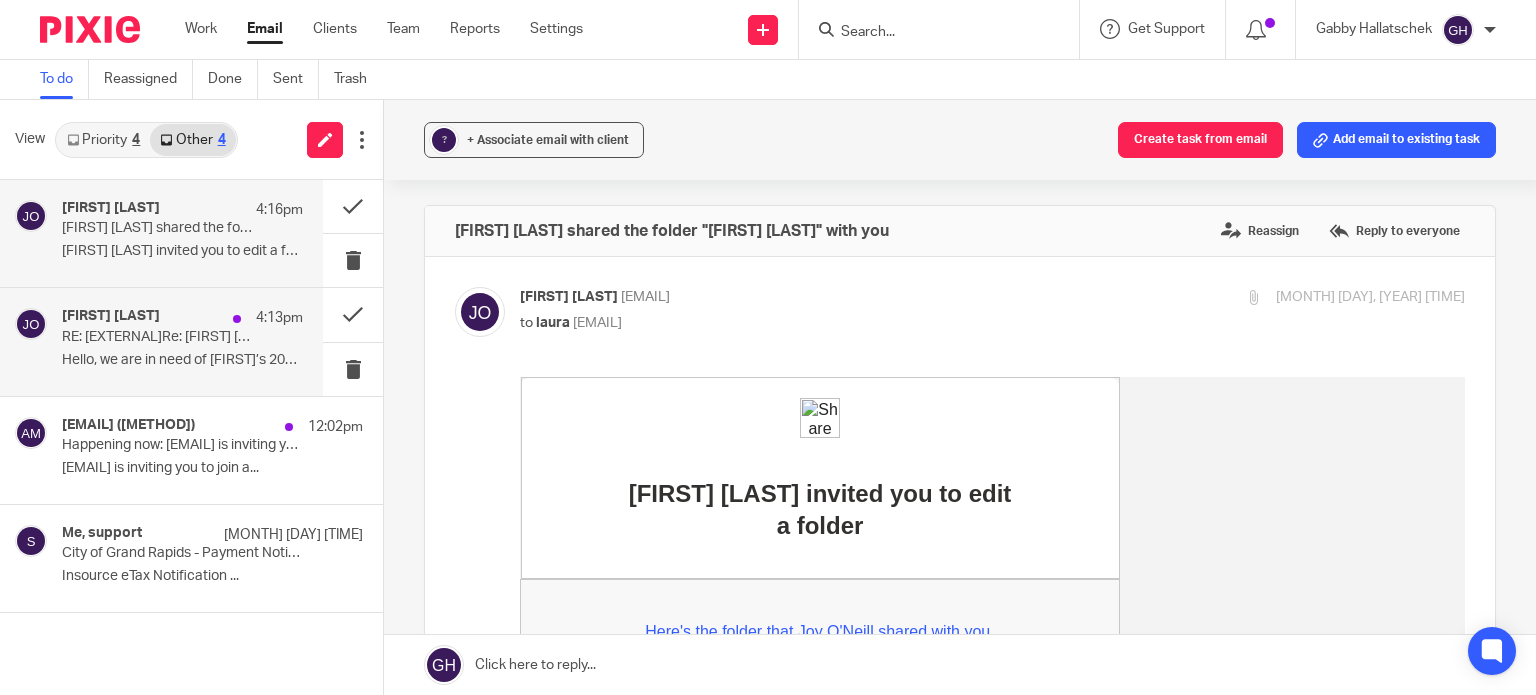 click on "Joy O'Neill
4:13pm   RE: [EXTERNAL]Re: Jake Lebaron updated financials   Hello, we are in need of Jake’s 2024 tax return..." at bounding box center [182, 341] 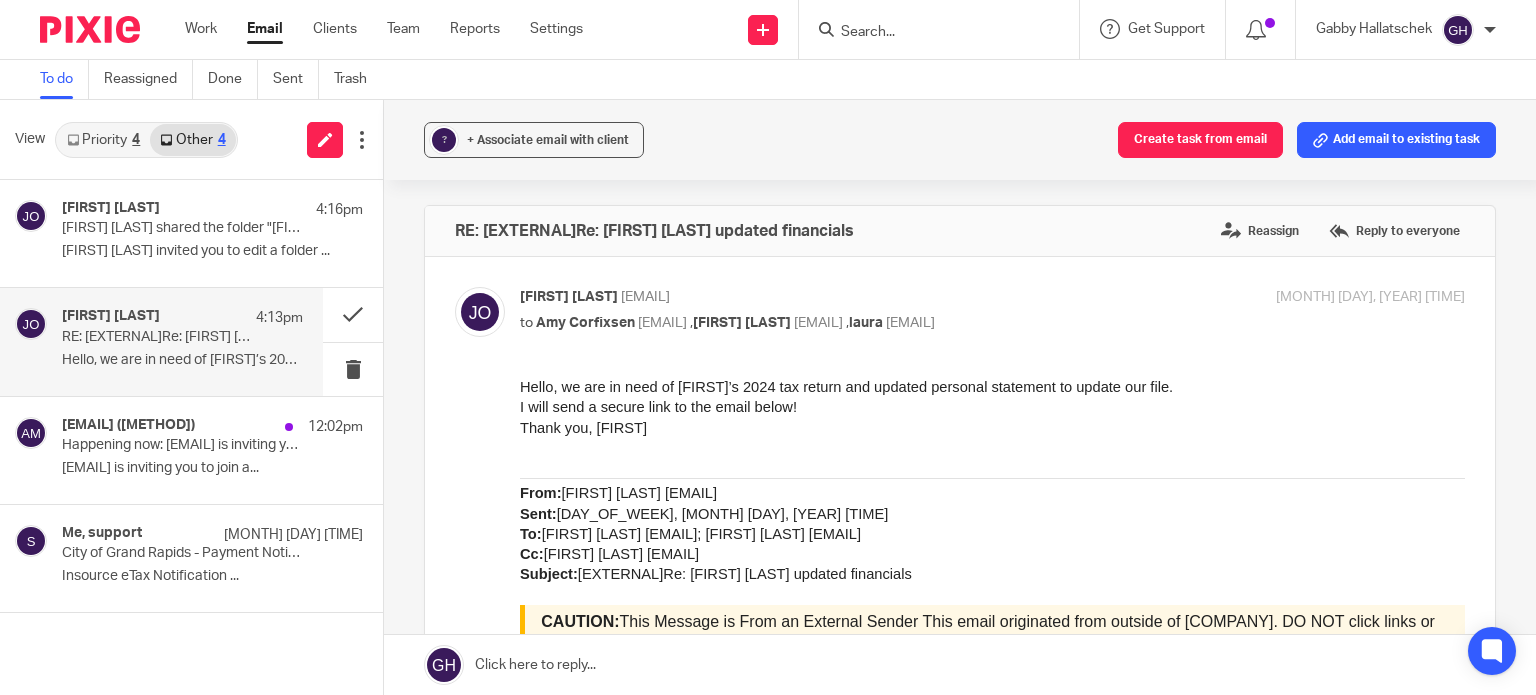 scroll, scrollTop: 0, scrollLeft: 0, axis: both 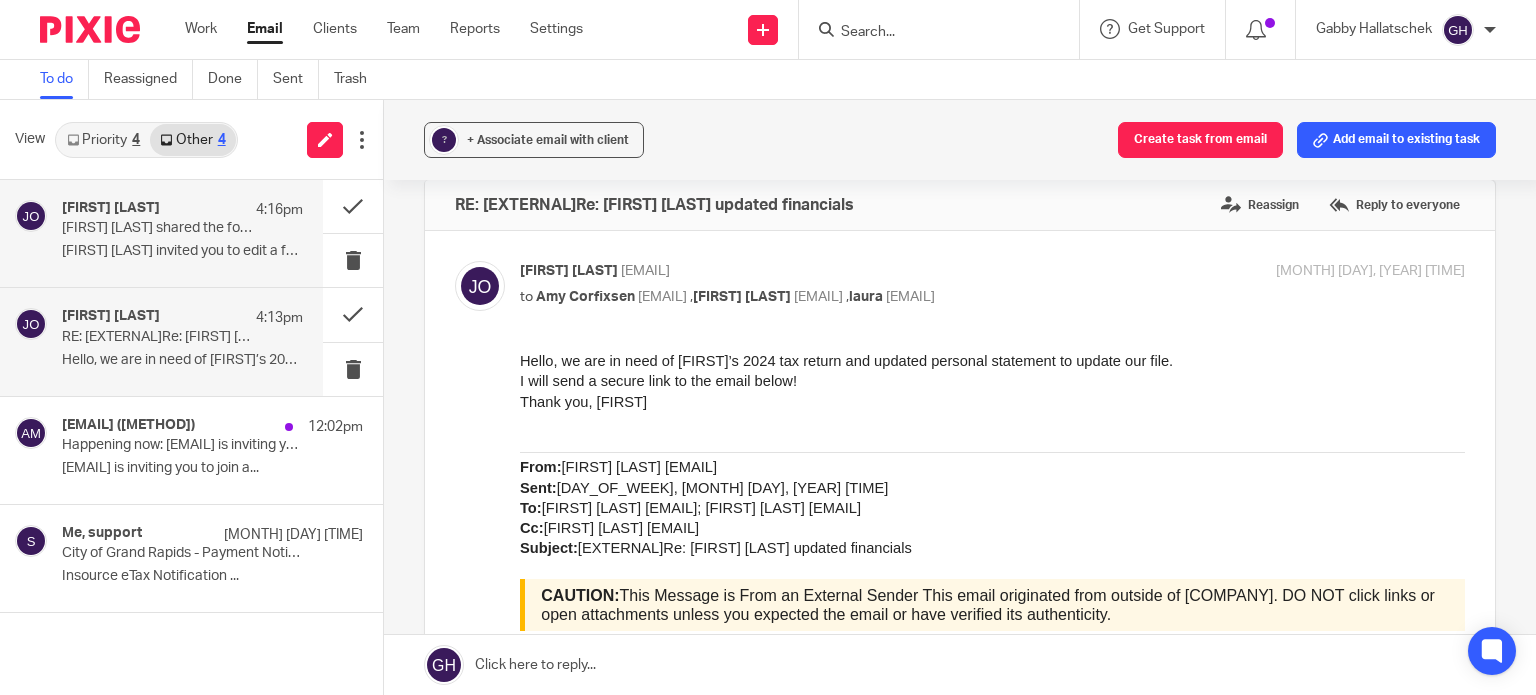 click on "Joy O'Neill shared the folder "Jacob LeBaron" with you" at bounding box center [158, 228] 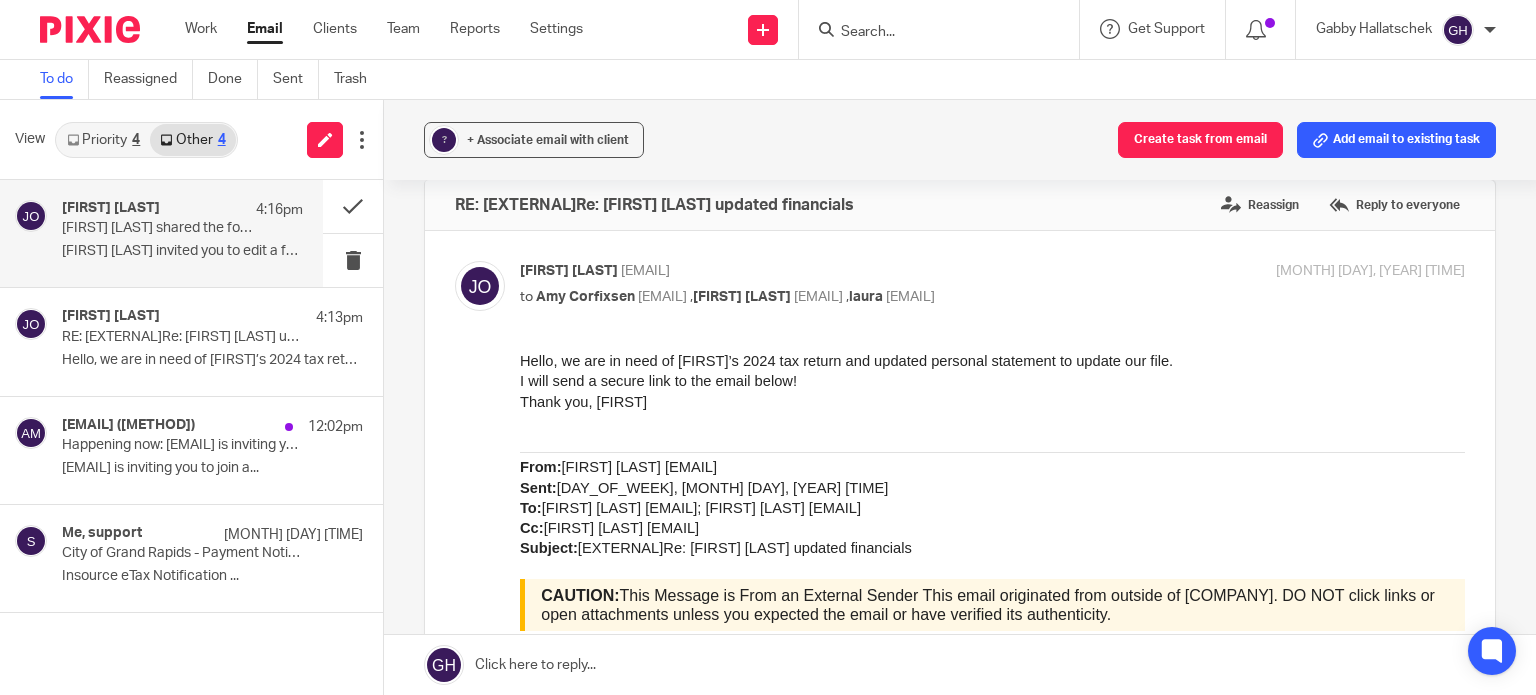 click on "Priority
4" at bounding box center [103, 140] 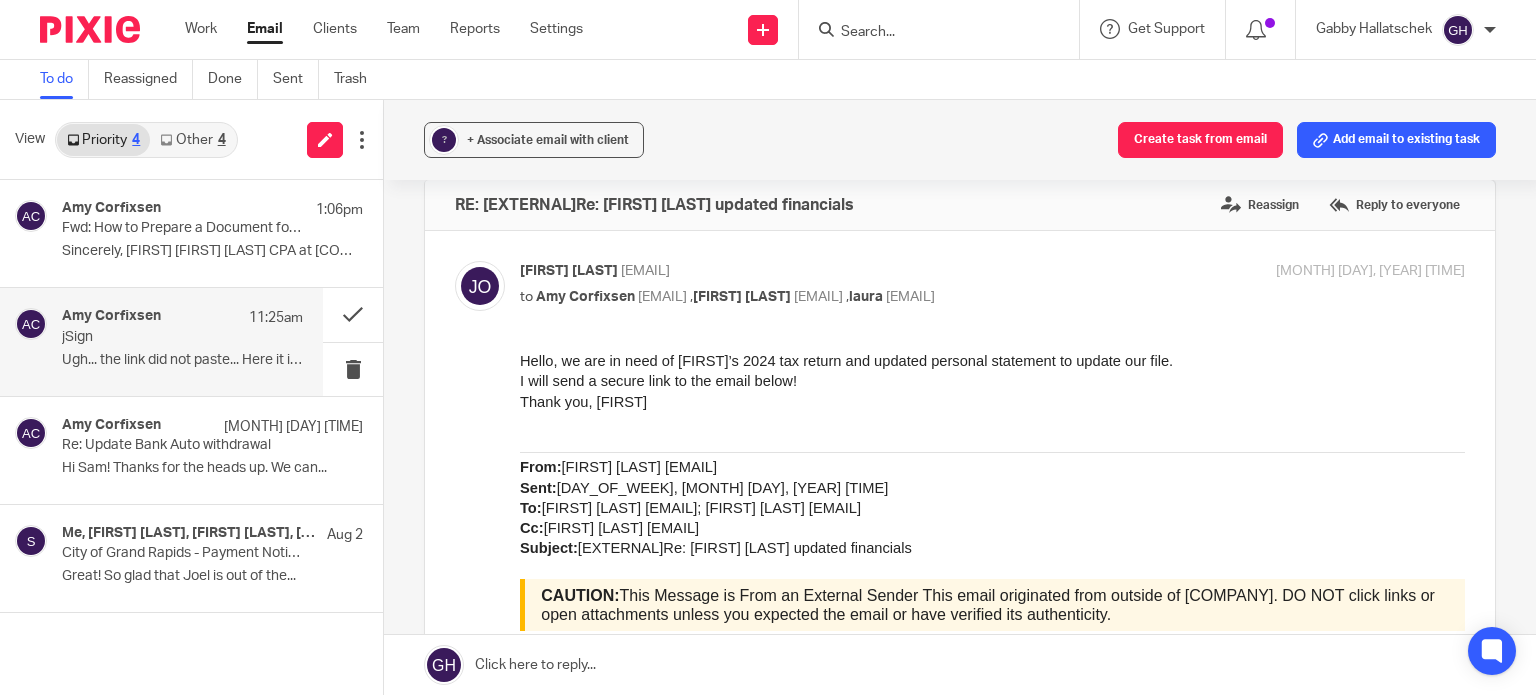 click on "Ugh... the link did not paste... Here it is. ..." at bounding box center [182, 360] 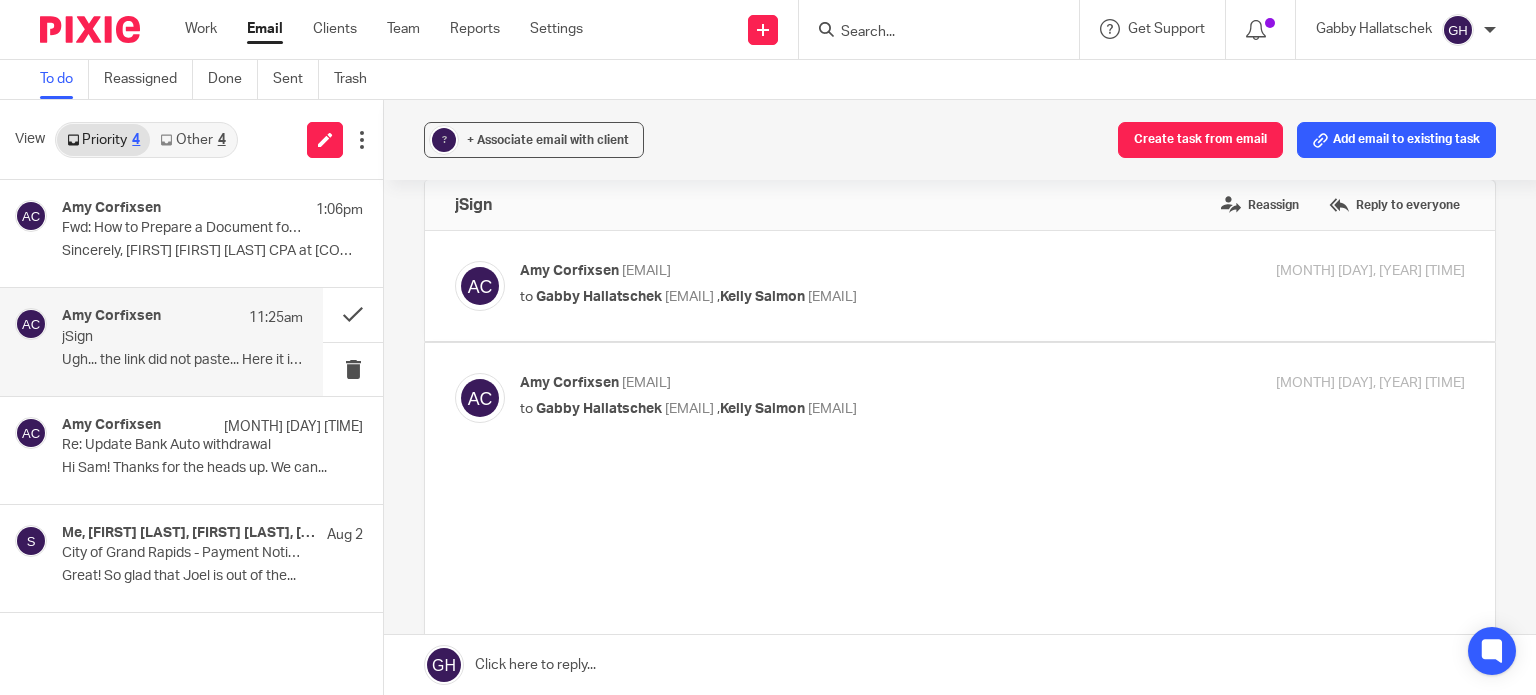scroll, scrollTop: 3, scrollLeft: 0, axis: vertical 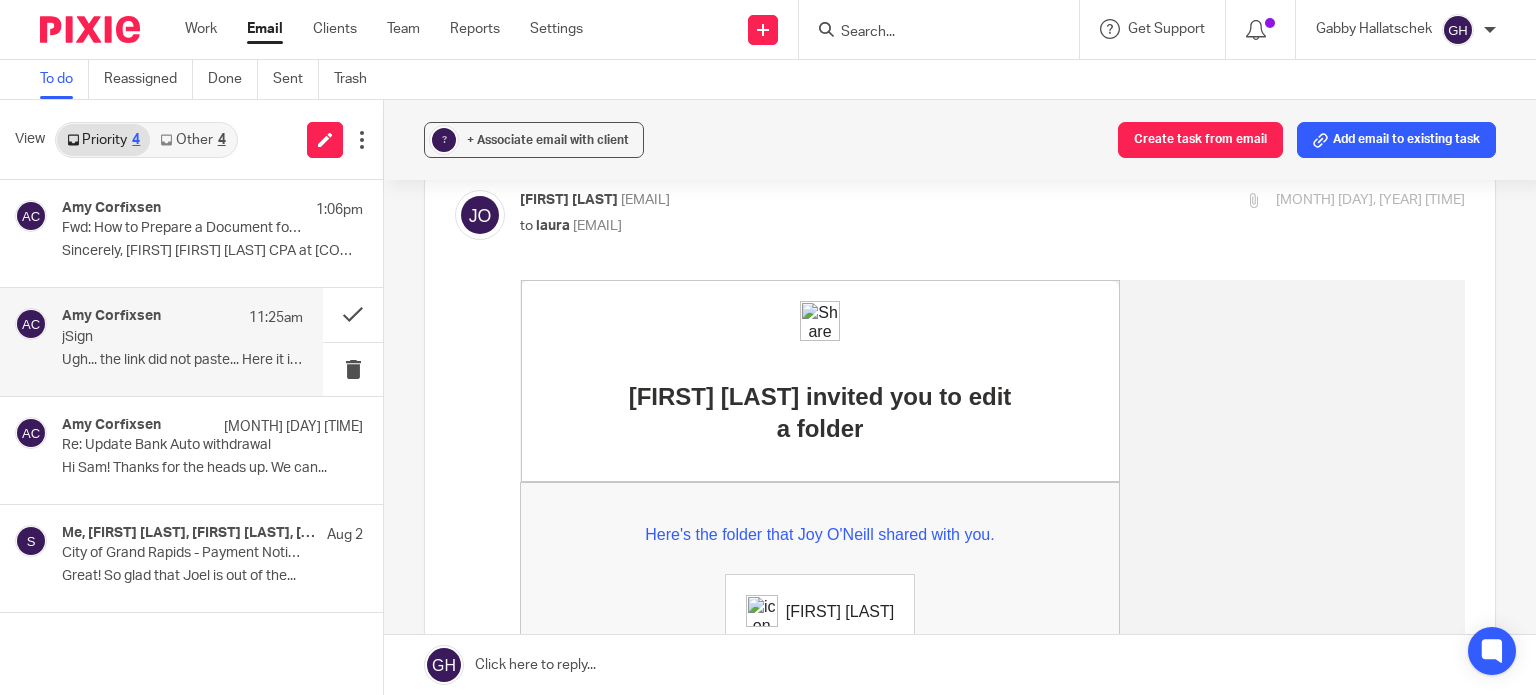 click on "Amy Corfixsen
11:25am" at bounding box center (182, 318) 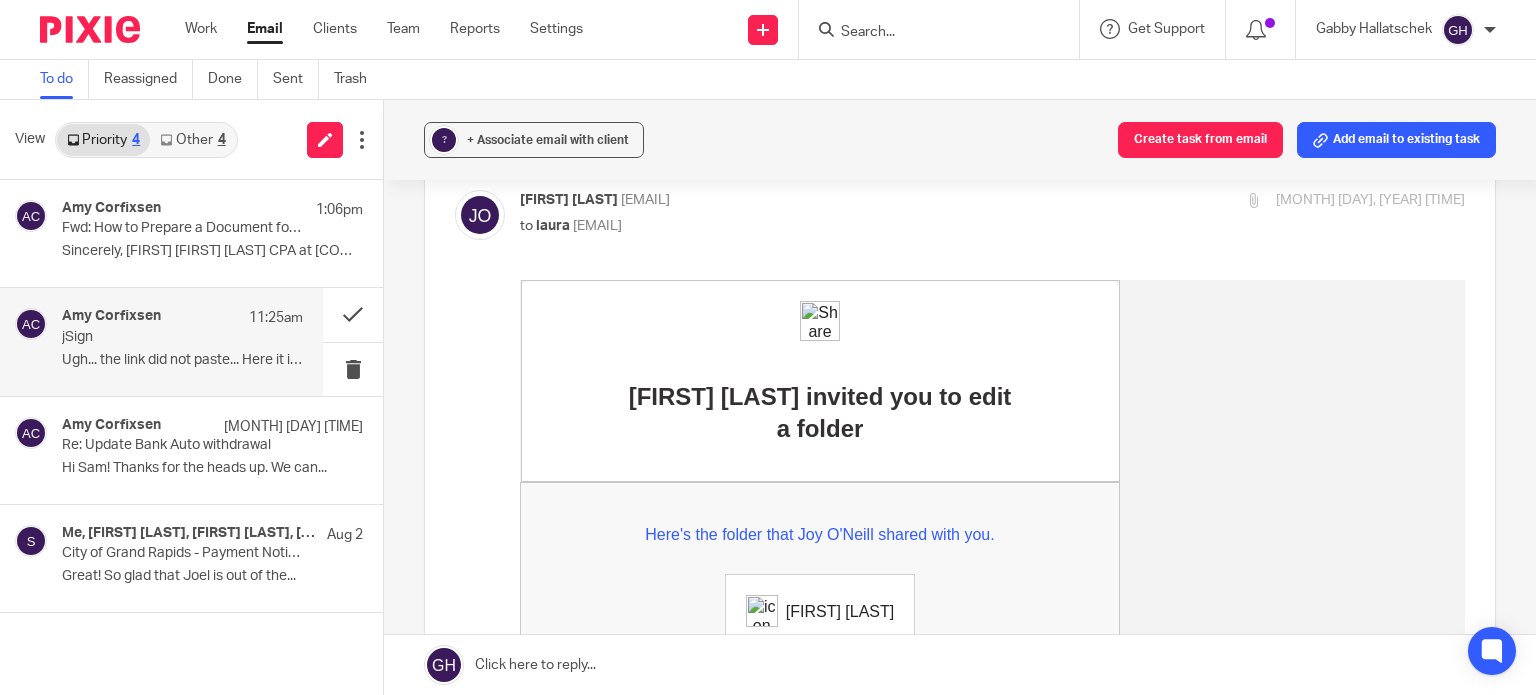 click on "Ugh... the link did not paste... Here it is. ..." at bounding box center (182, 360) 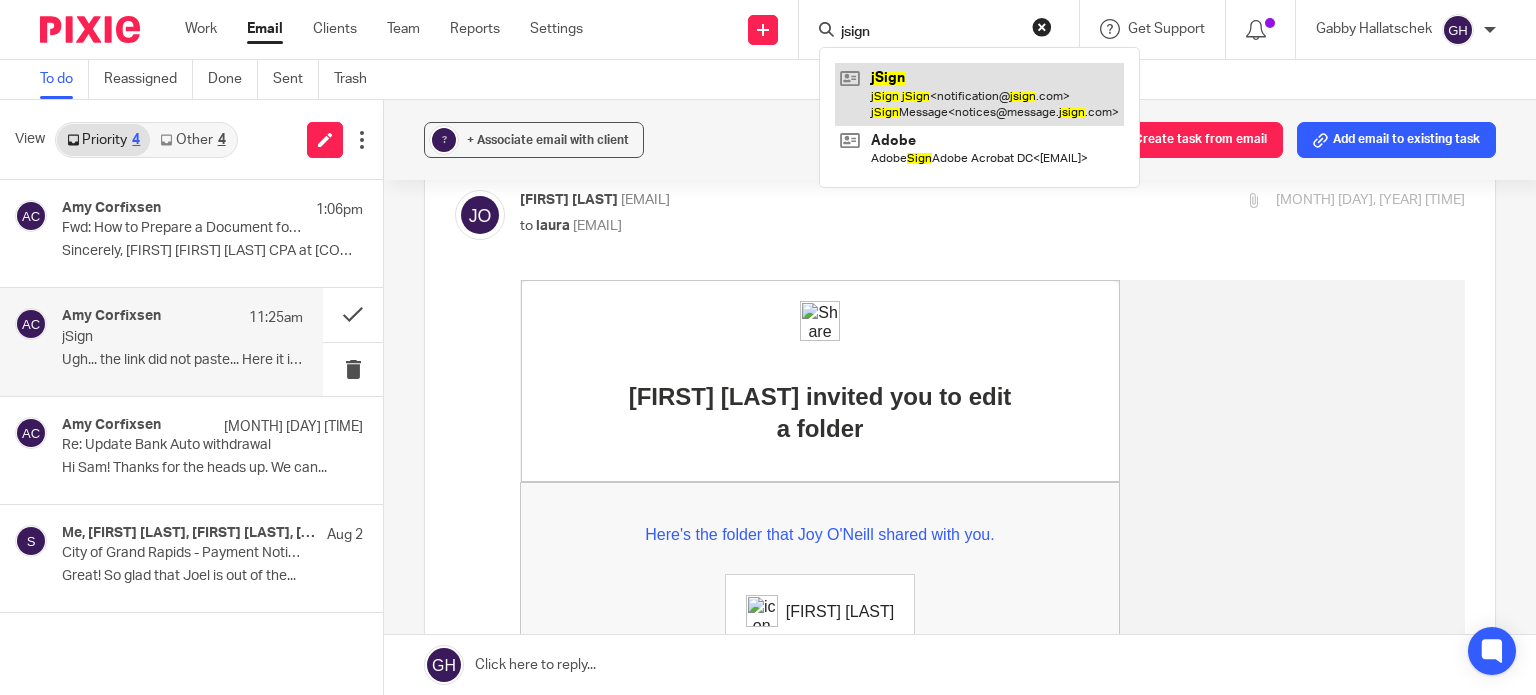 type on "jsign" 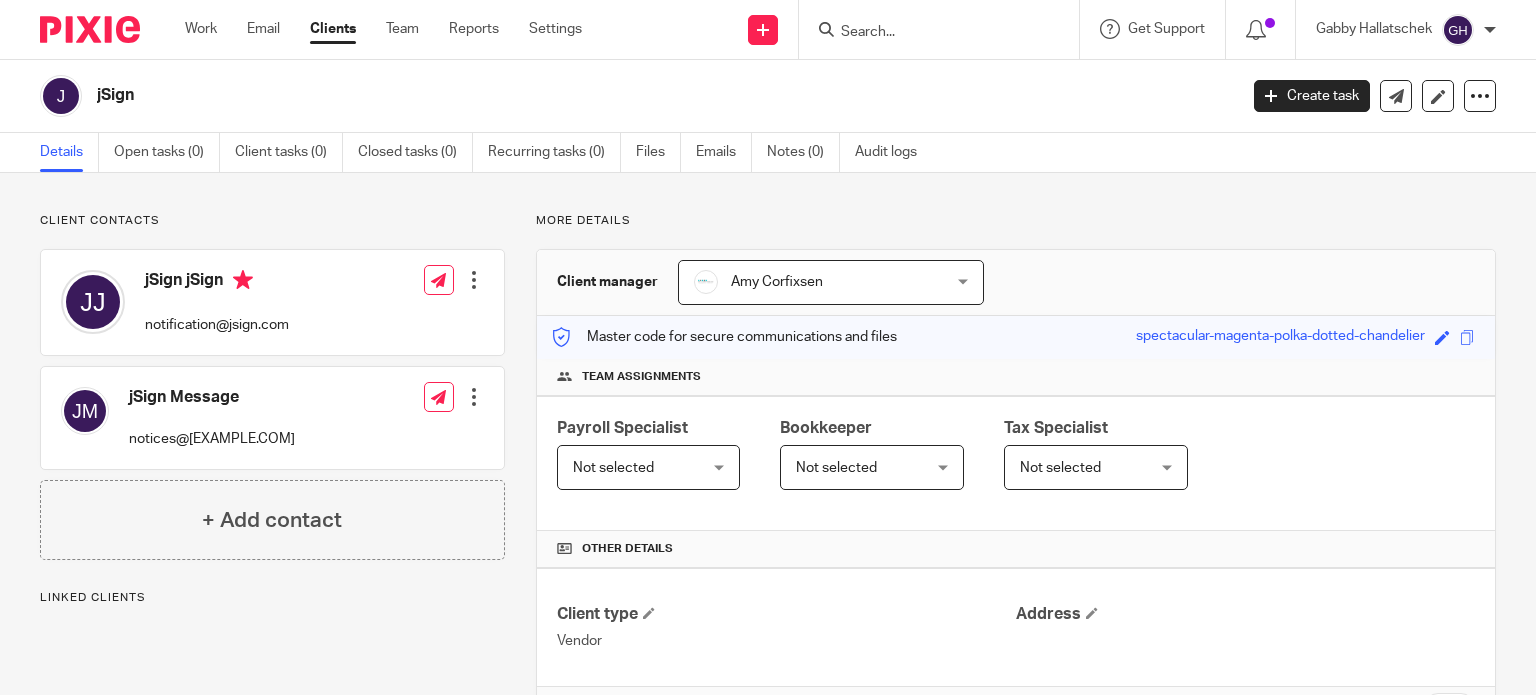 scroll, scrollTop: 0, scrollLeft: 0, axis: both 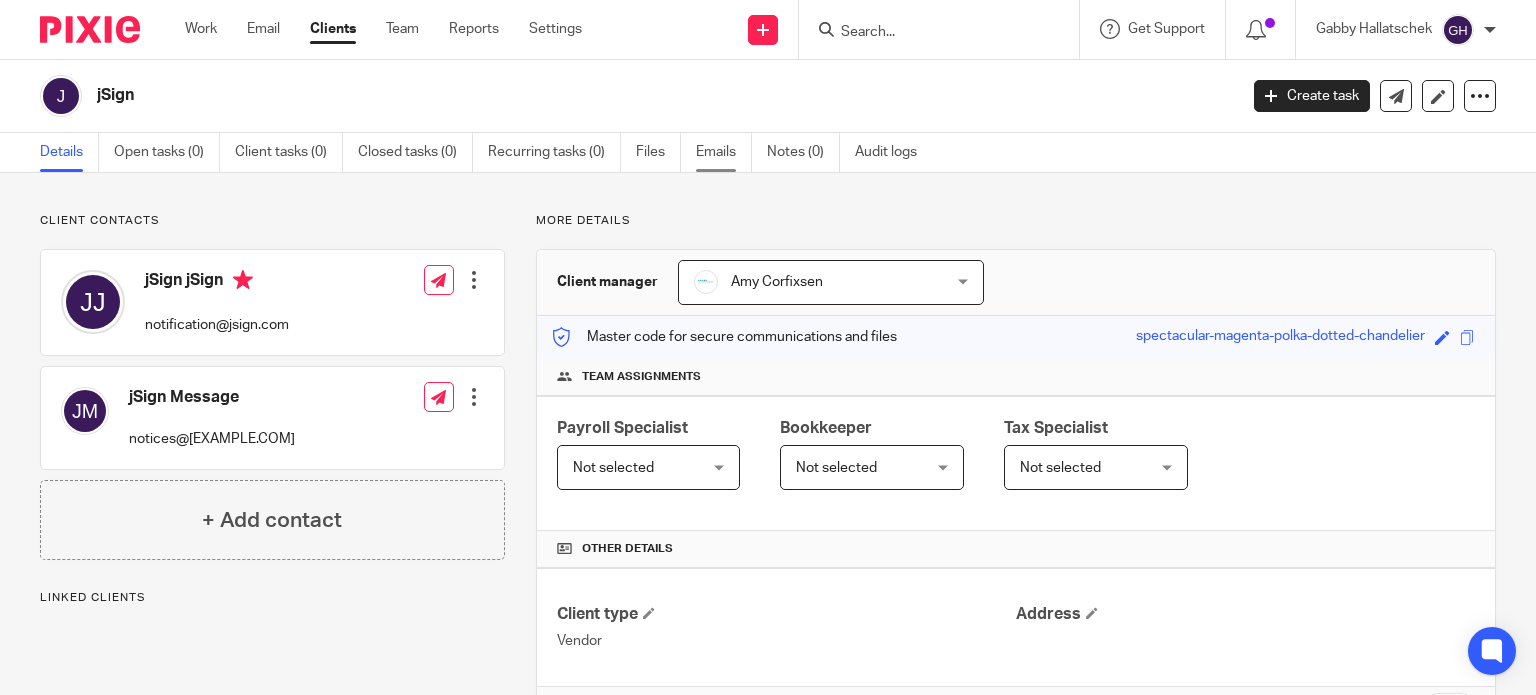 click on "Emails" at bounding box center [724, 152] 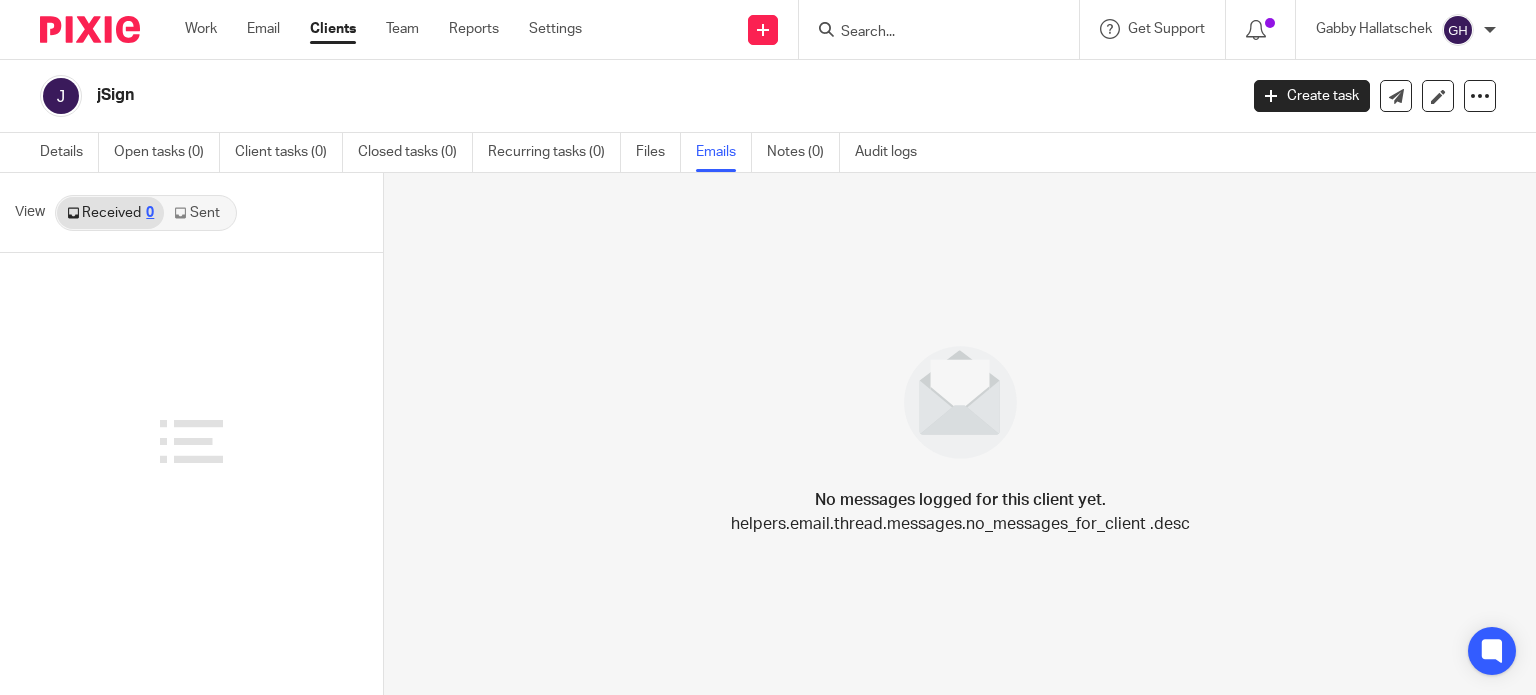 scroll, scrollTop: 0, scrollLeft: 0, axis: both 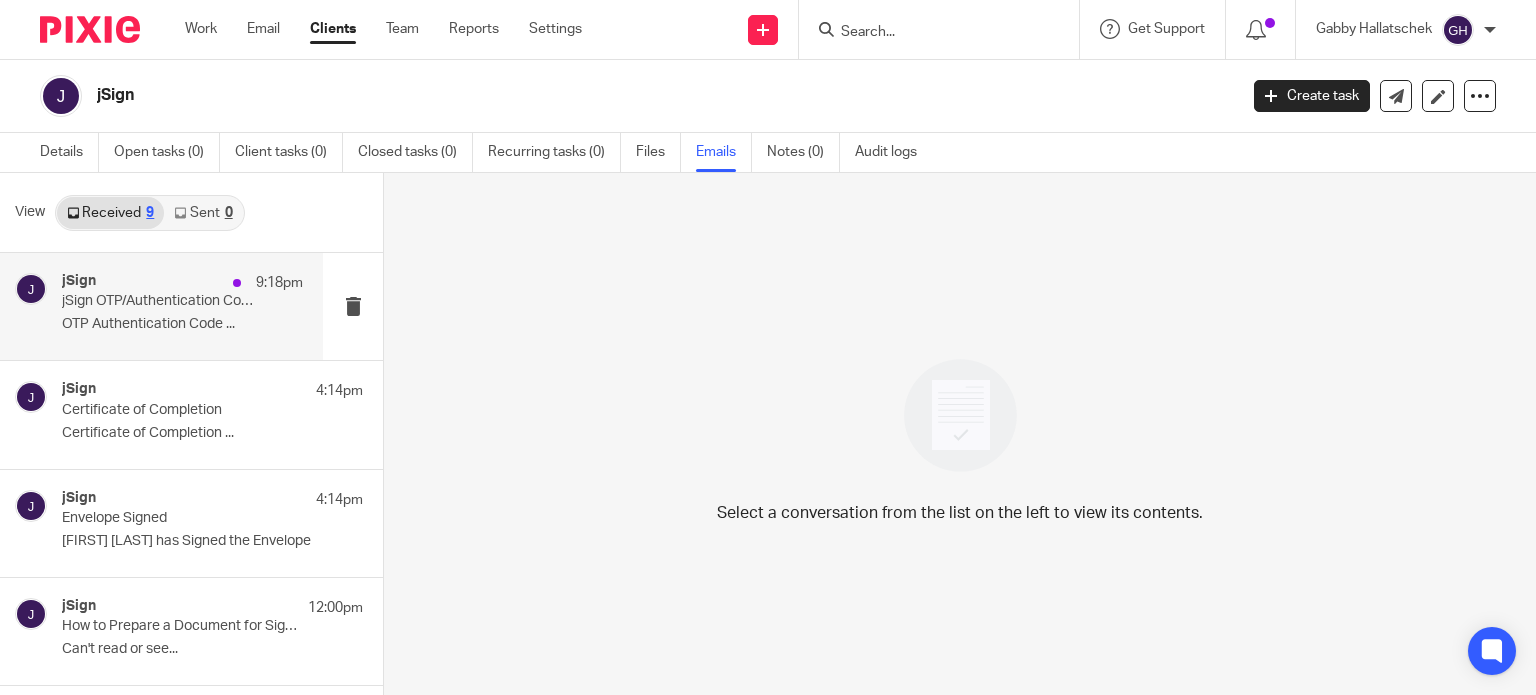 click on "OTP Authentication Code                        ..." at bounding box center [182, 324] 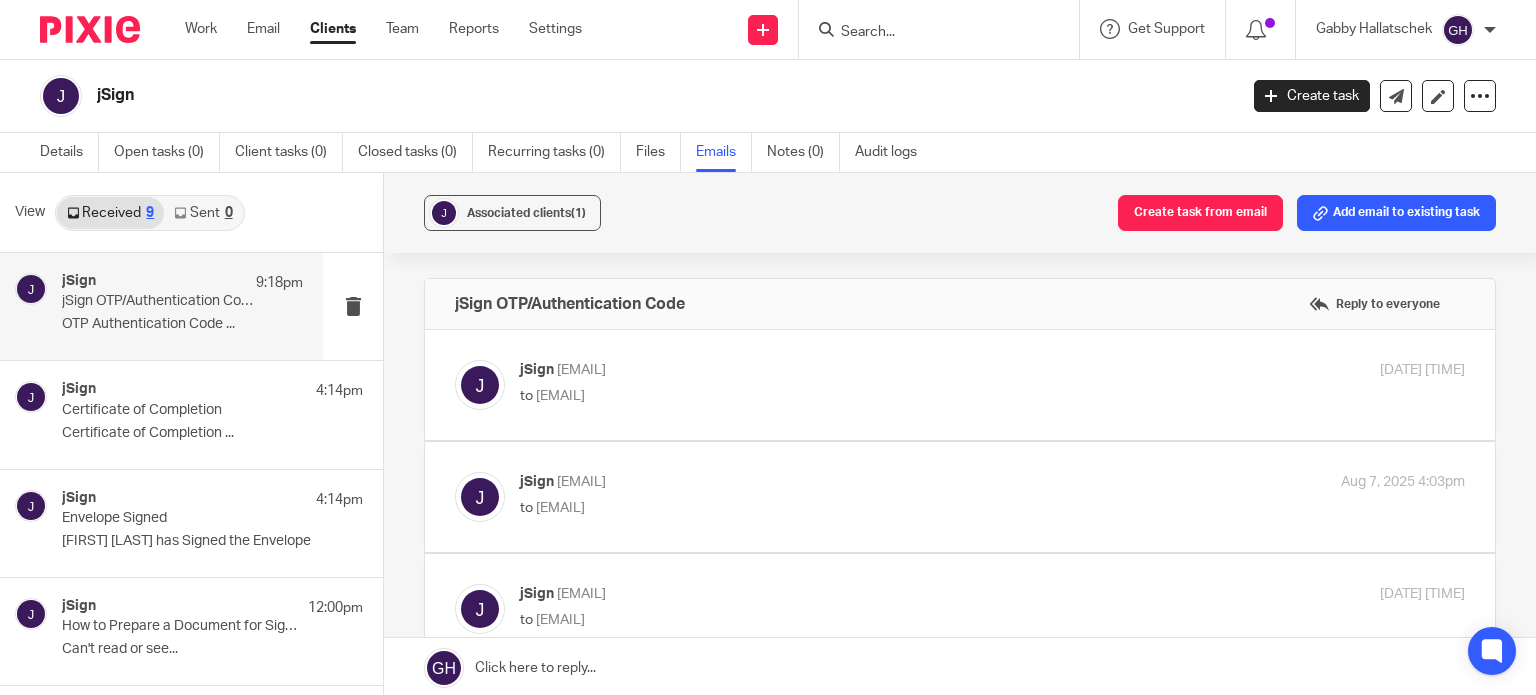 scroll, scrollTop: 0, scrollLeft: 0, axis: both 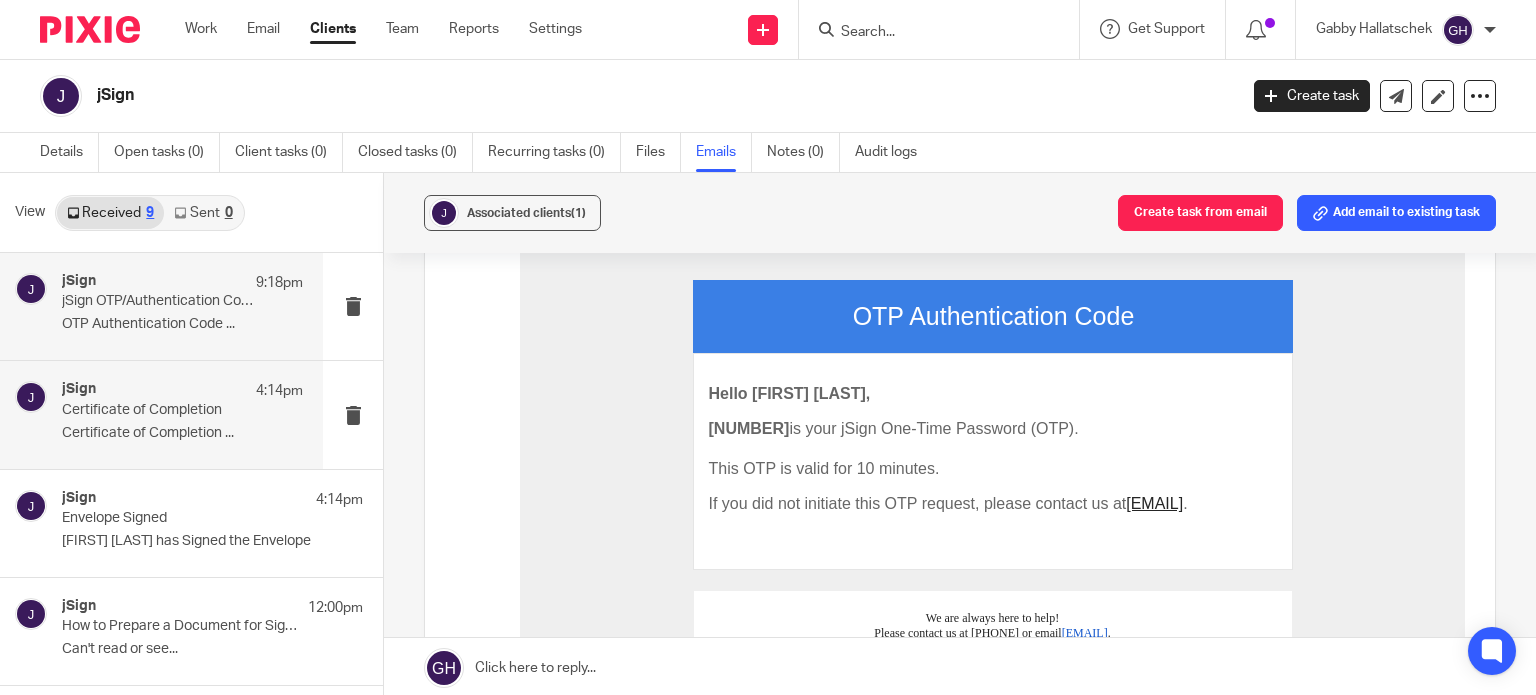 click on "jSign
4:14pm   Certificate of Completion   Certificate of Completion                      ..." at bounding box center [182, 414] 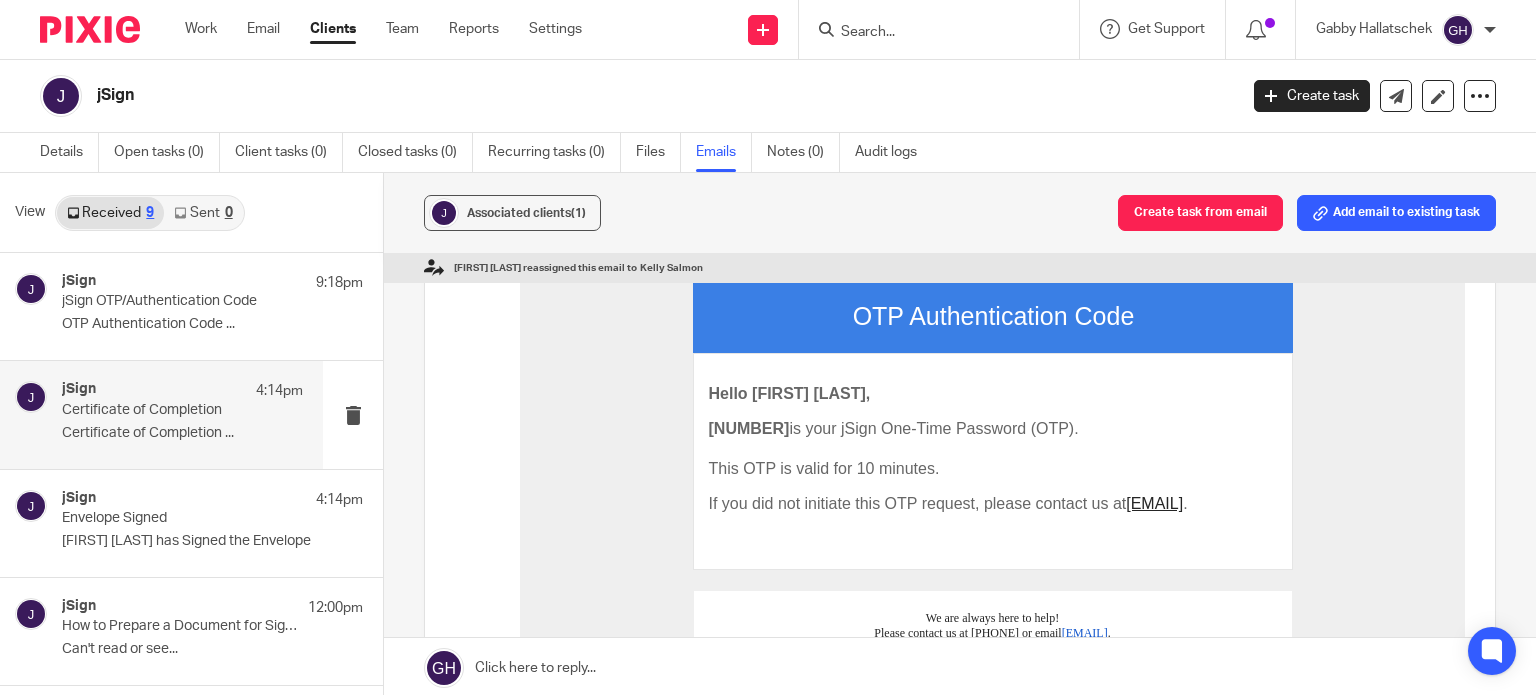 scroll, scrollTop: 0, scrollLeft: 0, axis: both 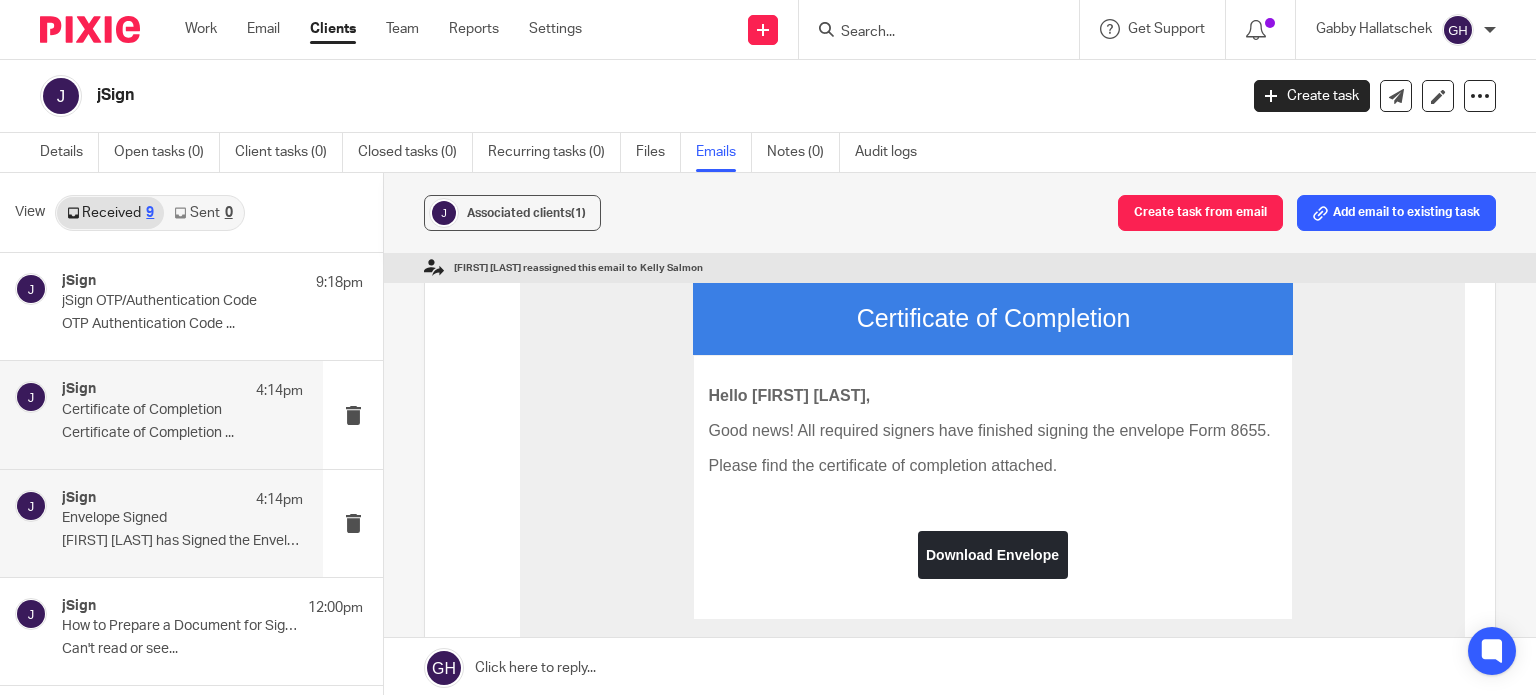 click on "jSign
4:14pm   Envelope Signed   Kelly Salmon has Signed the Envelope           ..." at bounding box center [182, 523] 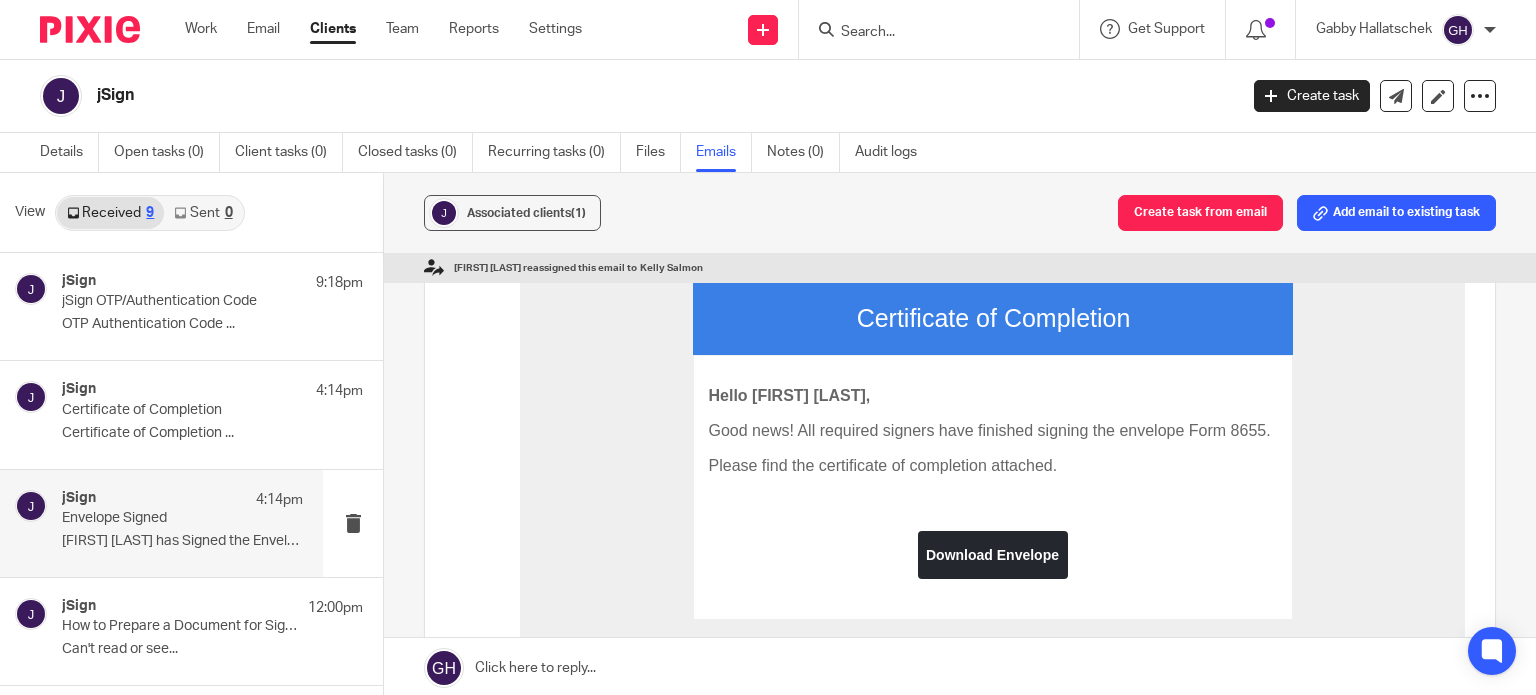scroll, scrollTop: 0, scrollLeft: 0, axis: both 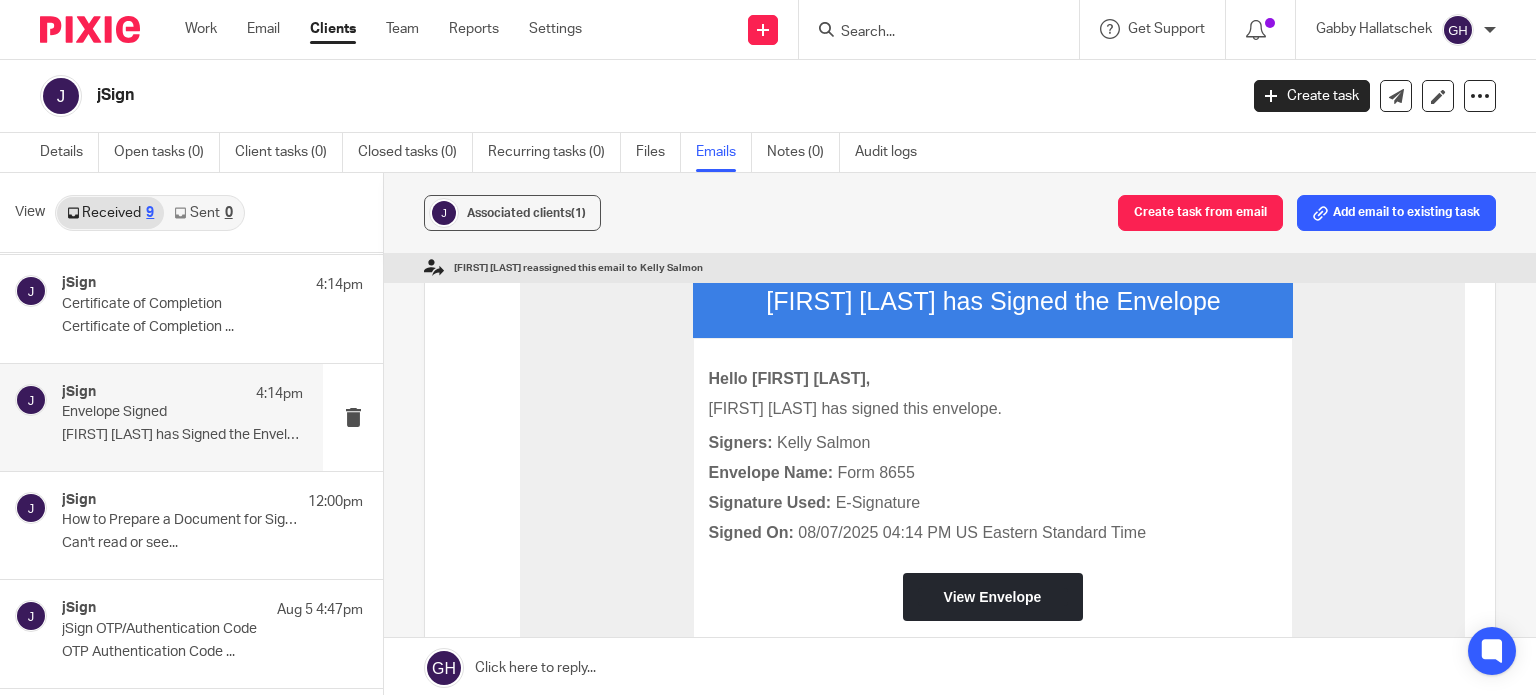 click on "How to Prepare a Document for Signatures" at bounding box center (182, 520) 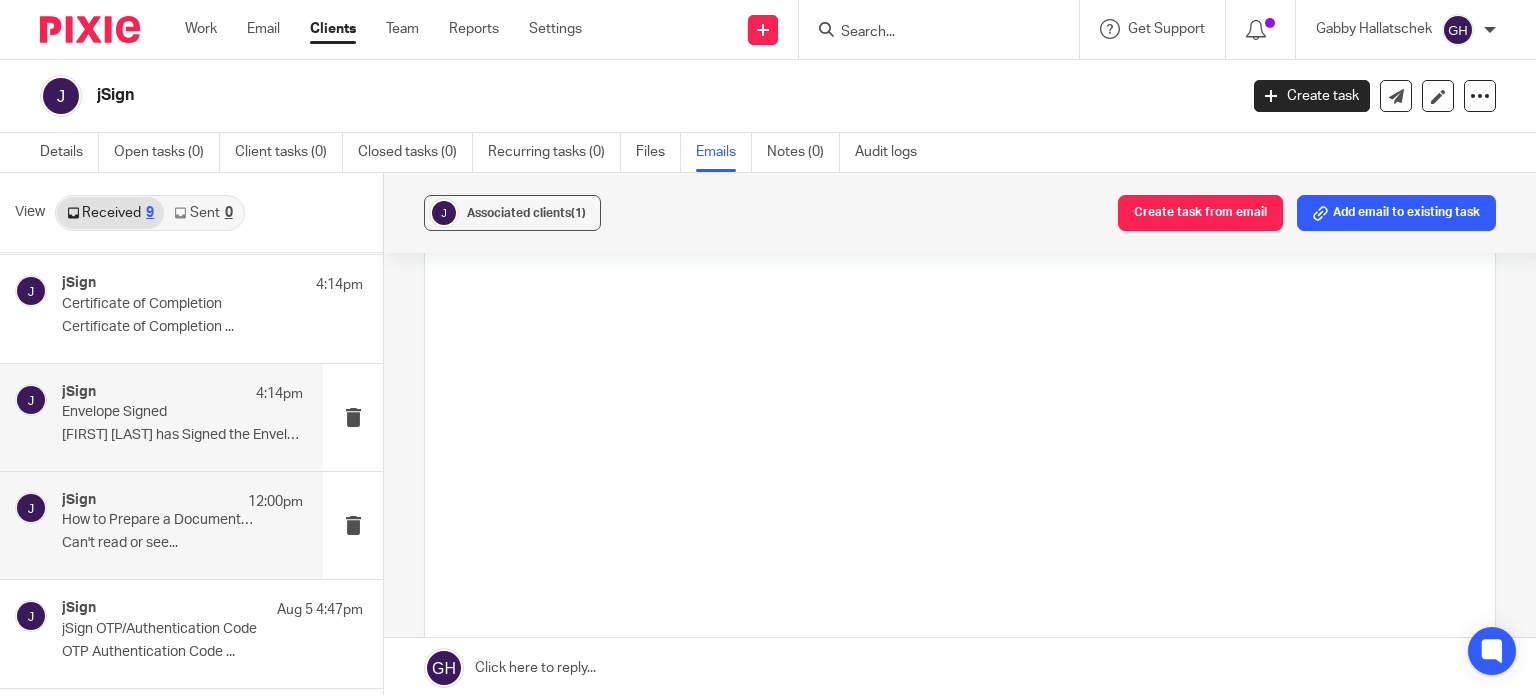 scroll, scrollTop: 0, scrollLeft: 0, axis: both 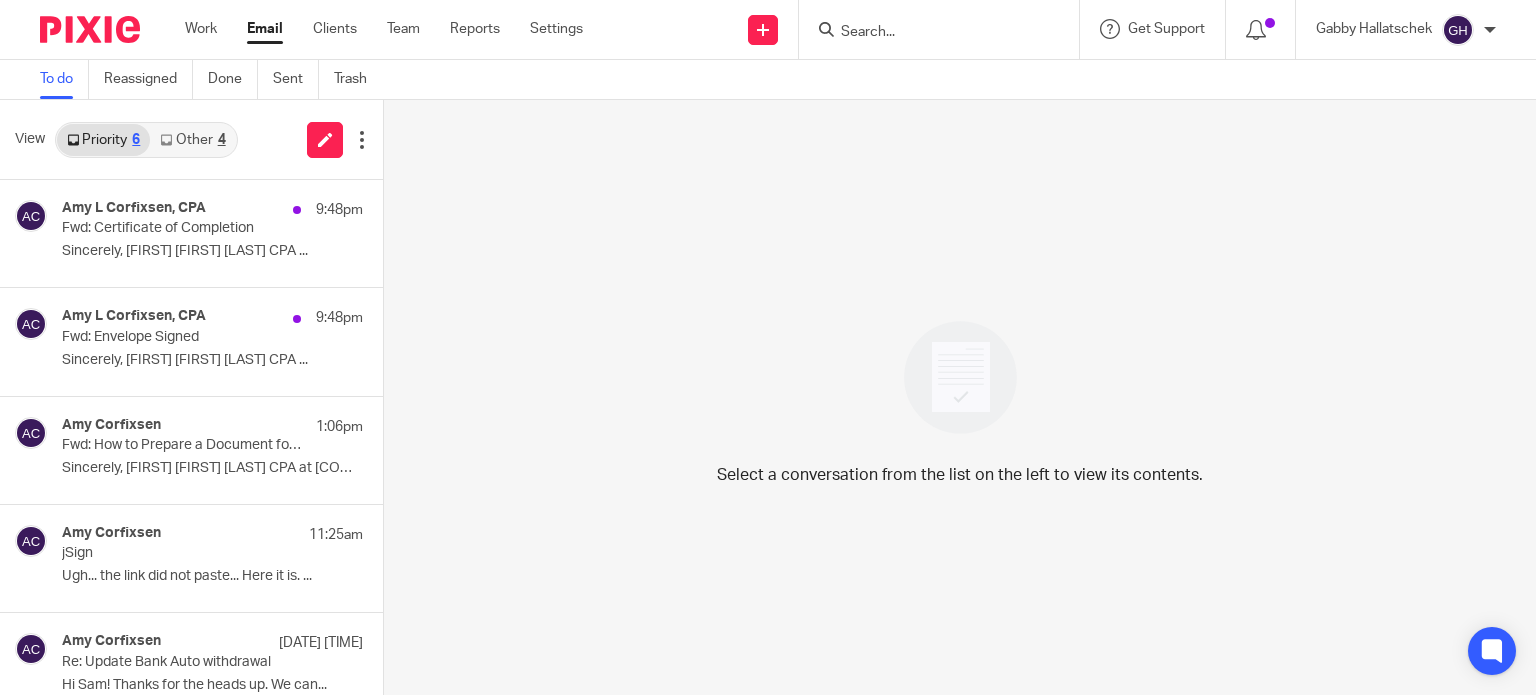 click on "Other
4" at bounding box center [192, 140] 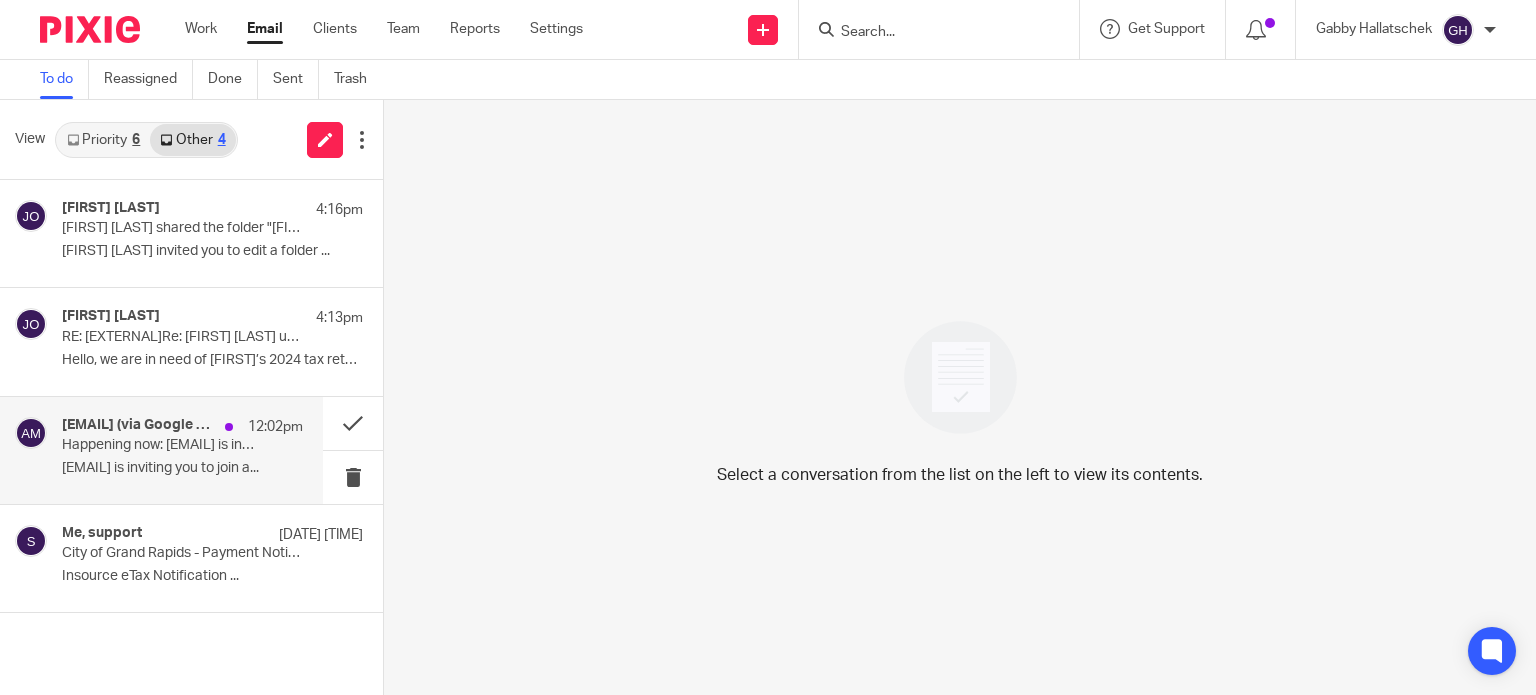 click on "amylcpa@gmail.com (via Google Meet)" at bounding box center (138, 425) 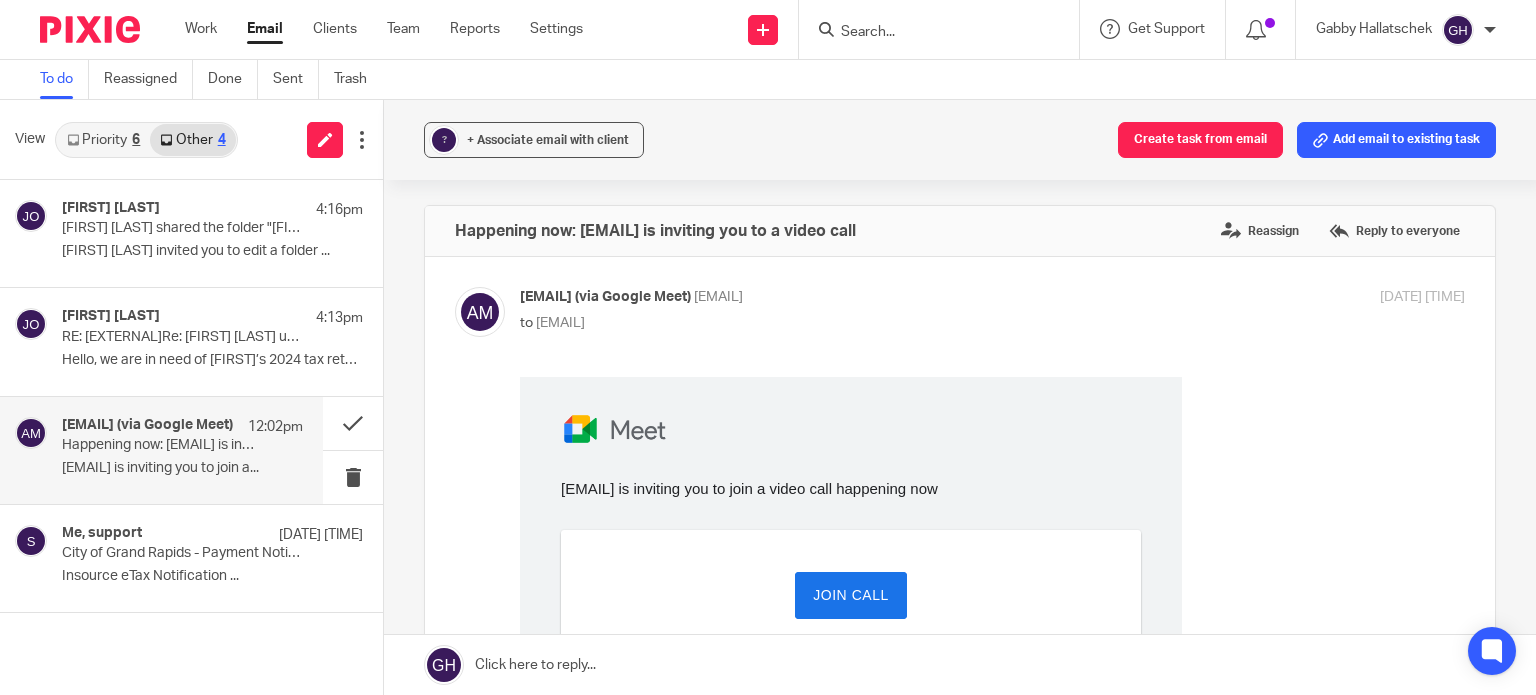 scroll, scrollTop: 0, scrollLeft: 0, axis: both 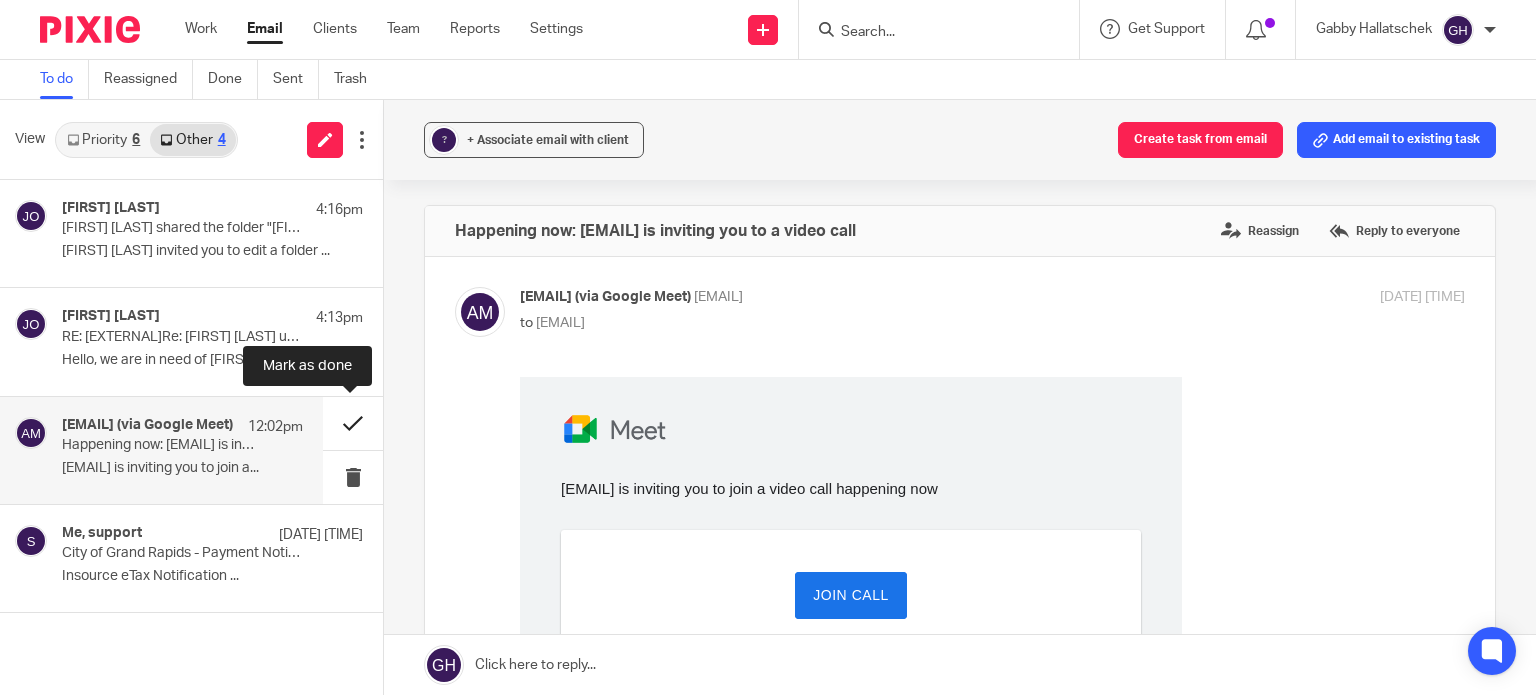 click at bounding box center [353, 423] 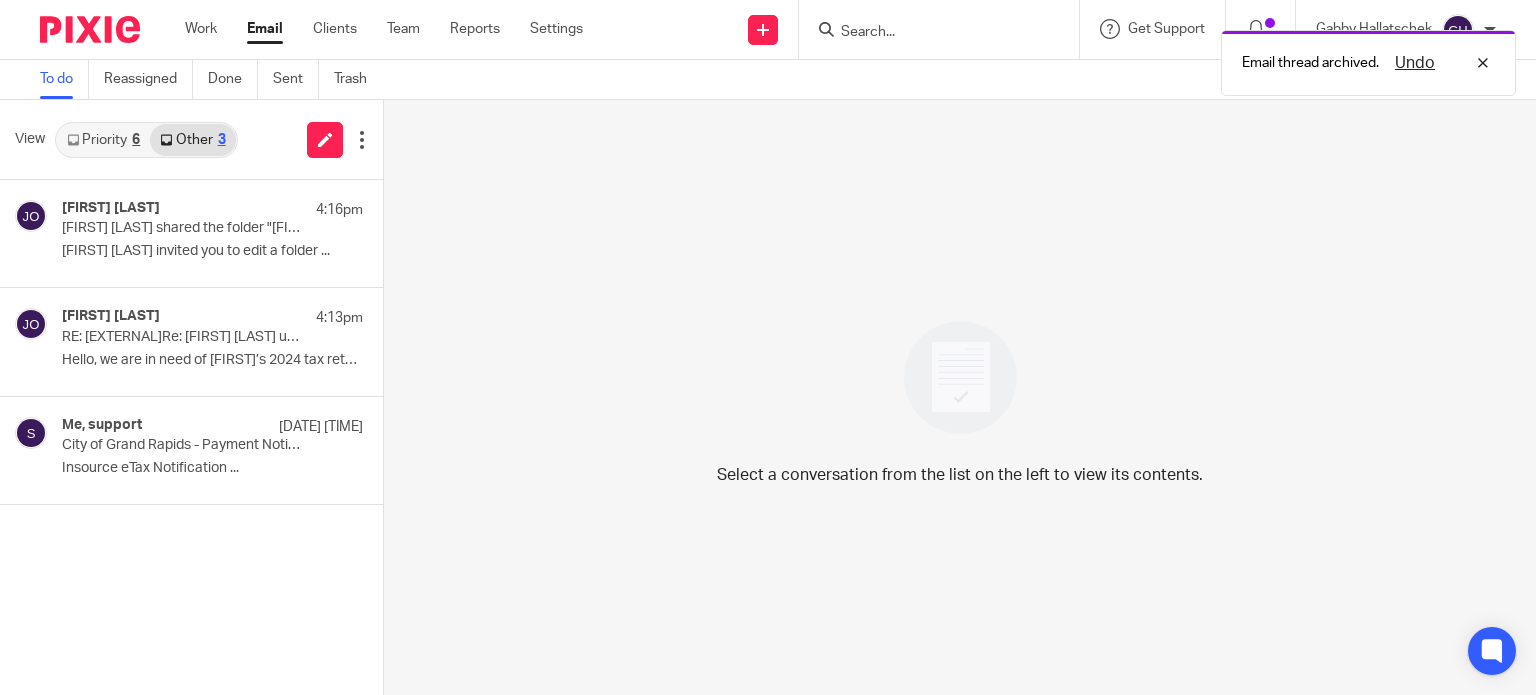click on "Priority
6" at bounding box center (103, 140) 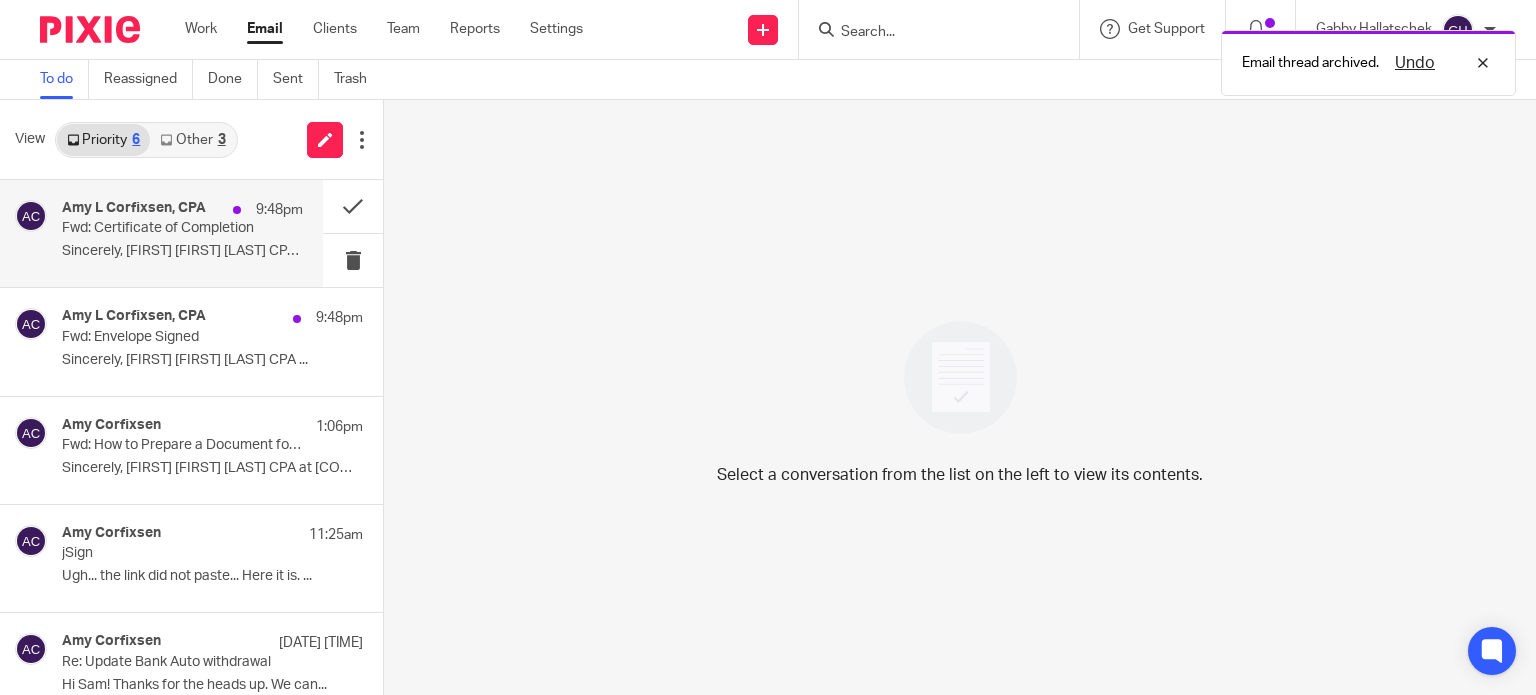 click on "Sincerely,  [FIRST]  [FIRST] [LAST] [TITLE] ..." at bounding box center (182, 251) 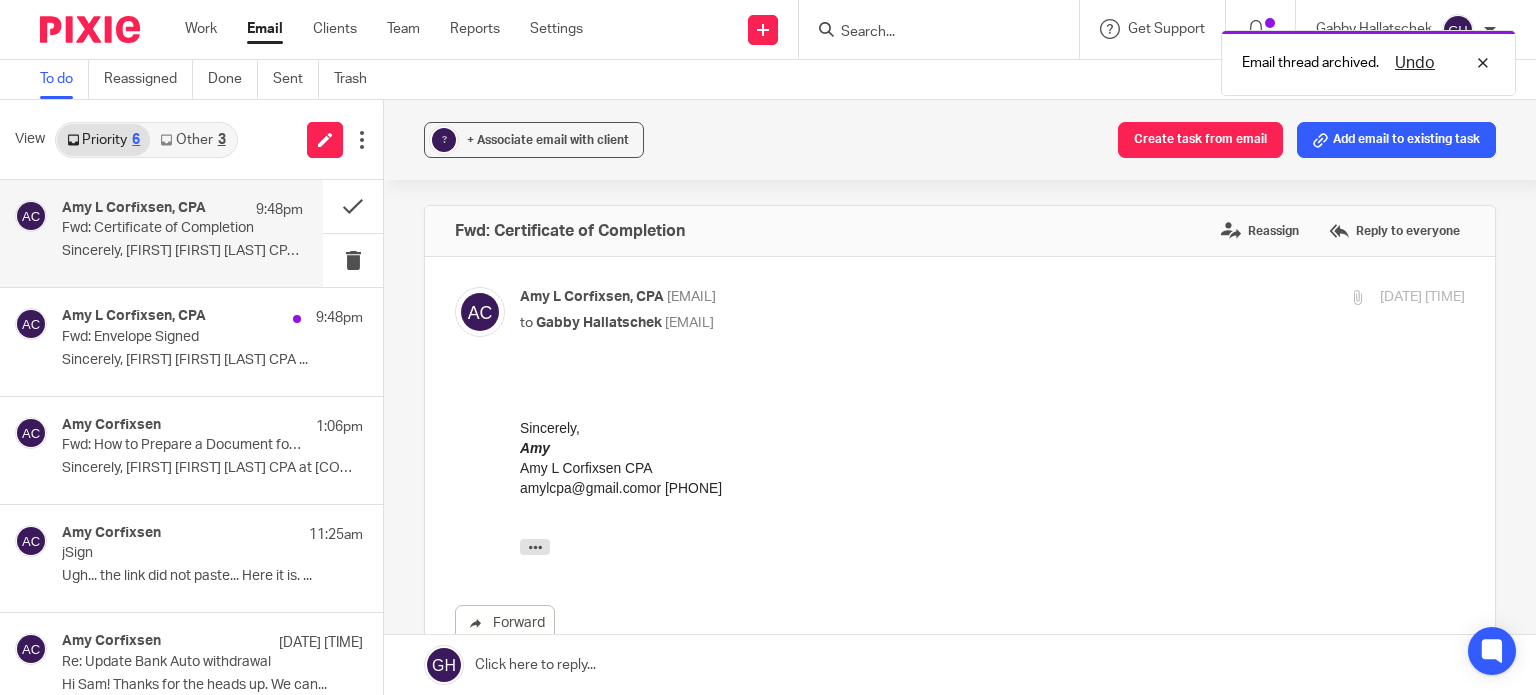 scroll, scrollTop: 0, scrollLeft: 0, axis: both 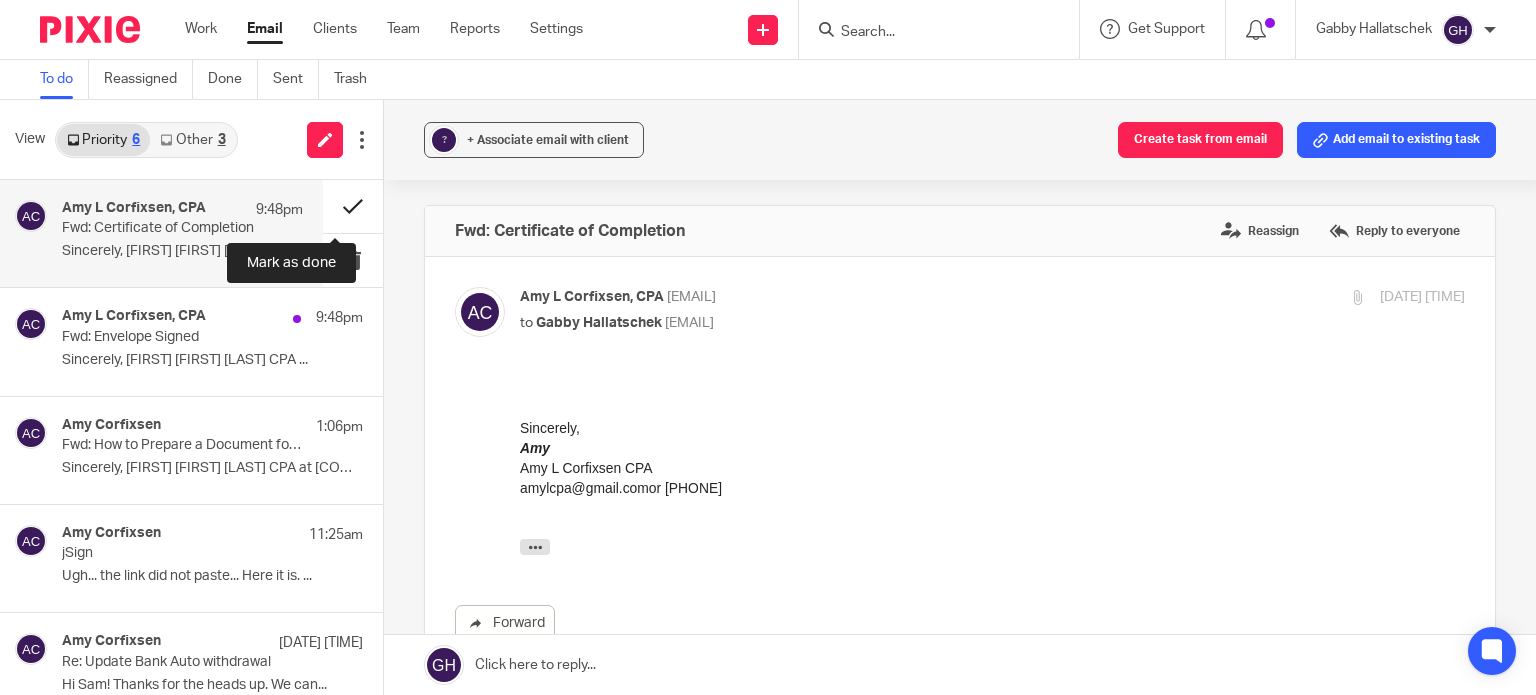 click at bounding box center (353, 206) 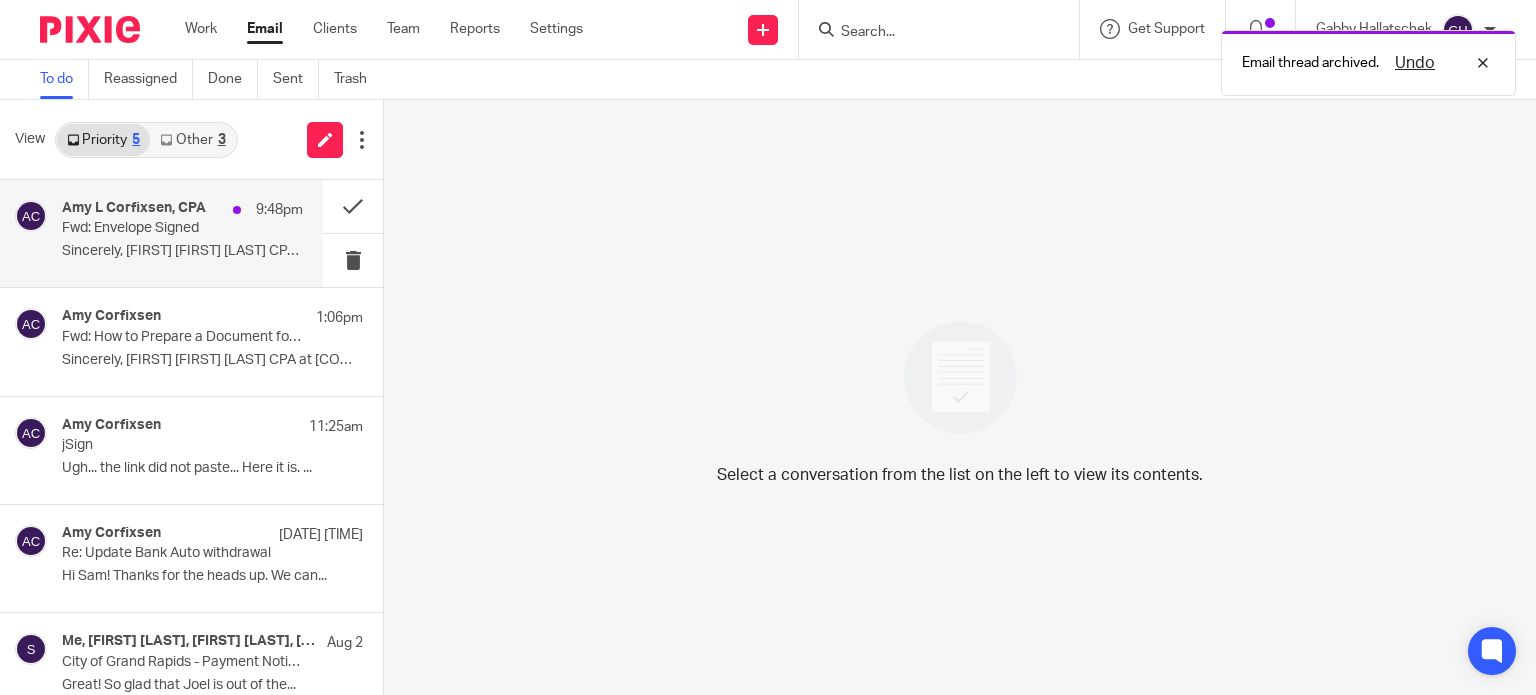 click on "Sincerely,  Amy  Amy L Corfixsen CPA ..." at bounding box center [182, 251] 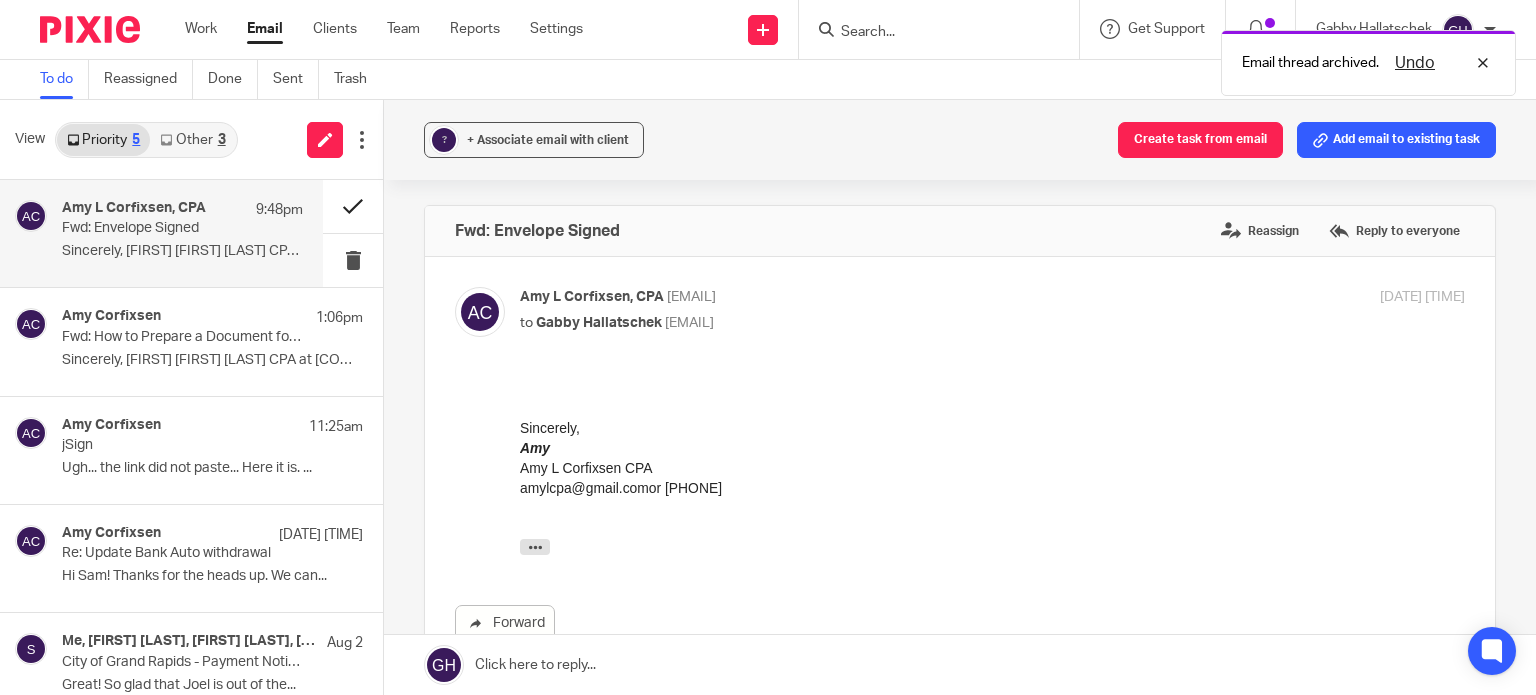 scroll, scrollTop: 0, scrollLeft: 0, axis: both 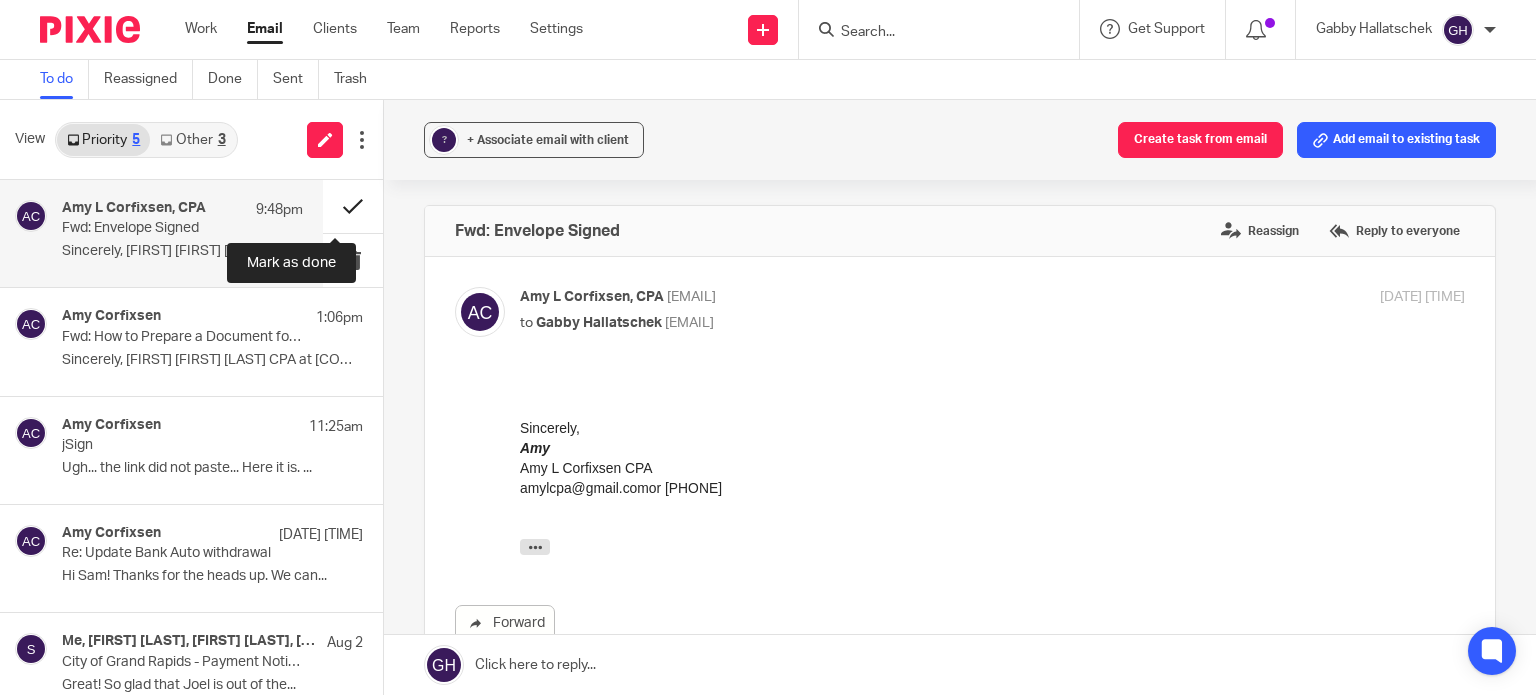 click at bounding box center (353, 206) 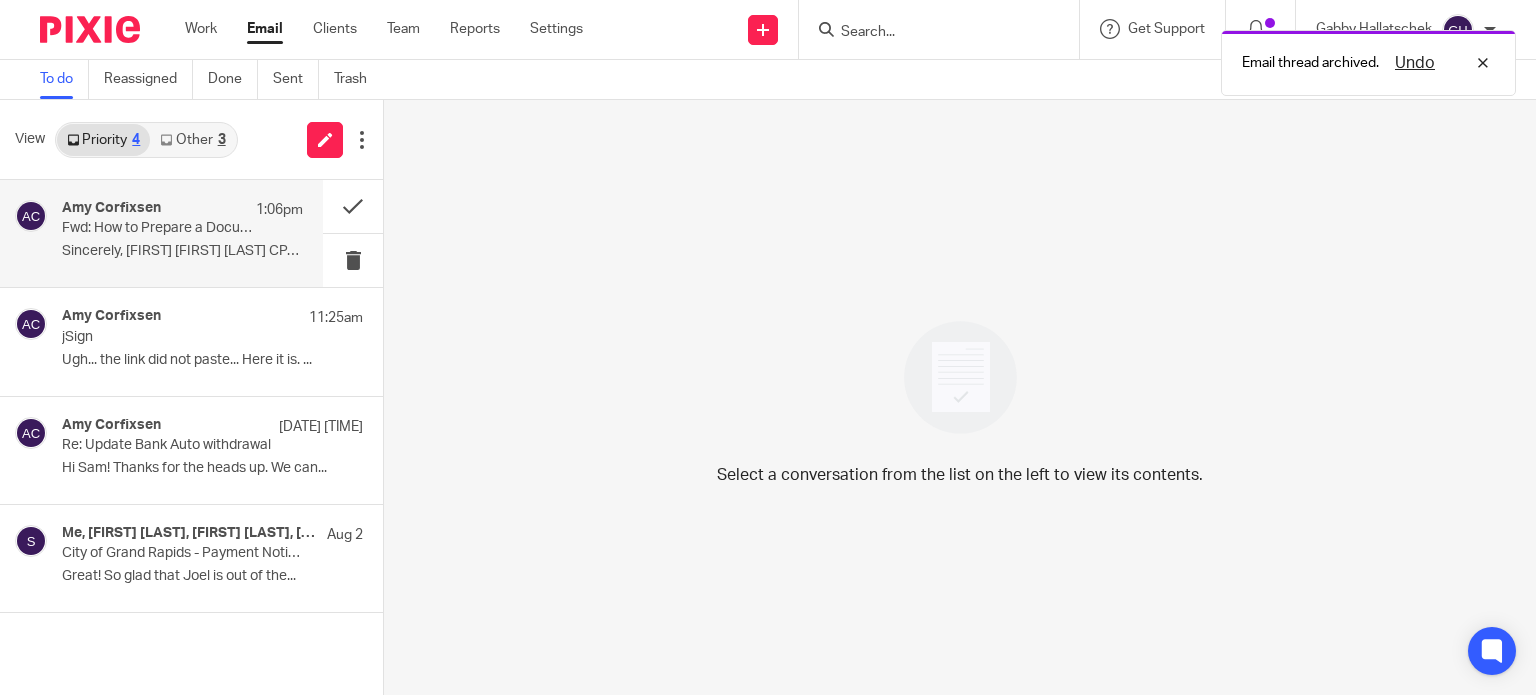 click on "Fwd: How to Prepare a Document for Signatures" at bounding box center [158, 228] 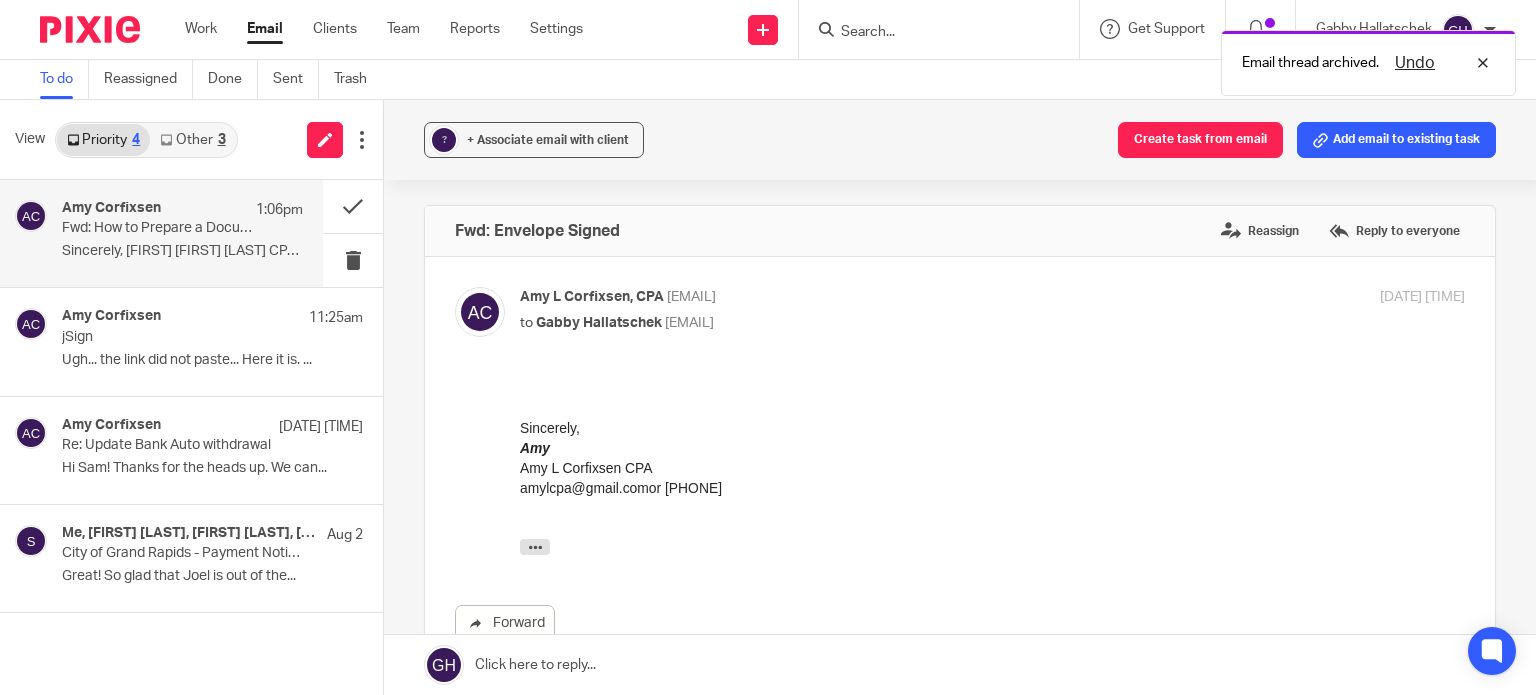 scroll, scrollTop: 0, scrollLeft: 0, axis: both 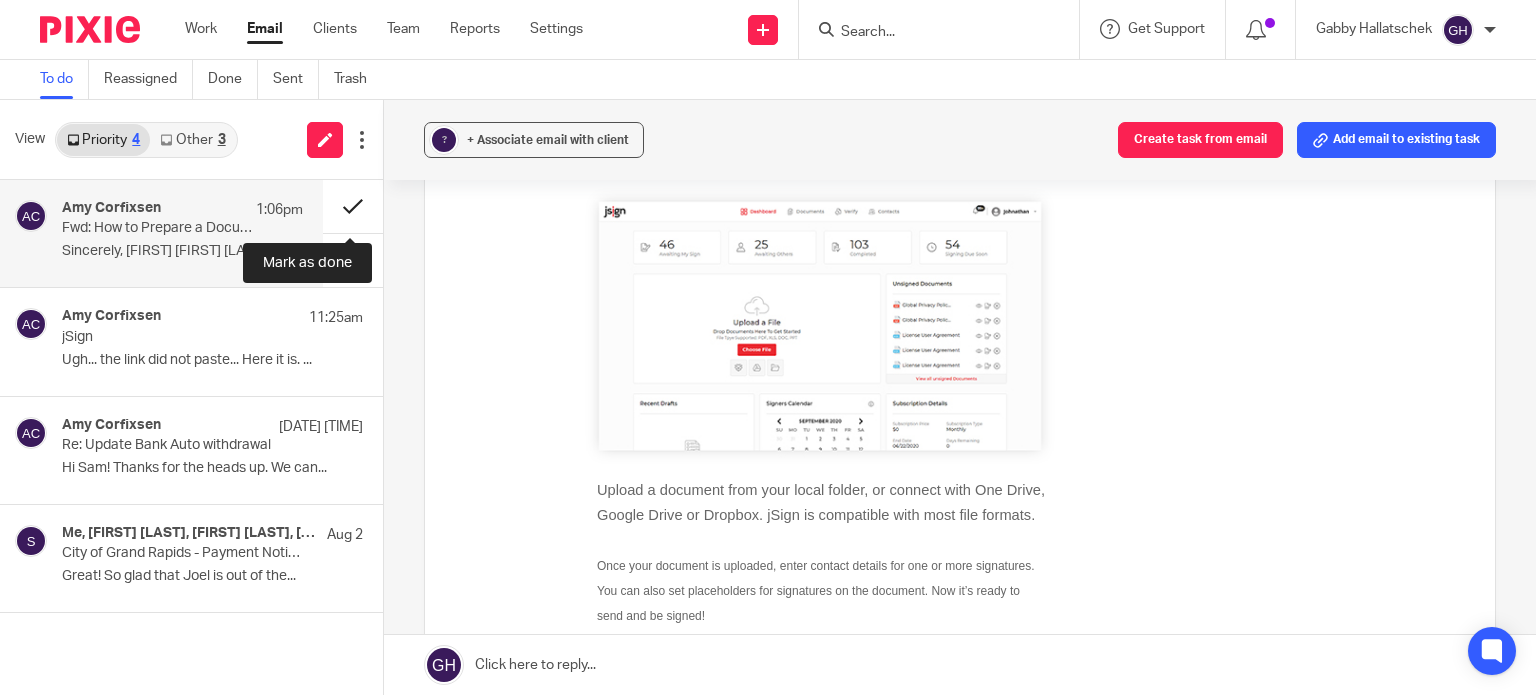 click at bounding box center [353, 206] 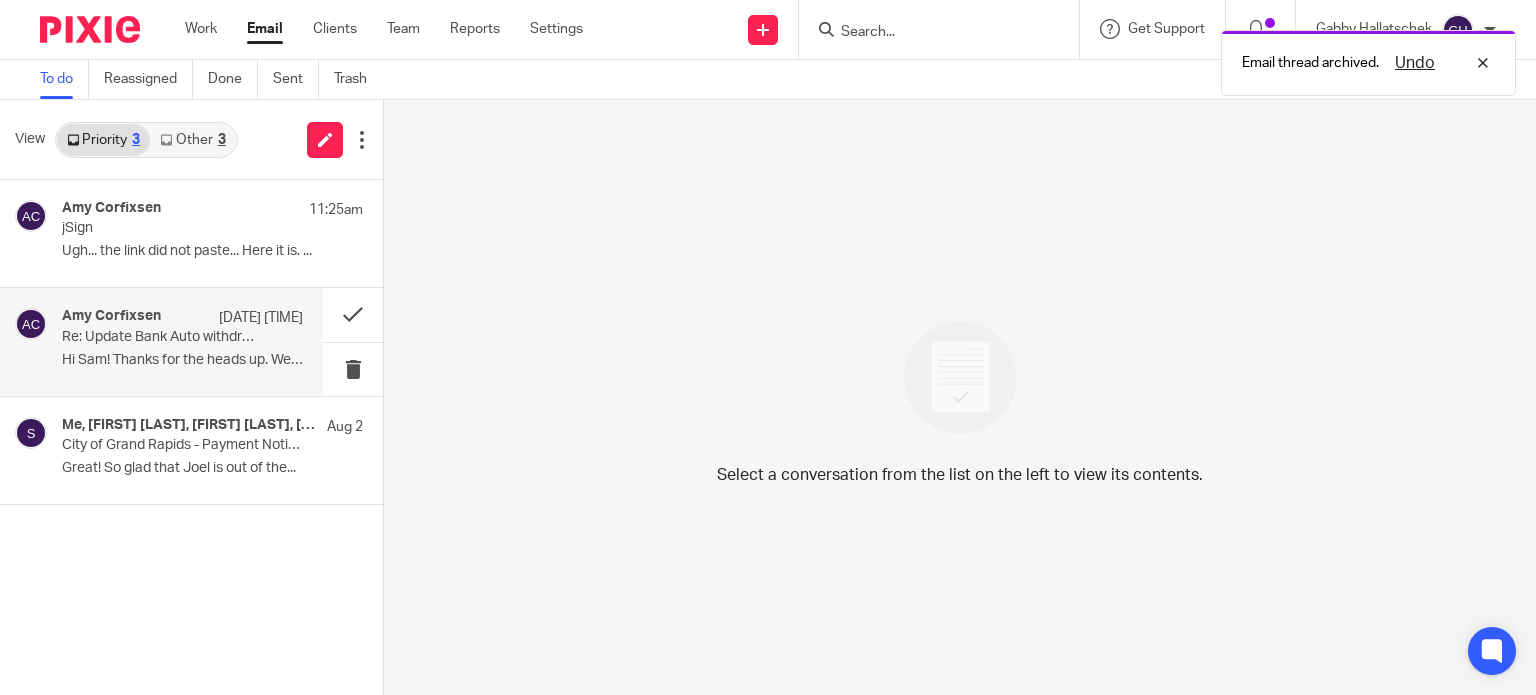 click on "Re: Update Bank Auto withdrawal" at bounding box center [158, 337] 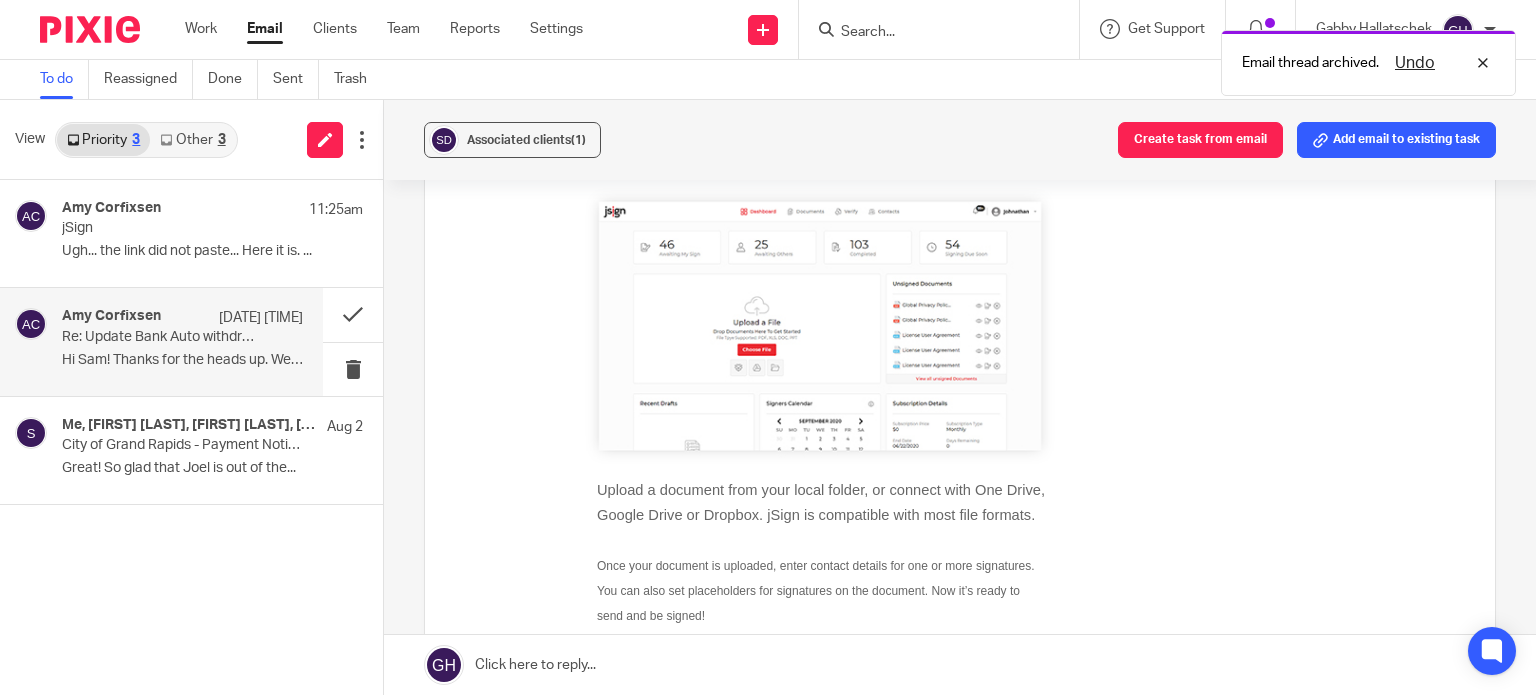 scroll, scrollTop: 0, scrollLeft: 0, axis: both 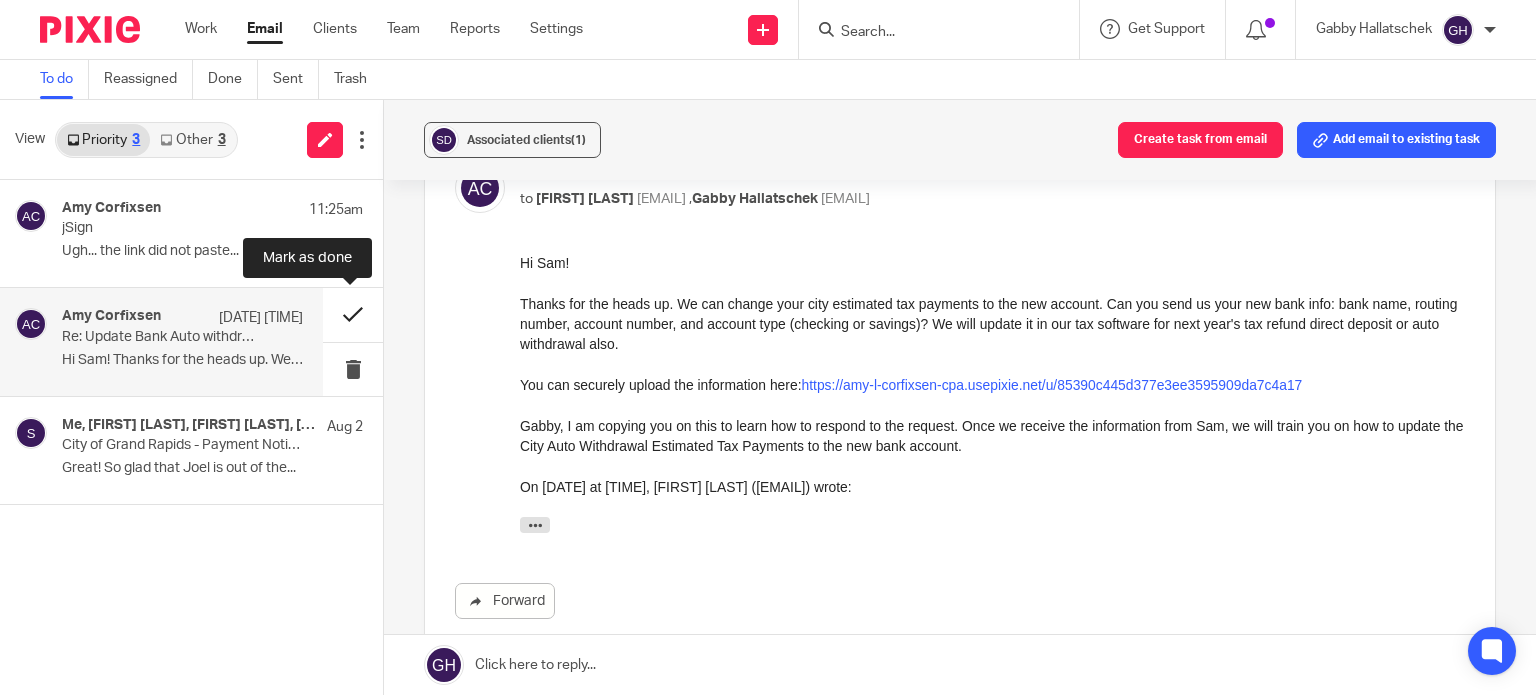 click at bounding box center (353, 314) 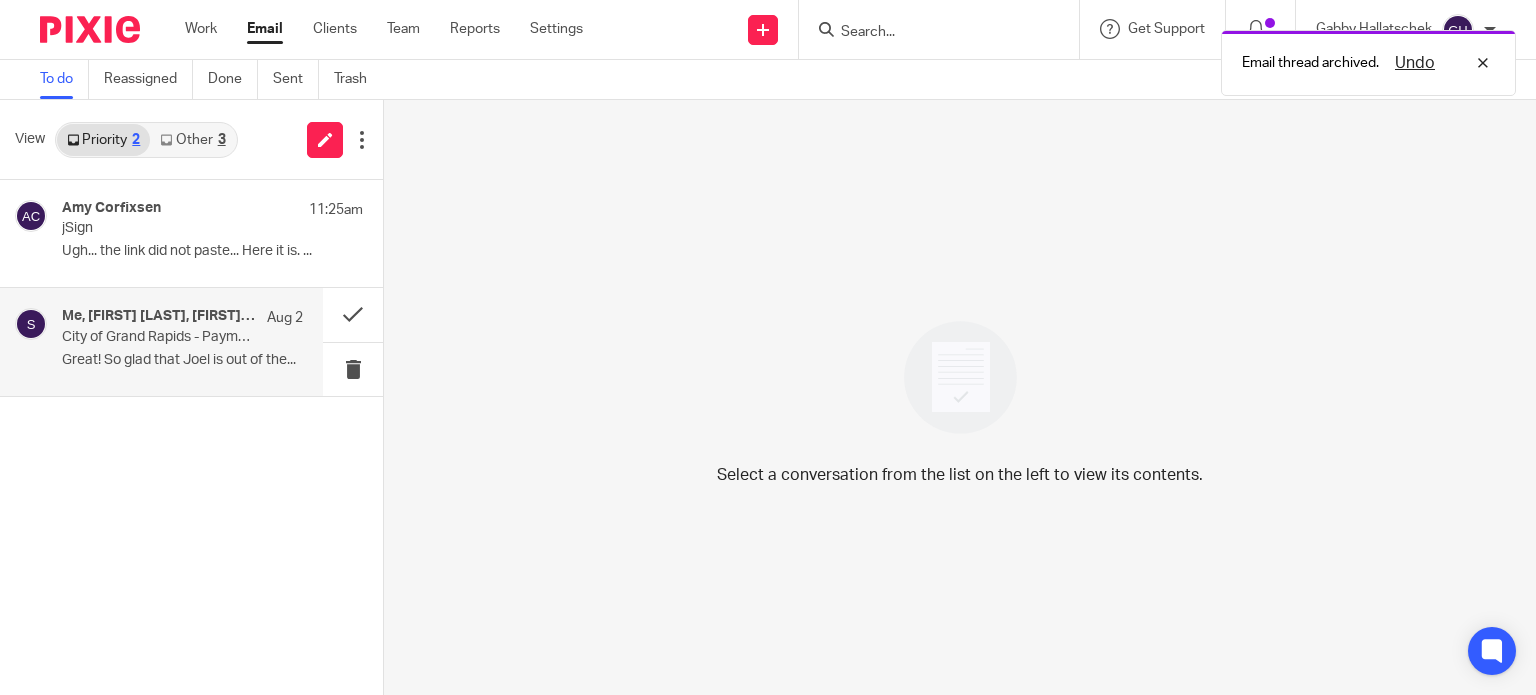 click on "Me, Amy Corfixsen, Jennifer Ruffin, Amy L Corfixsen, CPA, support
Aug 2   City of Grand Rapids - Payment Notification: Payment Plan   Great!    So glad that Joel is out of the..." at bounding box center (182, 341) 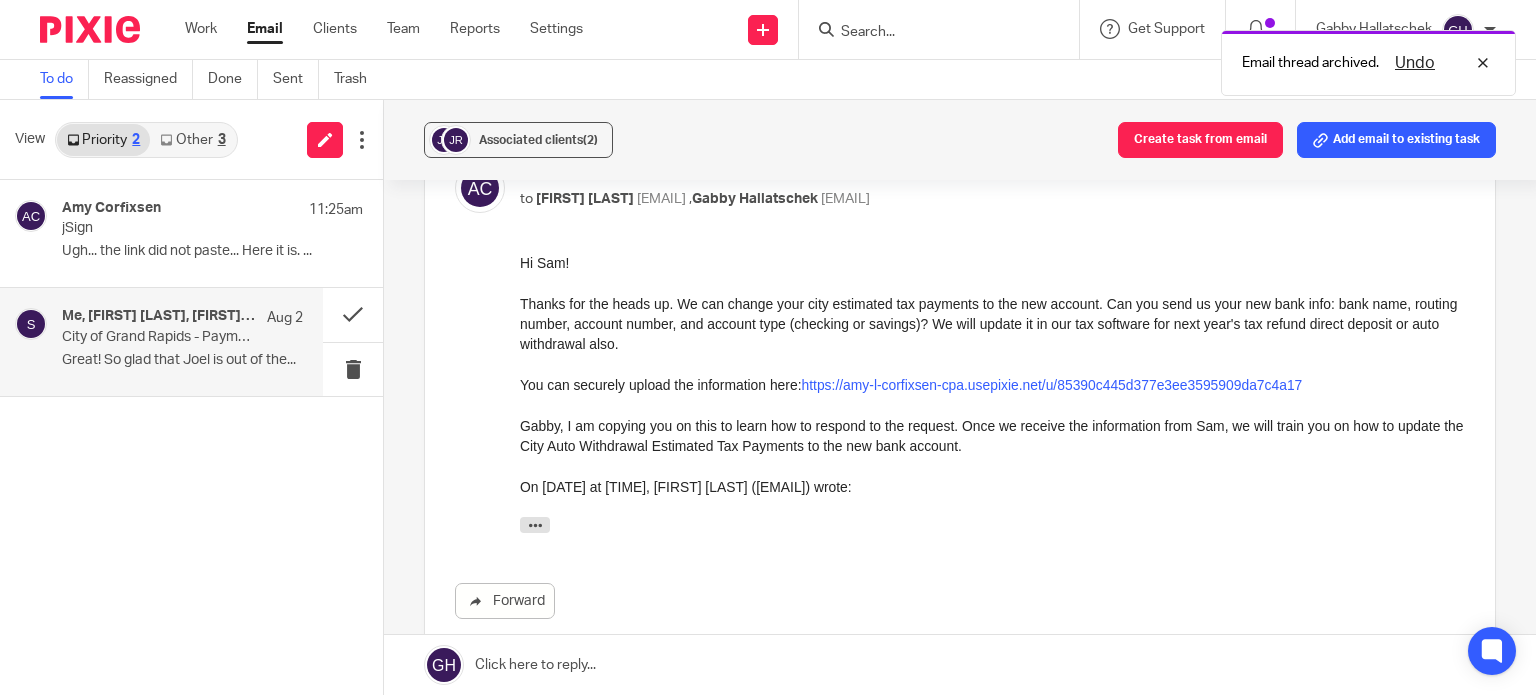 scroll, scrollTop: 0, scrollLeft: 0, axis: both 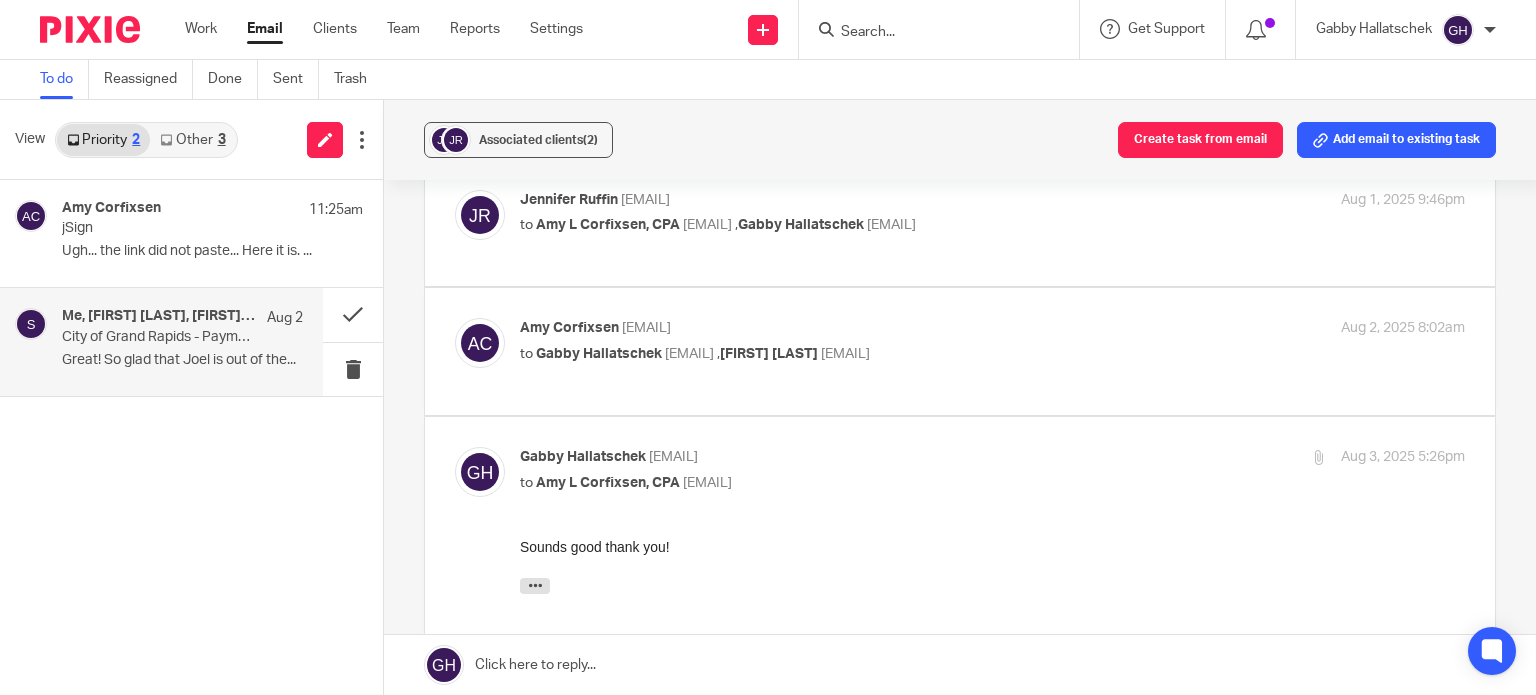 click on "Amy Corfixsen
<amylcpa@gmail.com>   to
Gabby Hallatschek
<gabby@amylcpa.com>   ,
Jennifer Ruffing
<ruffinjenn@gmail.com>       Aug 2, 2025 8:02am" at bounding box center (992, 343) 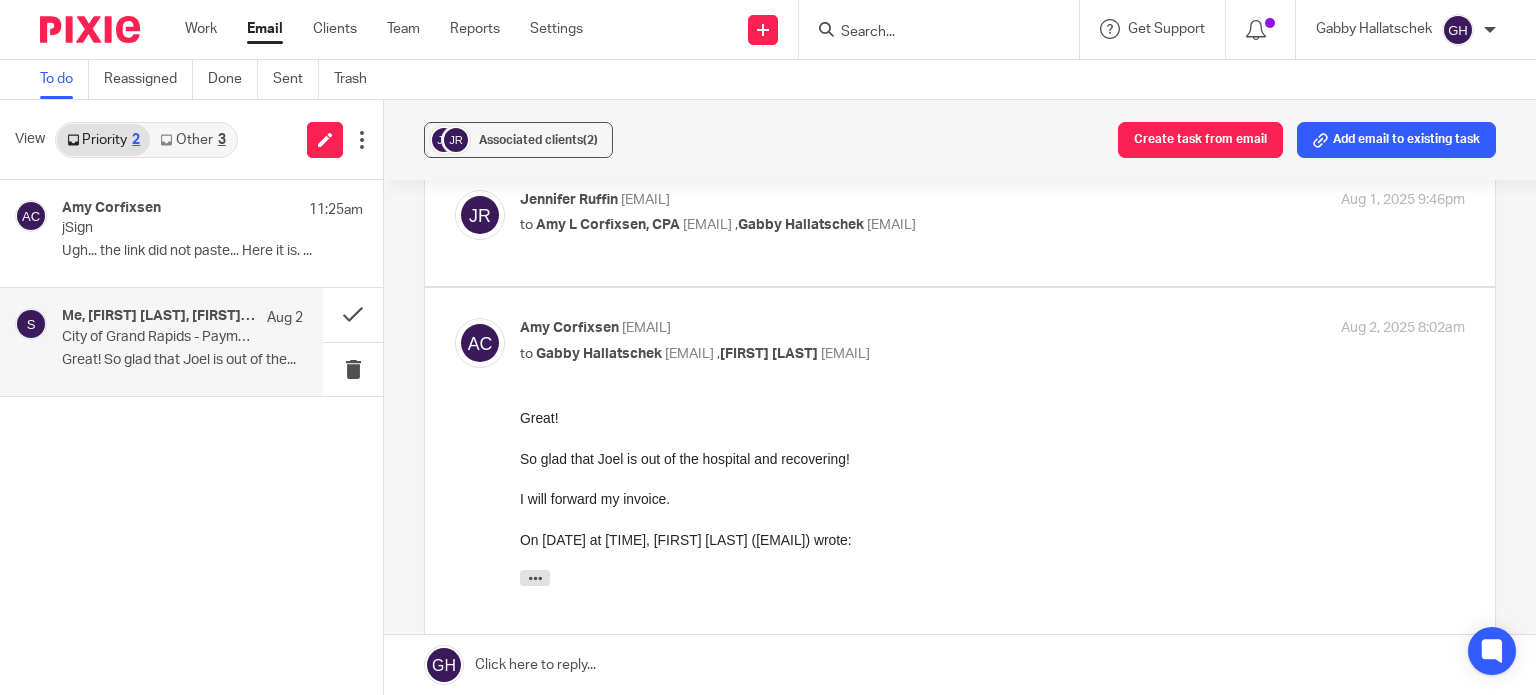 scroll, scrollTop: 0, scrollLeft: 0, axis: both 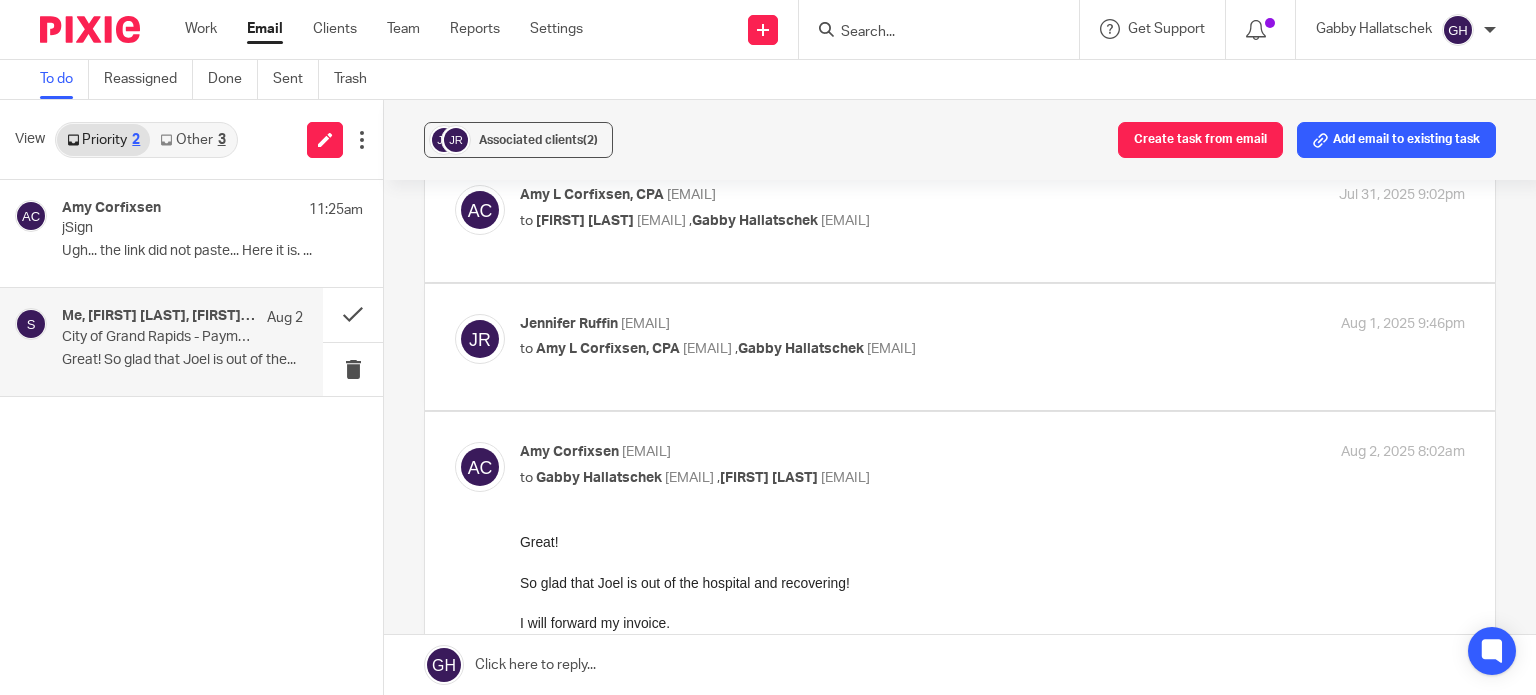 click on "Amy L Corfixsen, CPA" at bounding box center [608, 349] 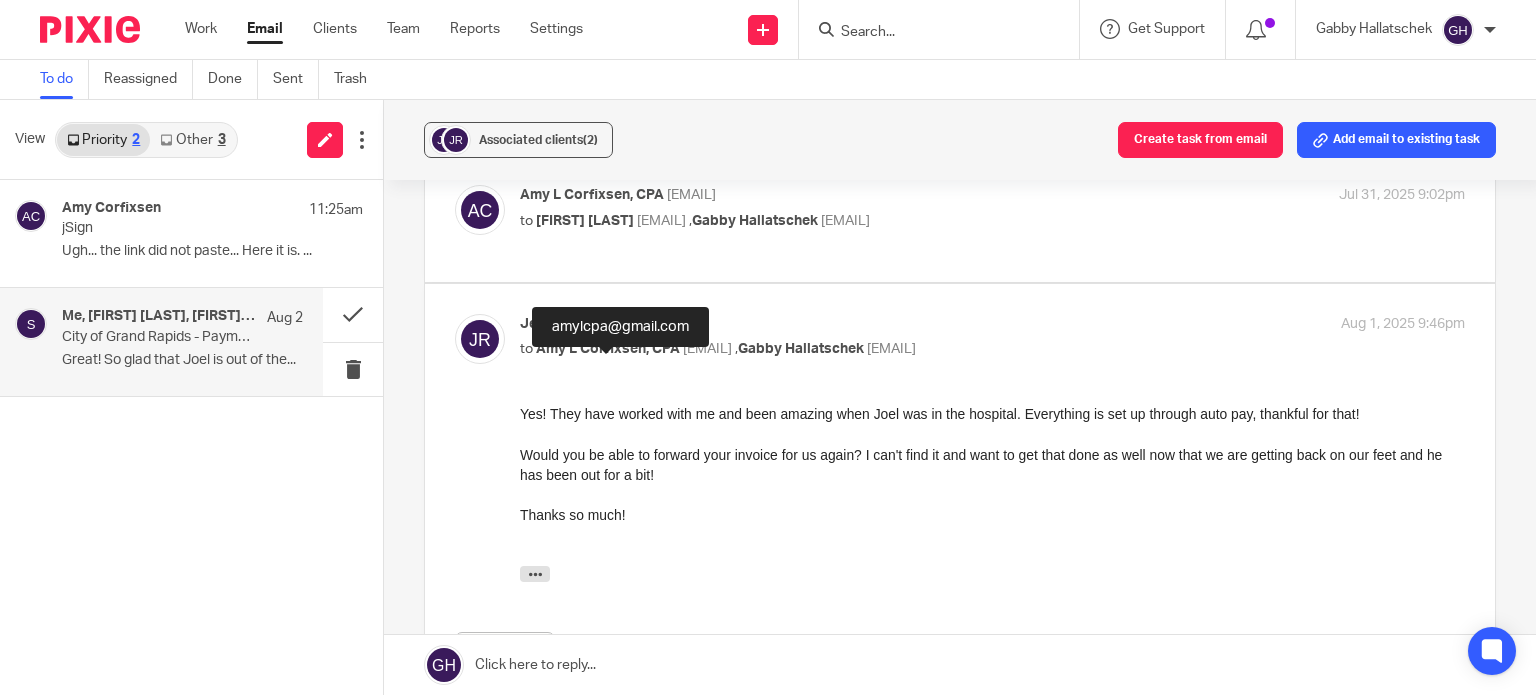 scroll, scrollTop: 0, scrollLeft: 0, axis: both 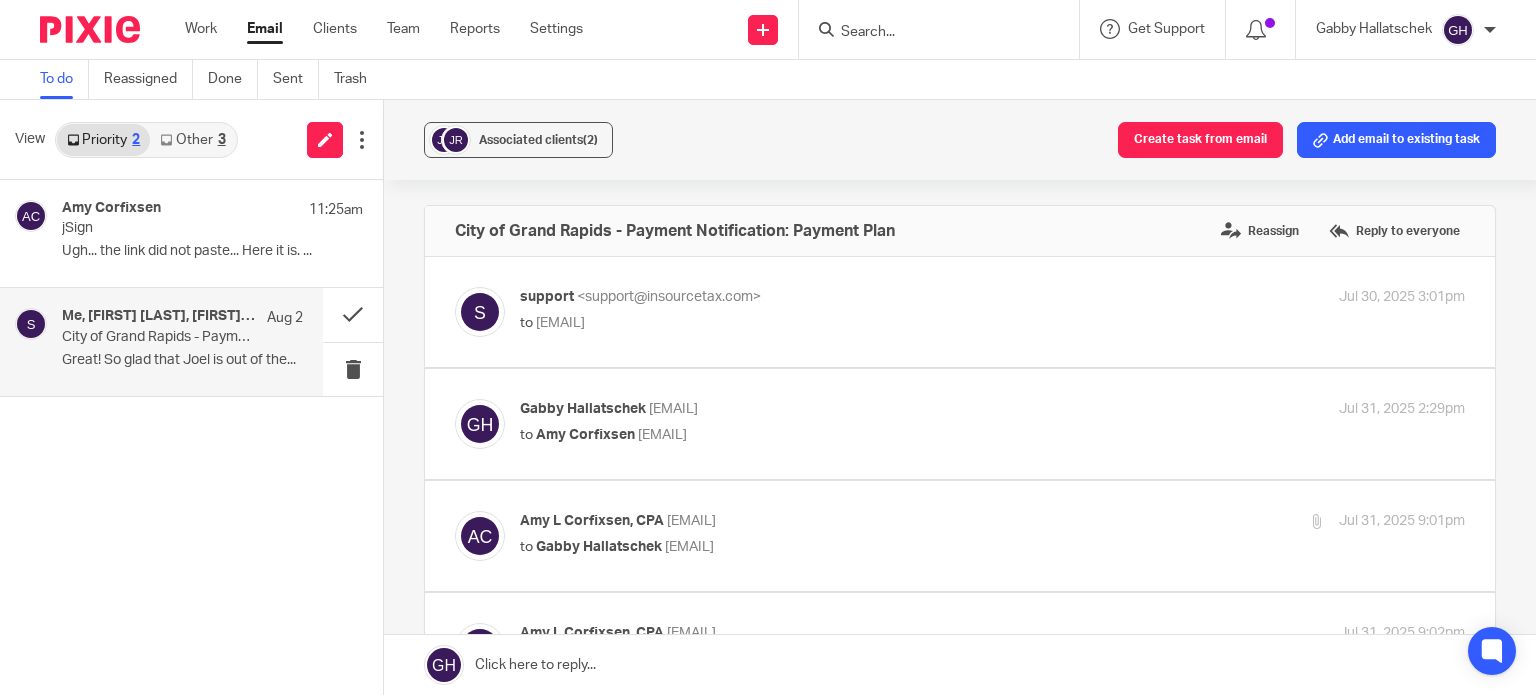 click at bounding box center (960, 312) 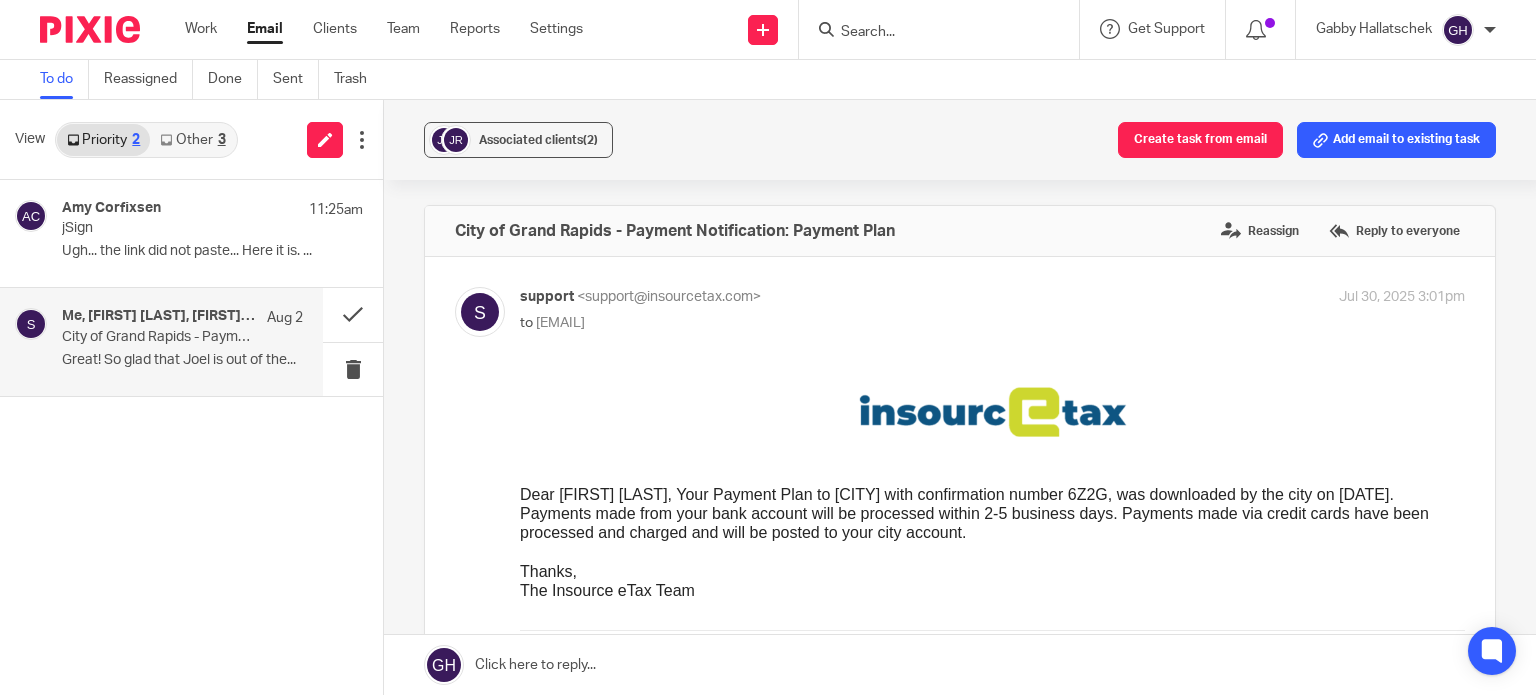 scroll, scrollTop: 0, scrollLeft: 0, axis: both 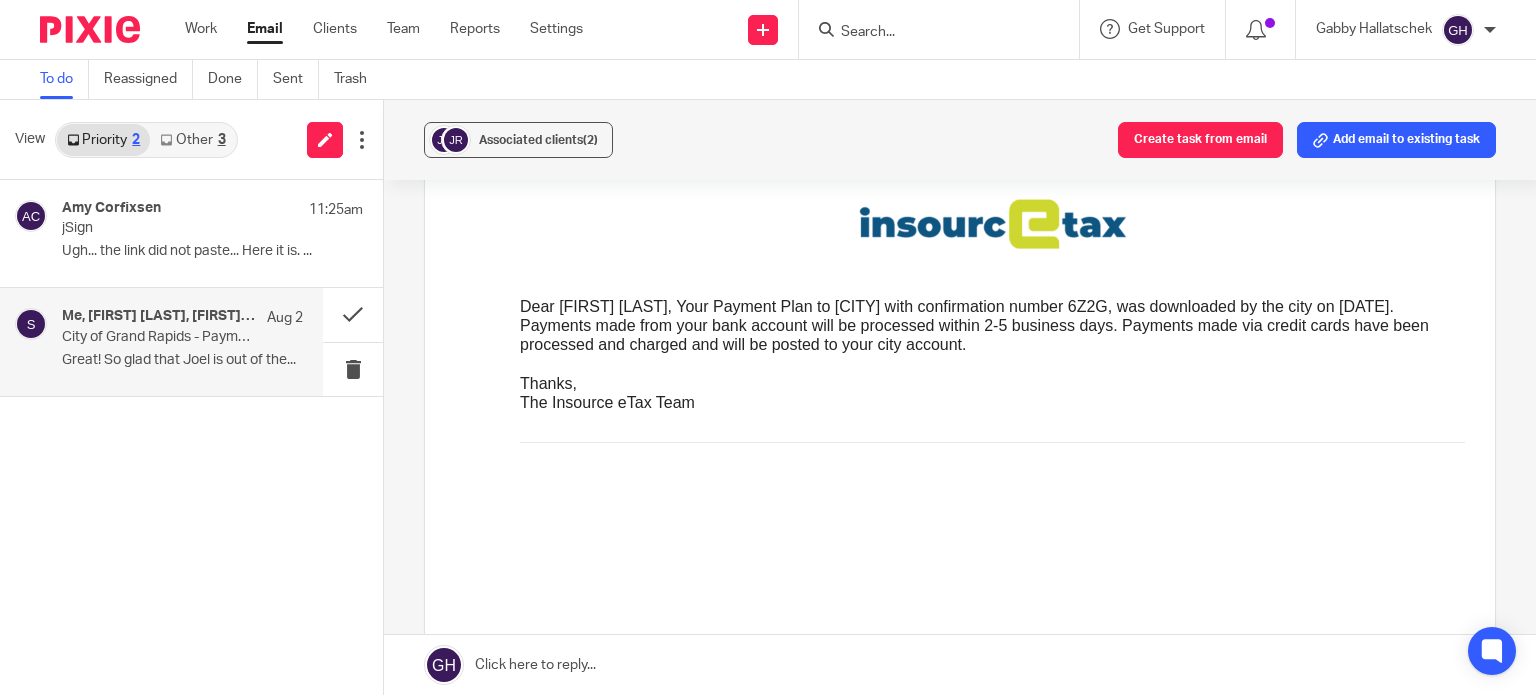 click on "Other
3" at bounding box center (192, 140) 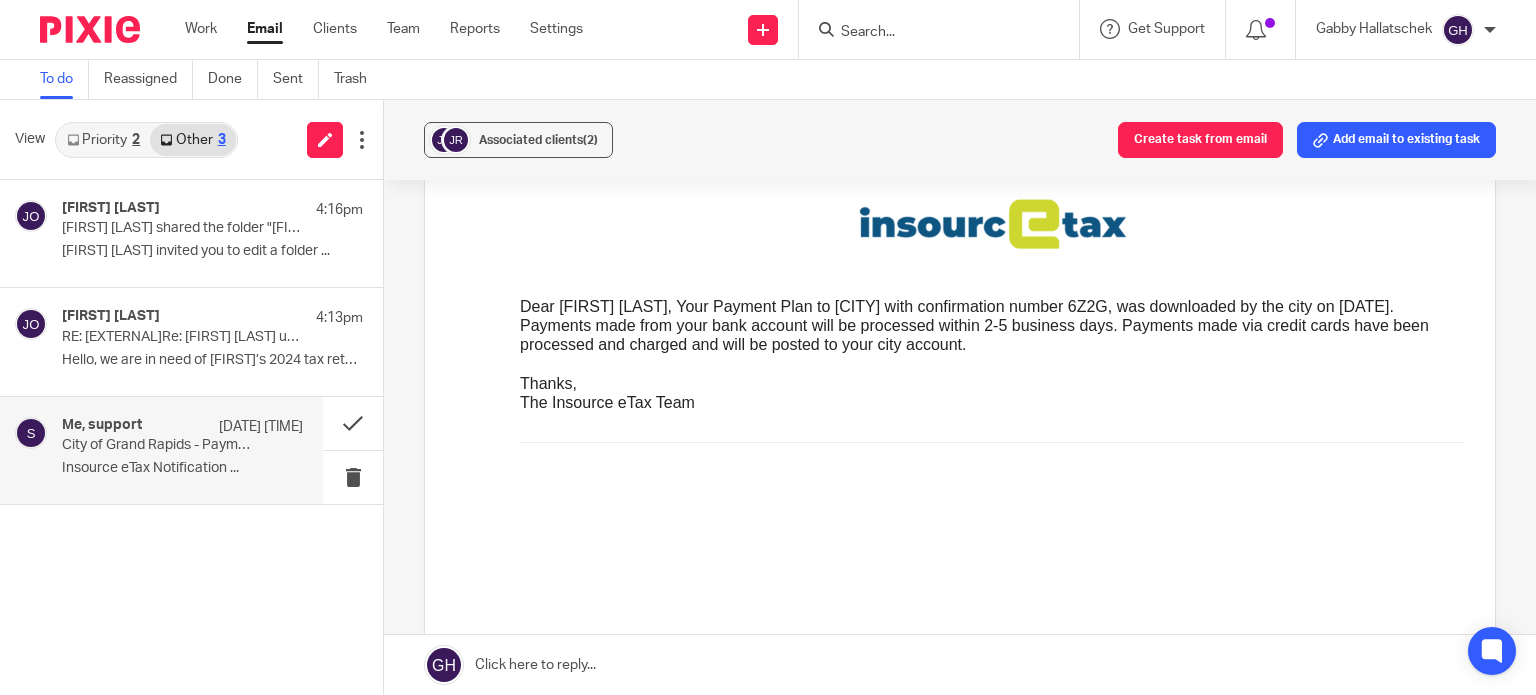 click on "City of Grand Rapids - Payment Notification: Balance Due" at bounding box center (158, 445) 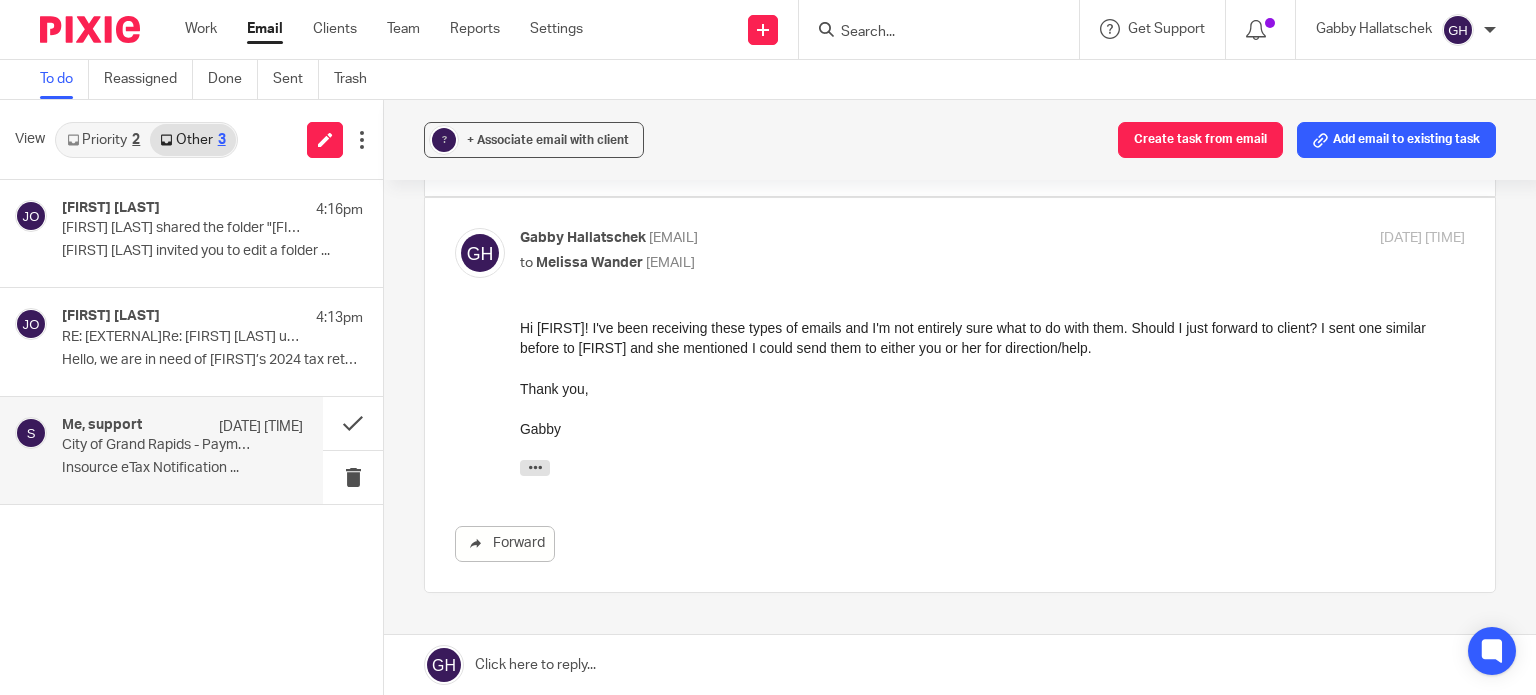 scroll, scrollTop: 0, scrollLeft: 0, axis: both 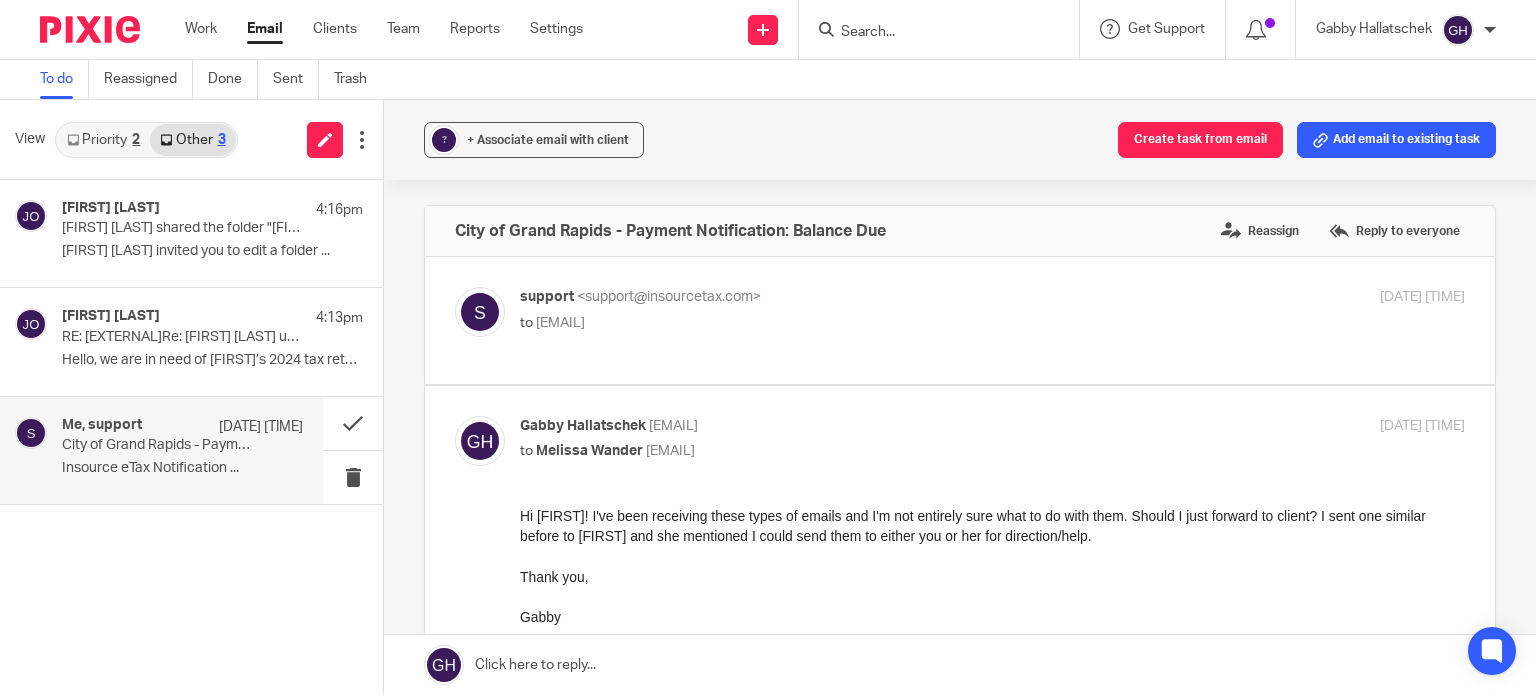 click on "to     <laura@amylcpa.com>" at bounding box center [835, 323] 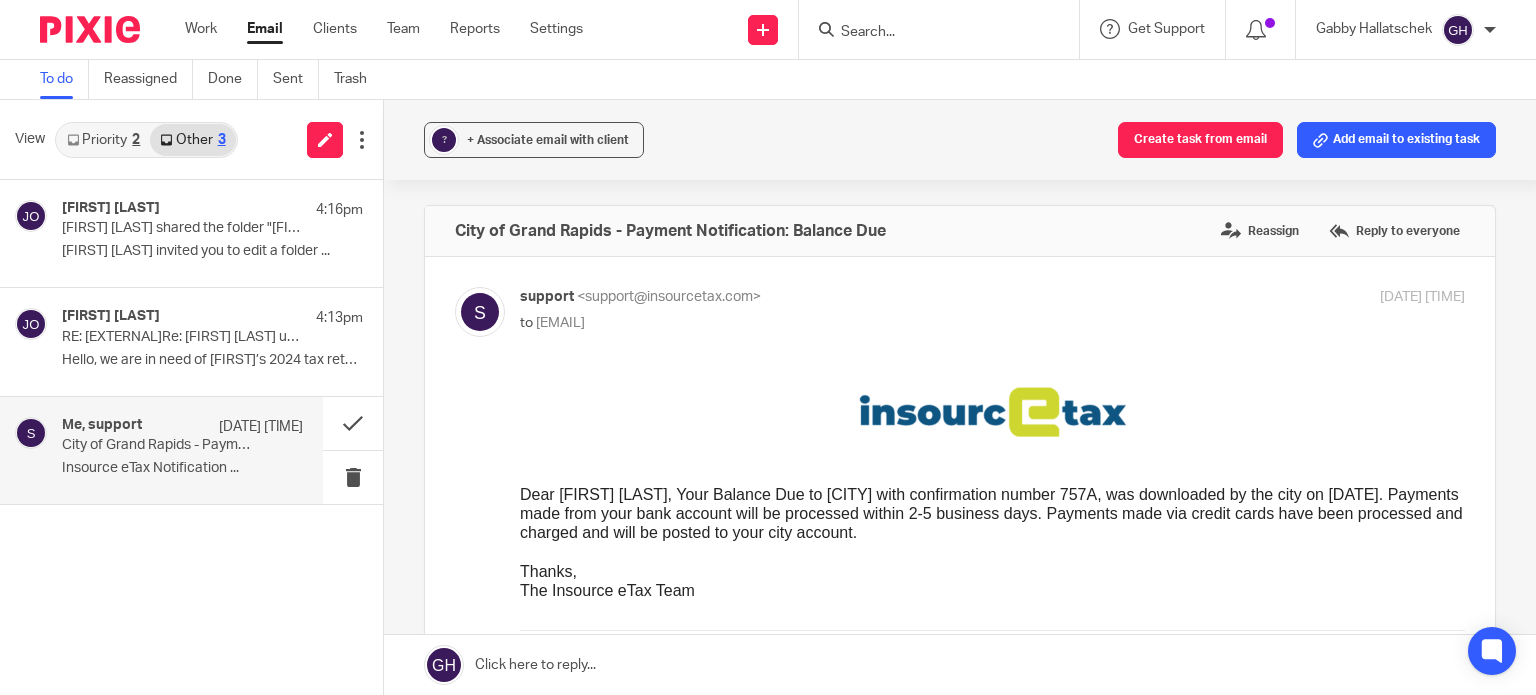 scroll, scrollTop: 0, scrollLeft: 0, axis: both 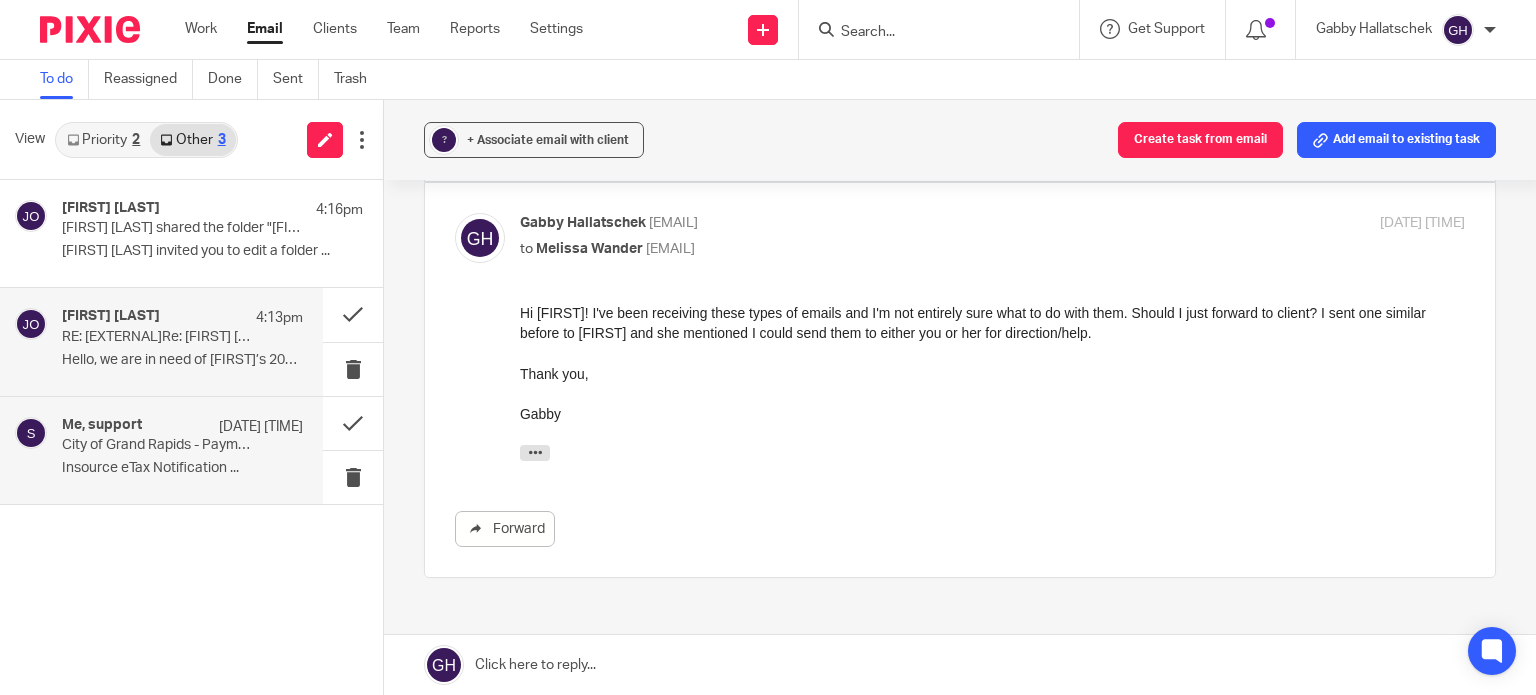 click on "Joy O'Neill
4:13pm" at bounding box center (182, 318) 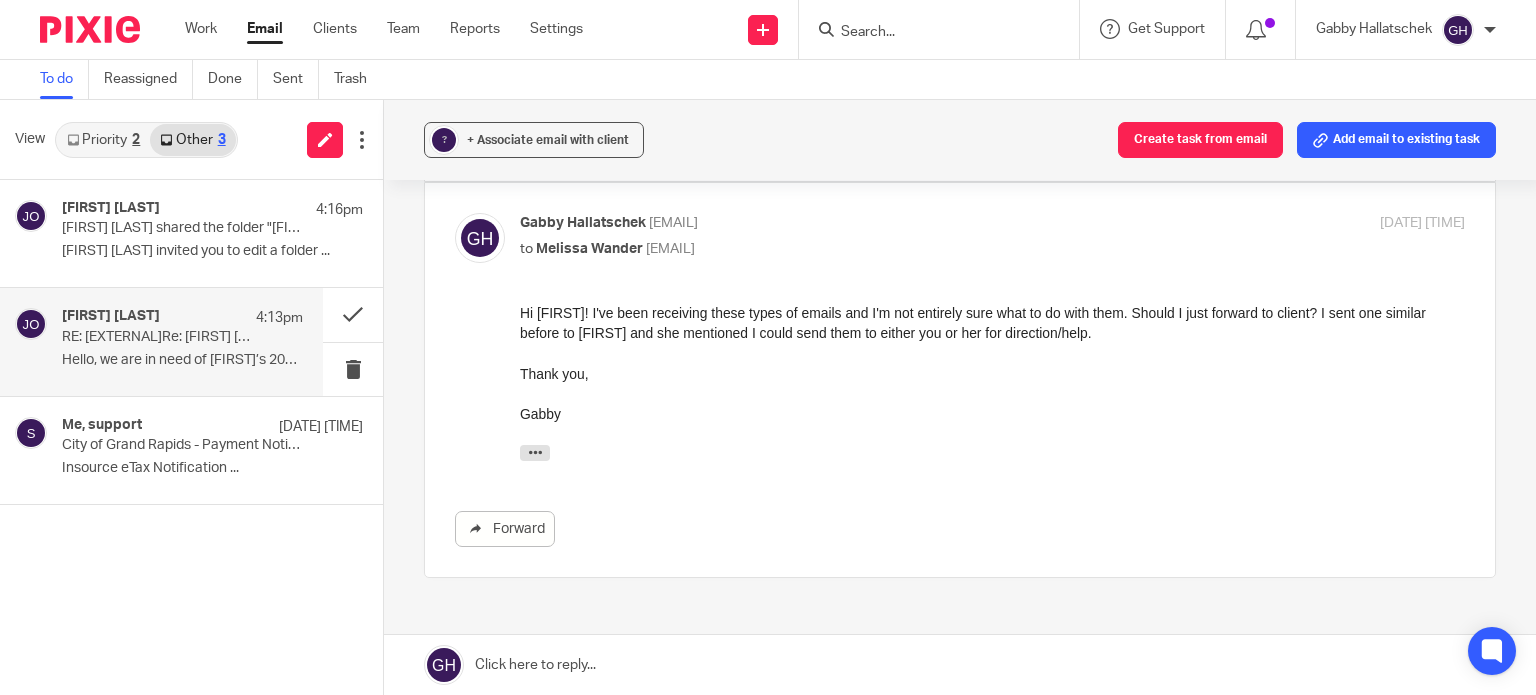 scroll, scrollTop: 0, scrollLeft: 0, axis: both 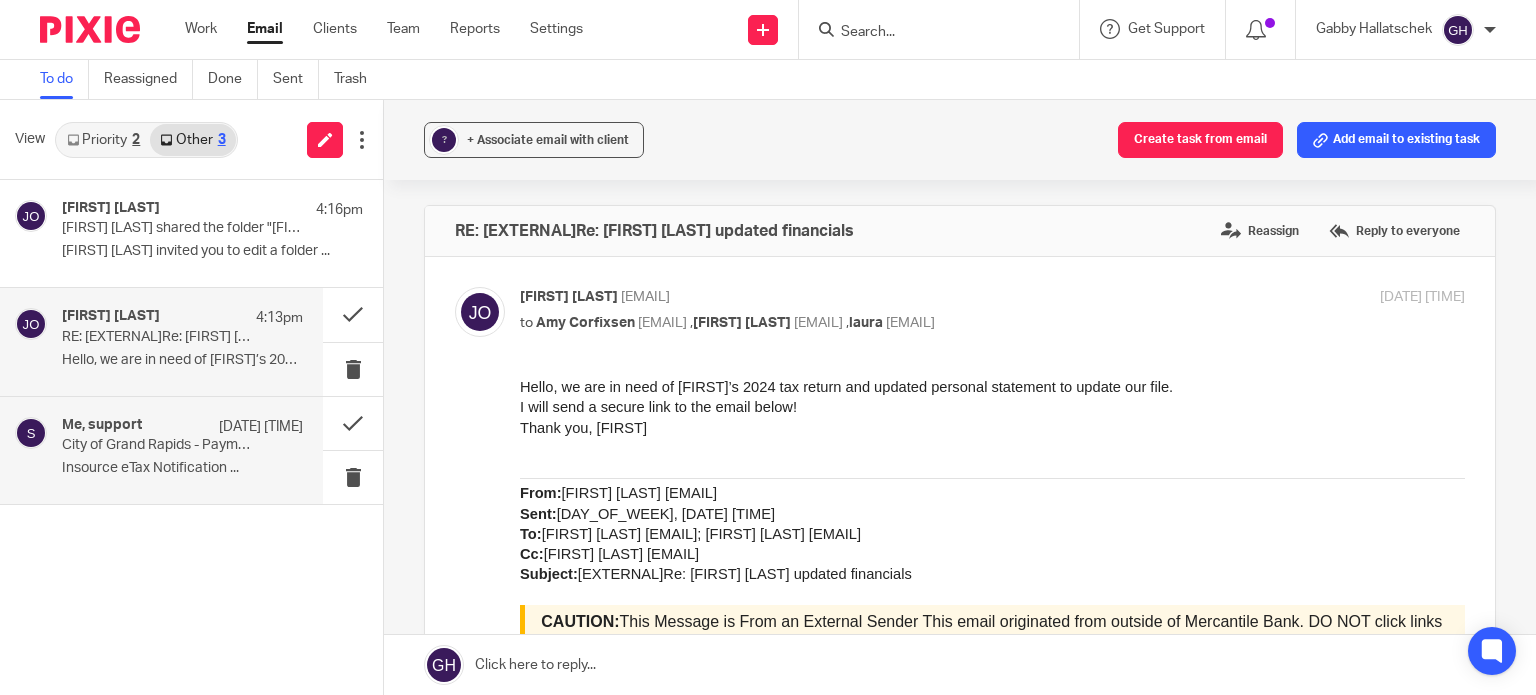 click on "City of Grand Rapids - Payment Notification: Balance Due" at bounding box center [158, 445] 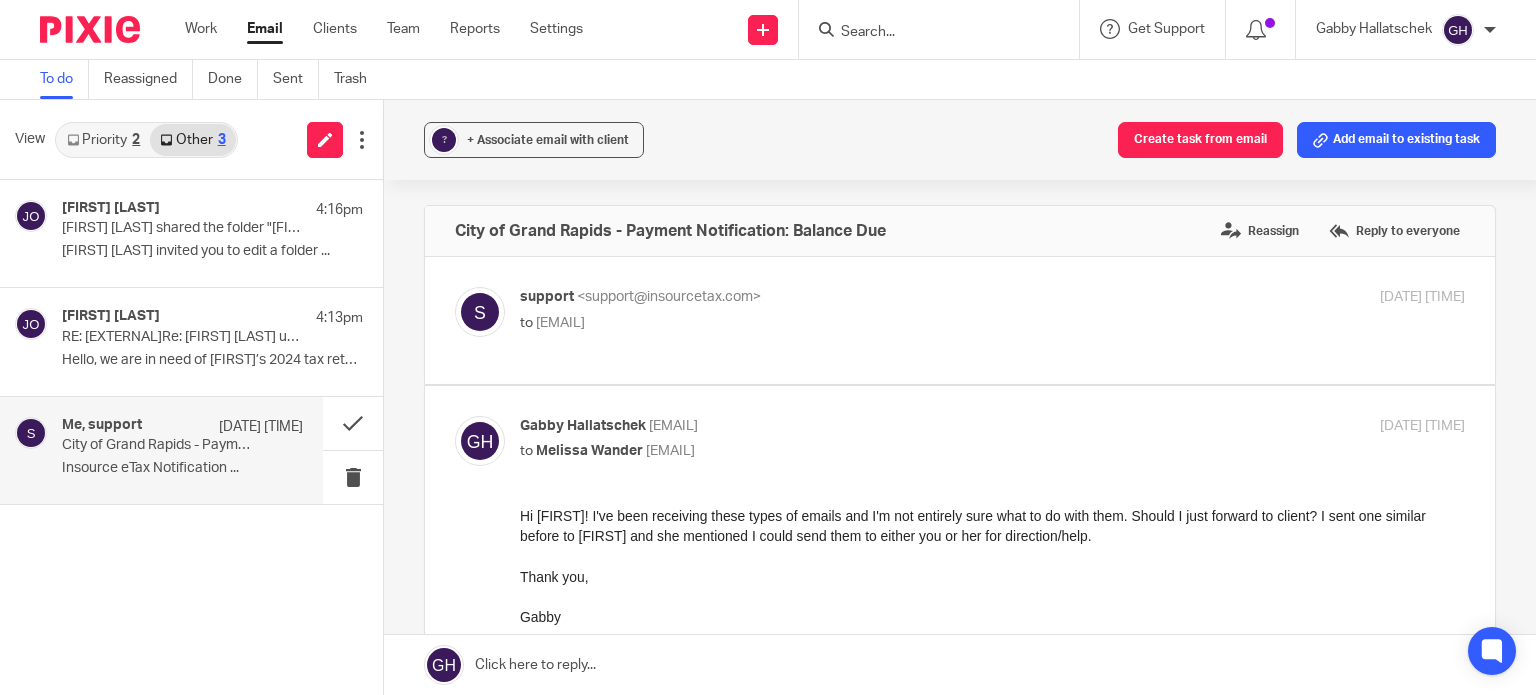 scroll, scrollTop: 0, scrollLeft: 0, axis: both 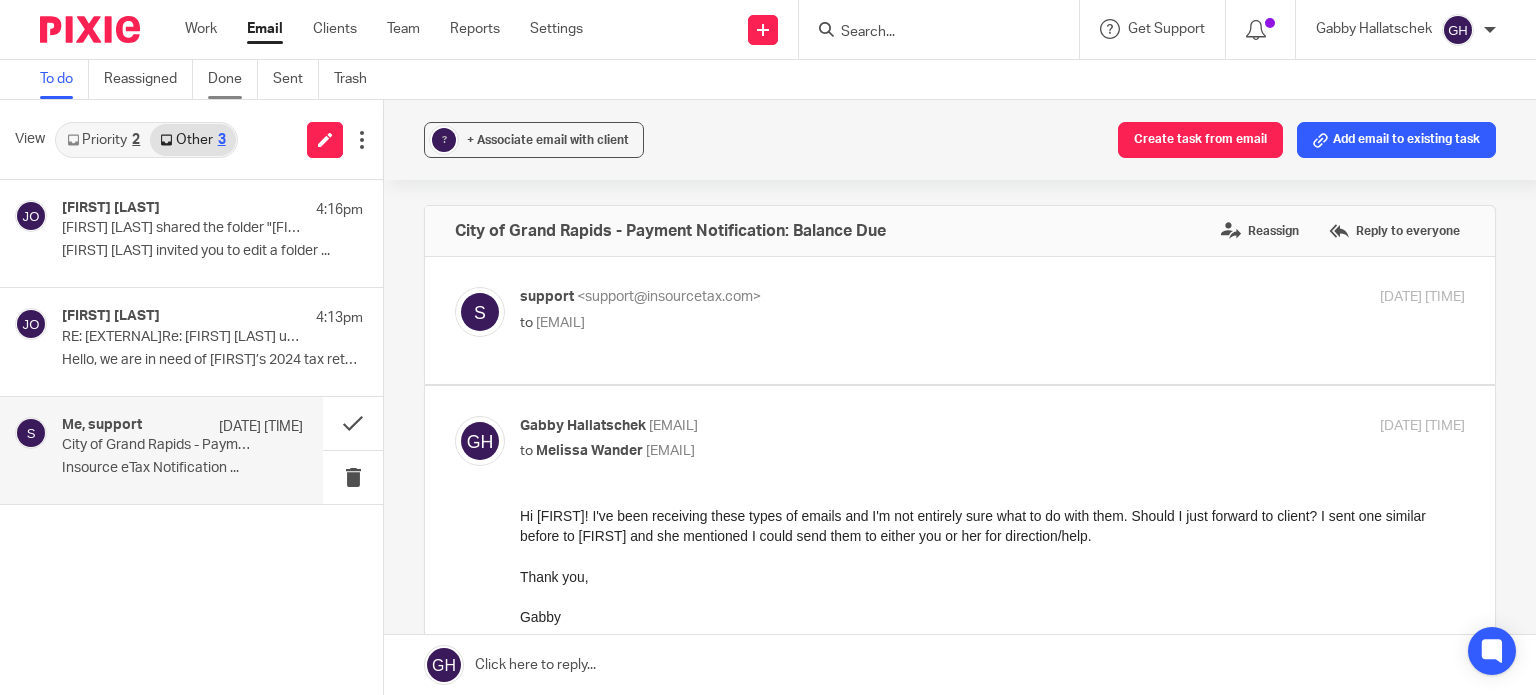 click on "Done" at bounding box center (233, 79) 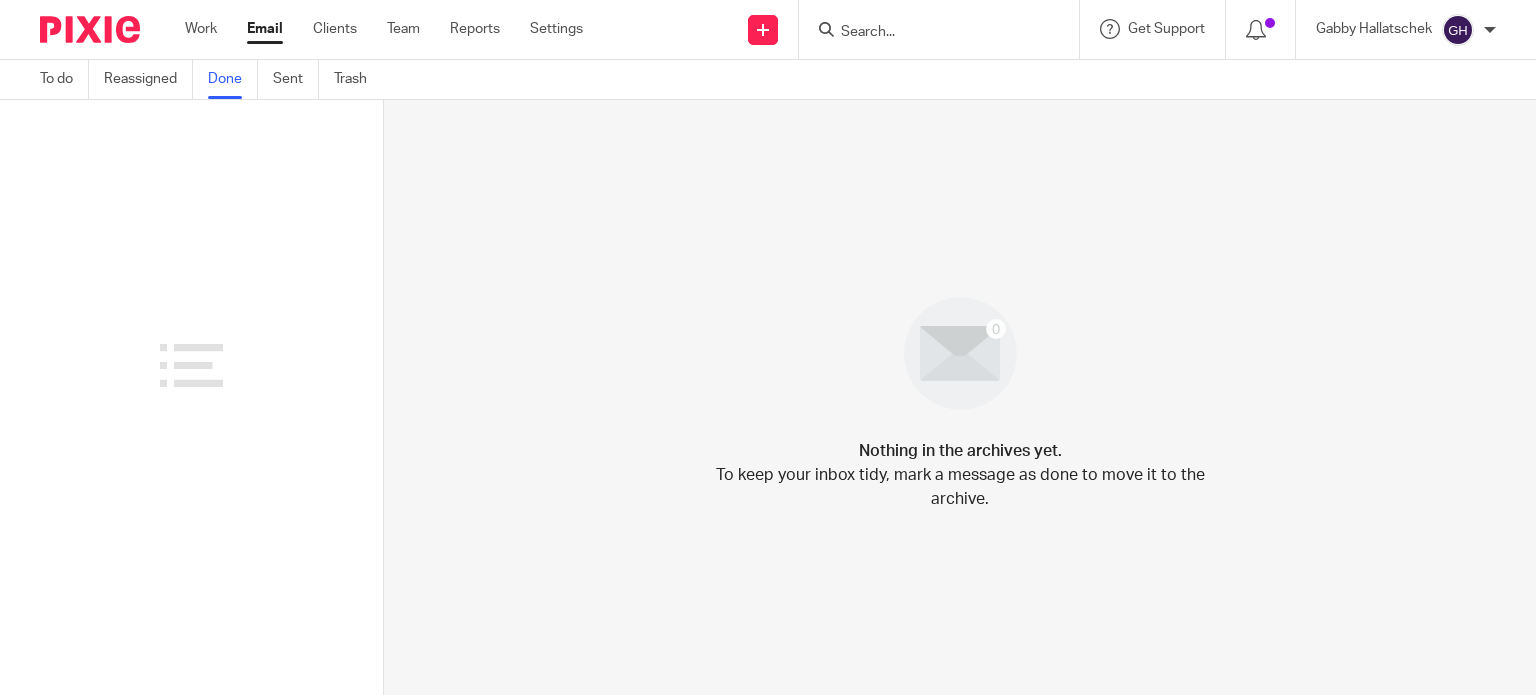 scroll, scrollTop: 0, scrollLeft: 0, axis: both 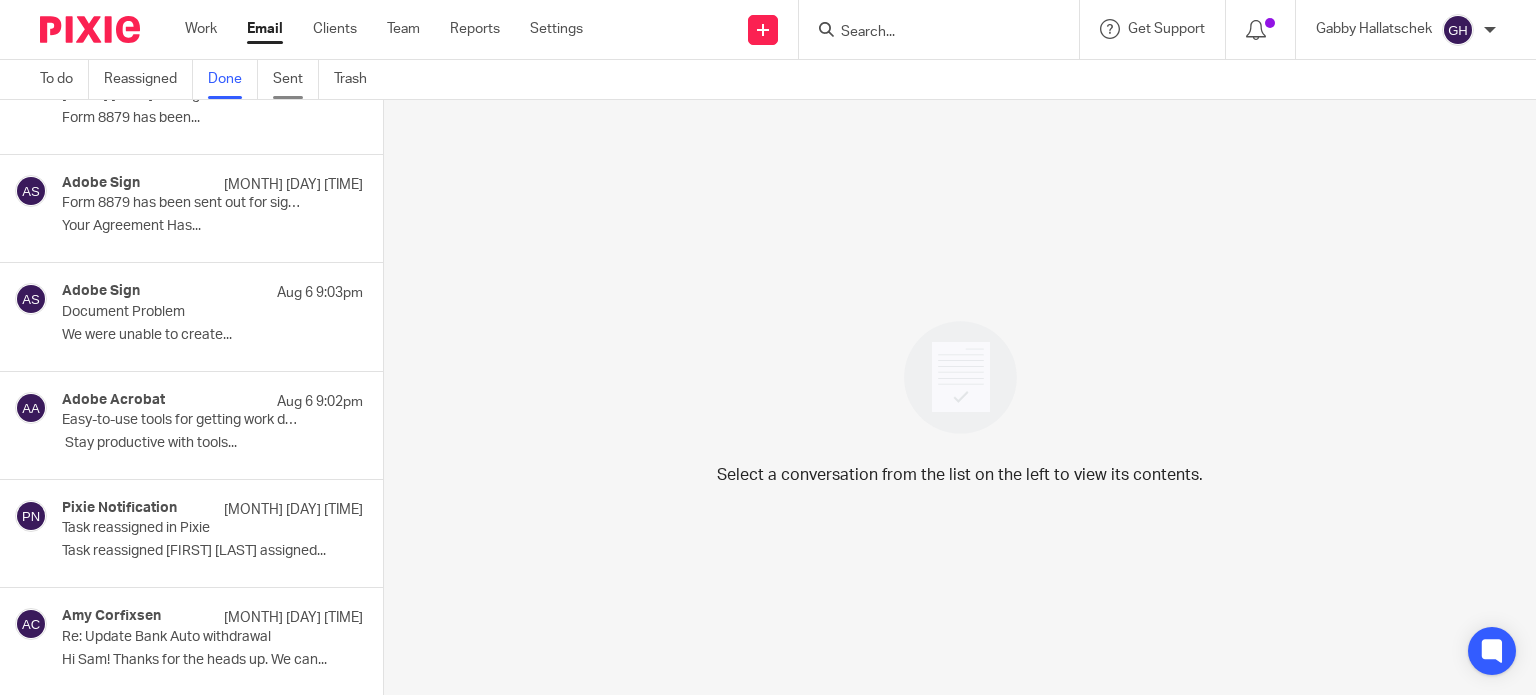 click on "Sent" at bounding box center (296, 79) 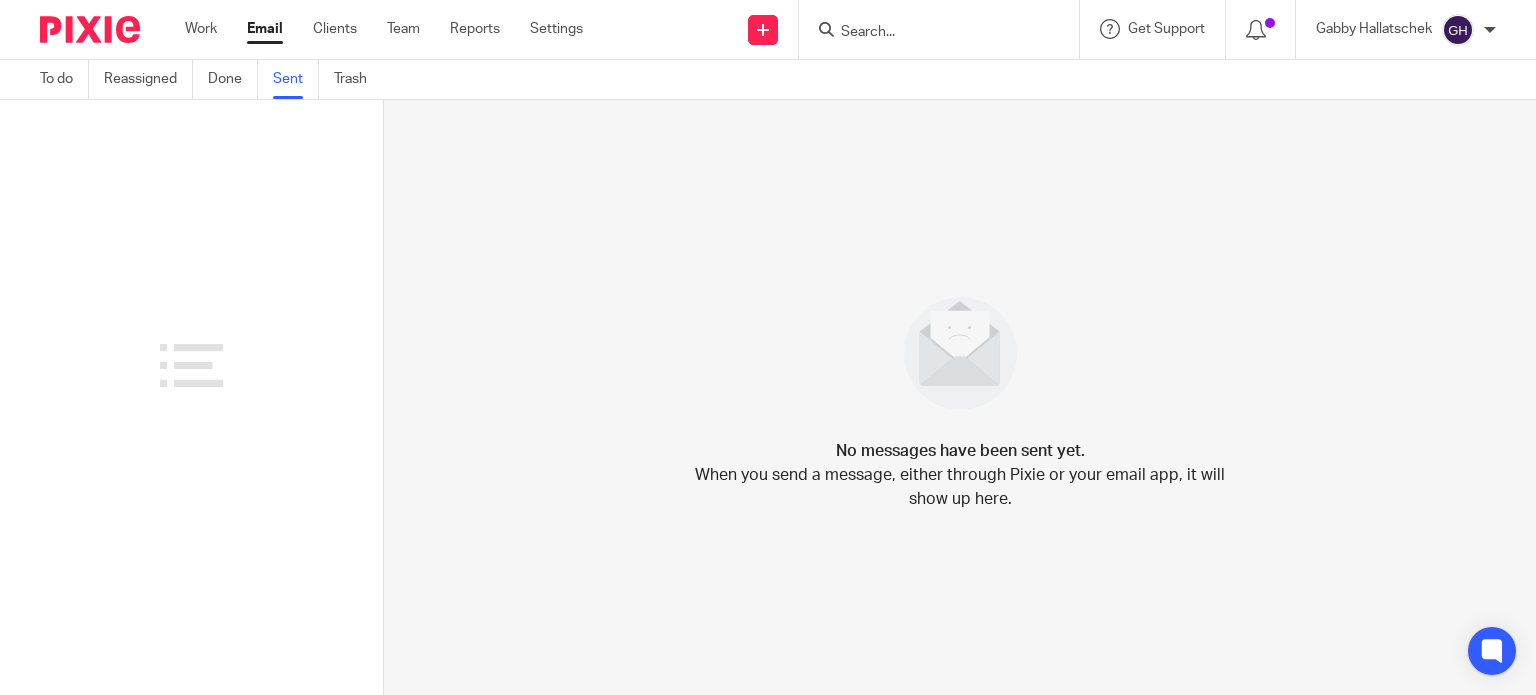scroll, scrollTop: 0, scrollLeft: 0, axis: both 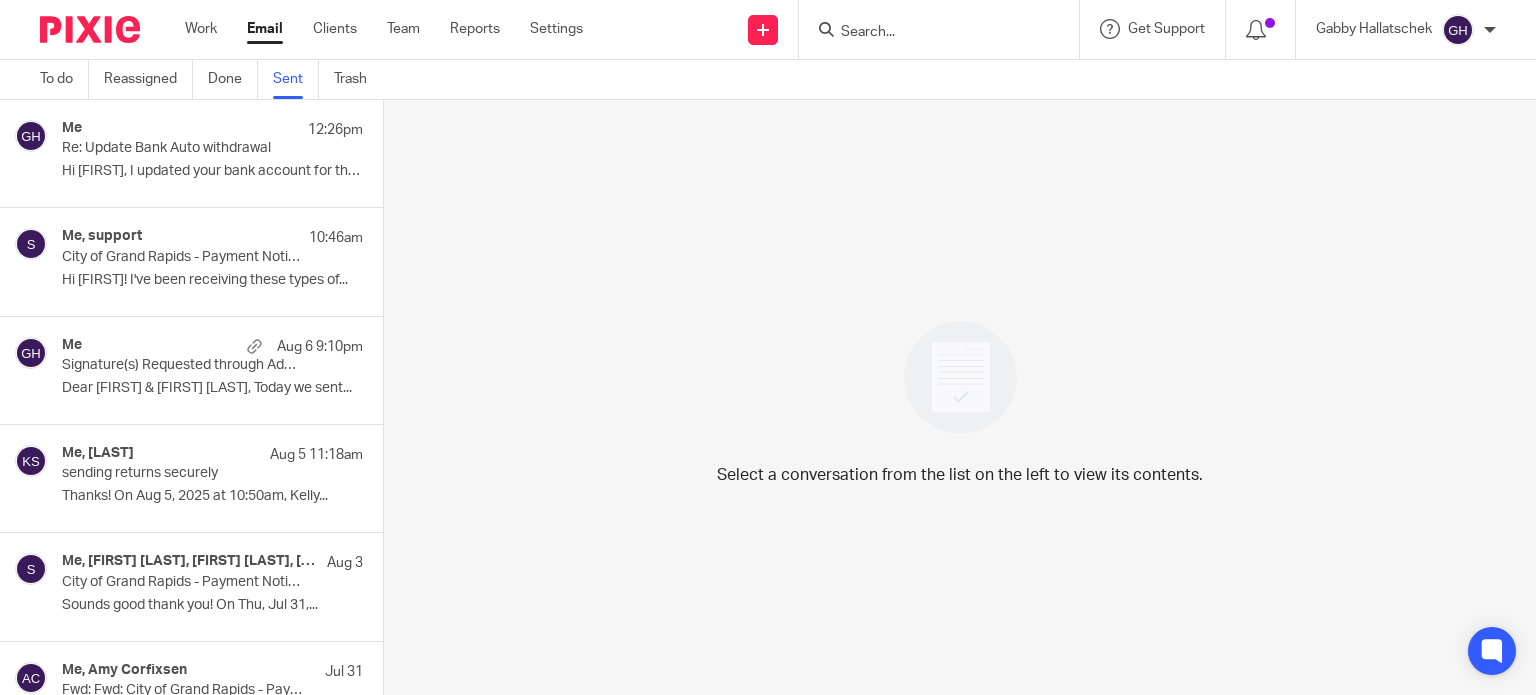 click on "City of Grand Rapids - Payment Notification: Balance Due" at bounding box center [182, 257] 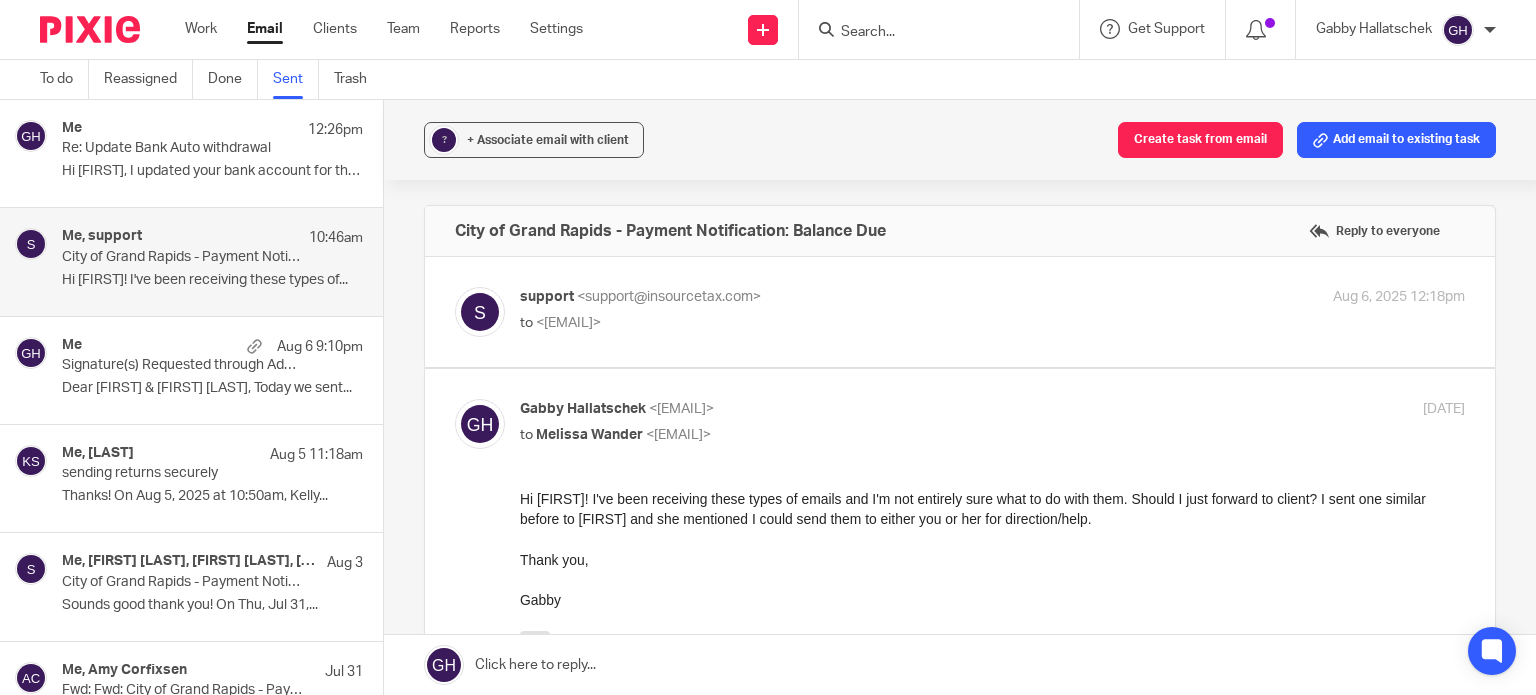 scroll, scrollTop: 0, scrollLeft: 0, axis: both 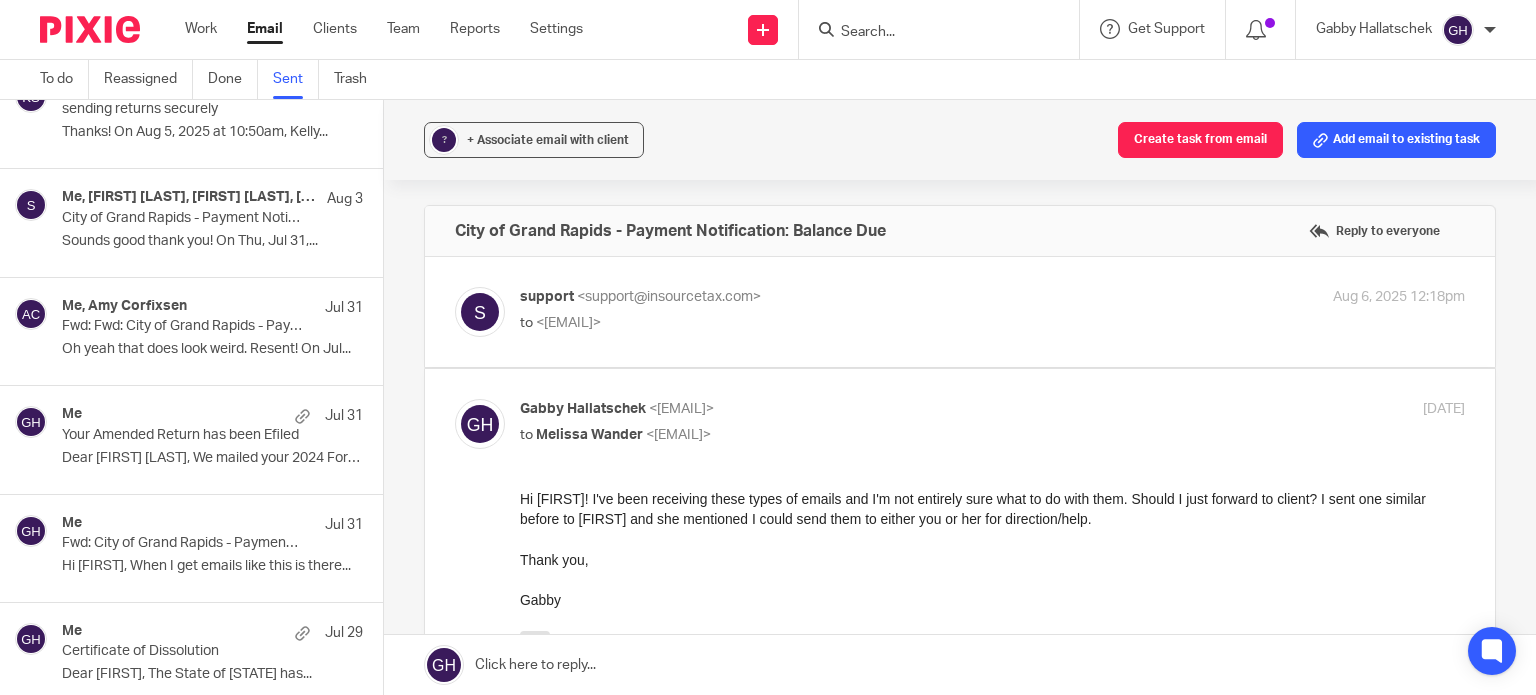click on "City of Grand Rapids - Payment Notification: Payment Plan" at bounding box center [182, 218] 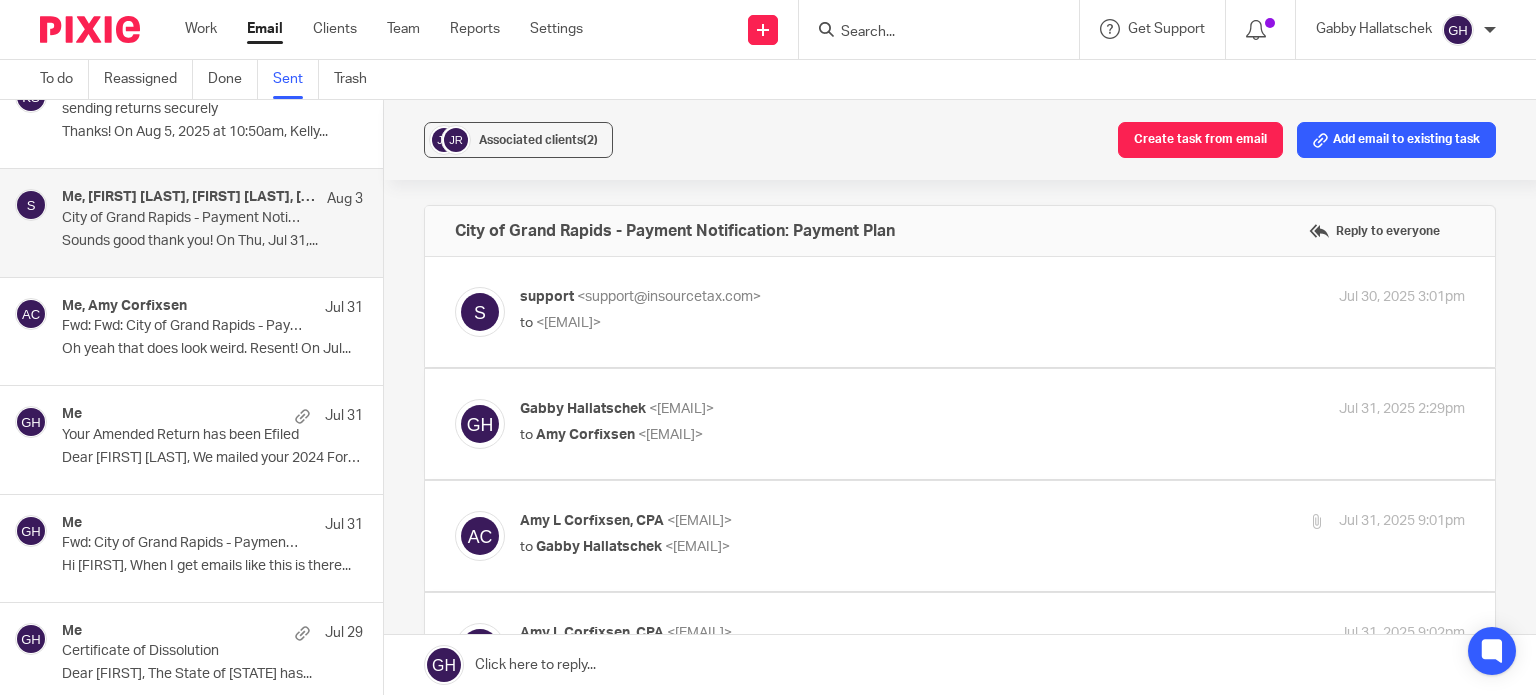 scroll, scrollTop: 0, scrollLeft: 0, axis: both 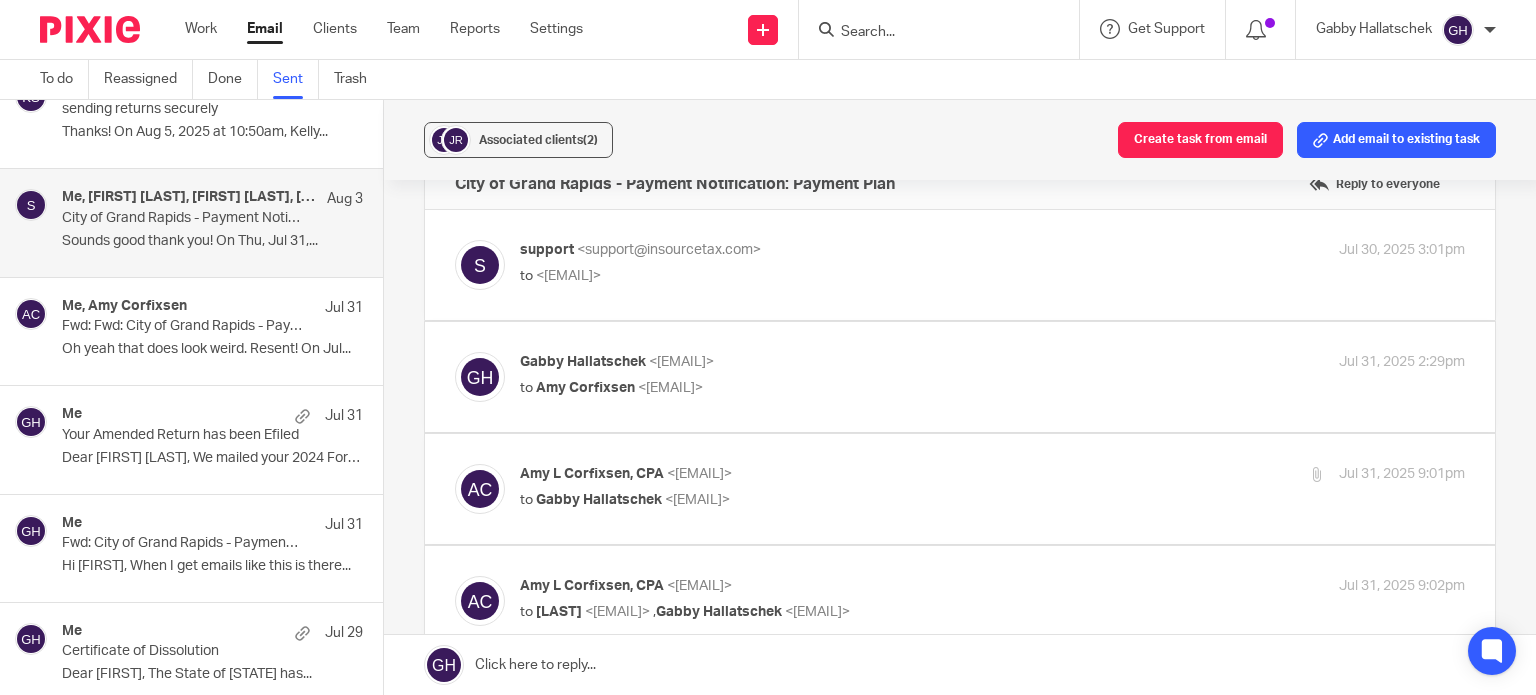 click at bounding box center (960, 377) 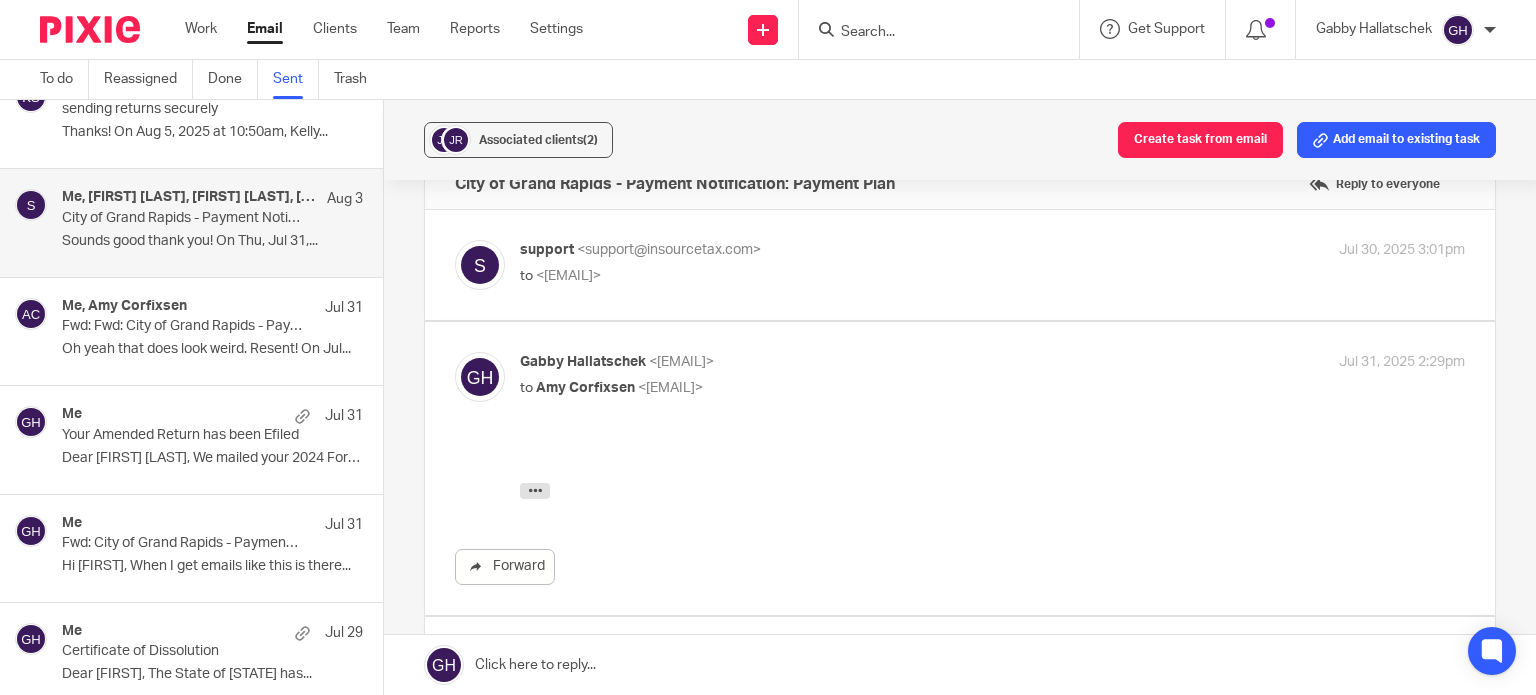 scroll, scrollTop: 0, scrollLeft: 0, axis: both 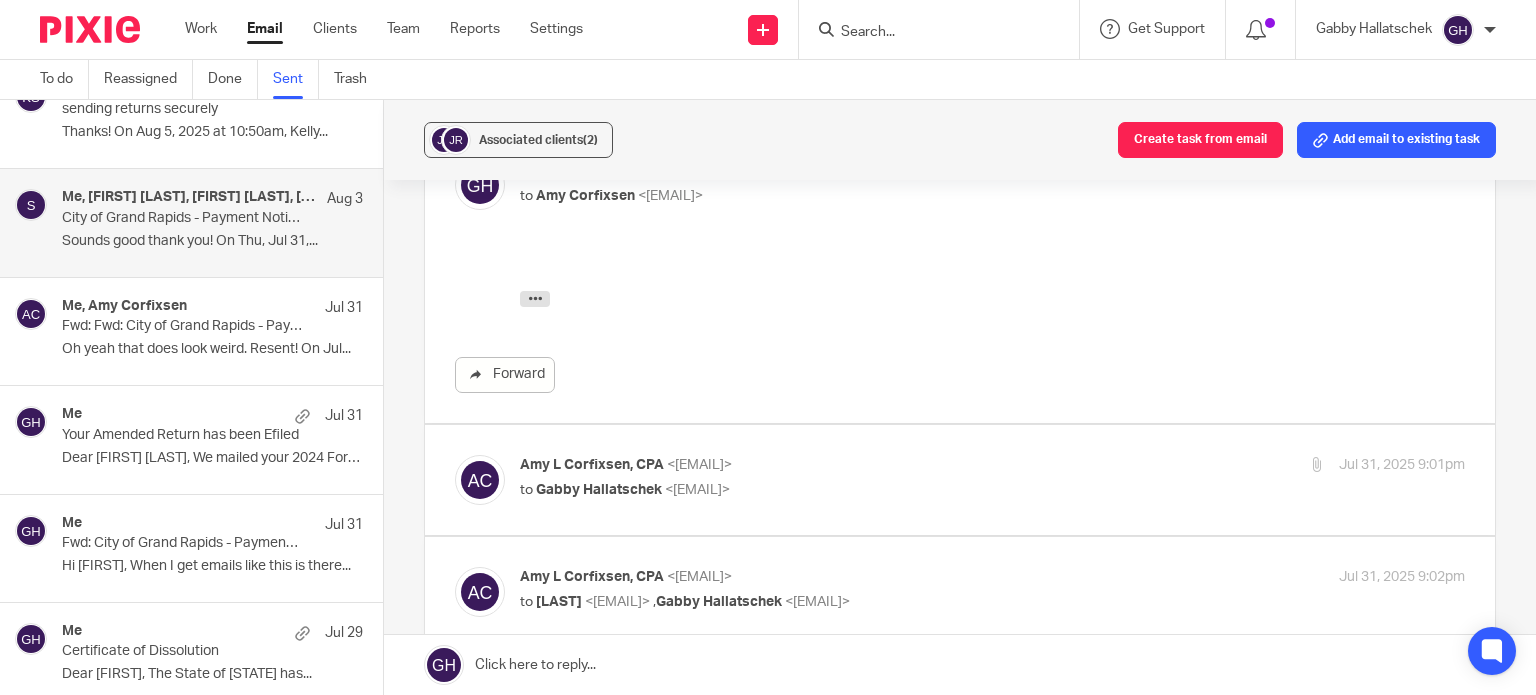 click at bounding box center (960, 480) 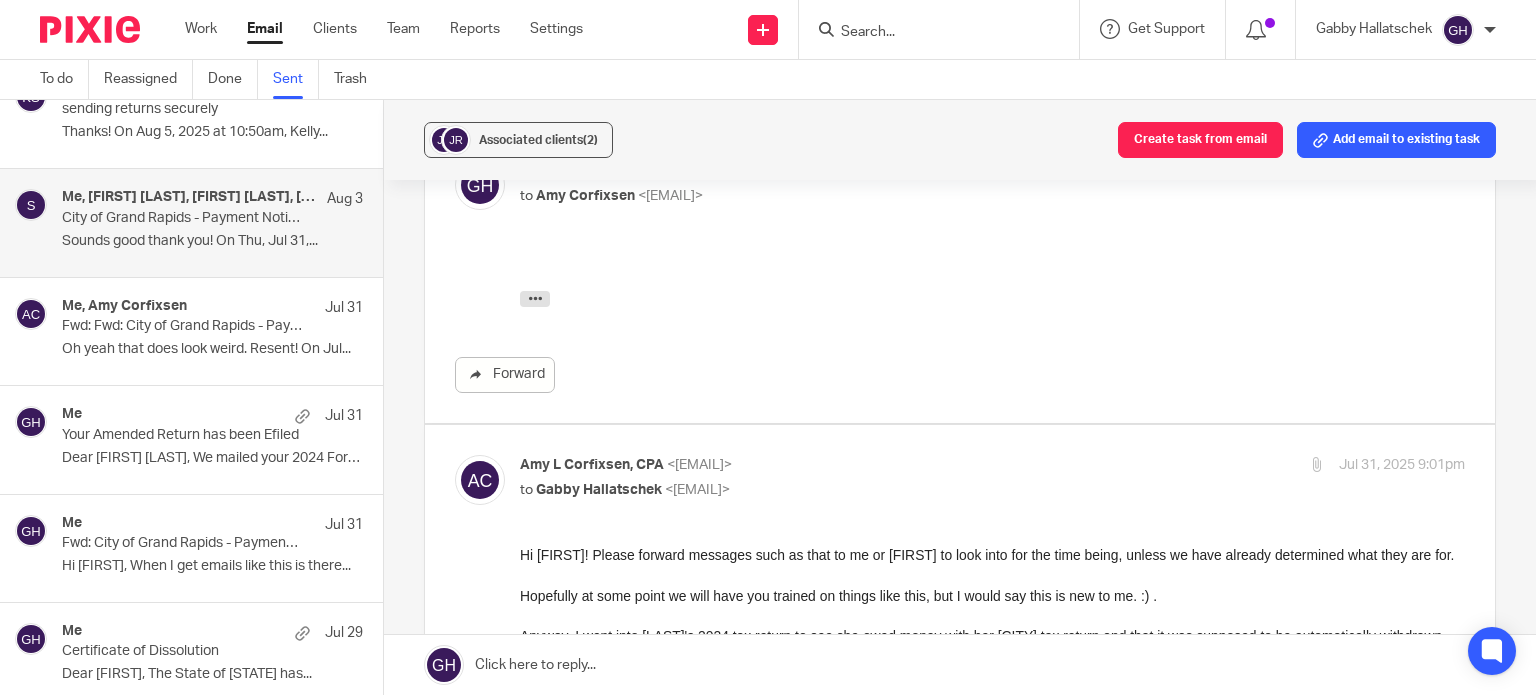 scroll, scrollTop: 0, scrollLeft: 0, axis: both 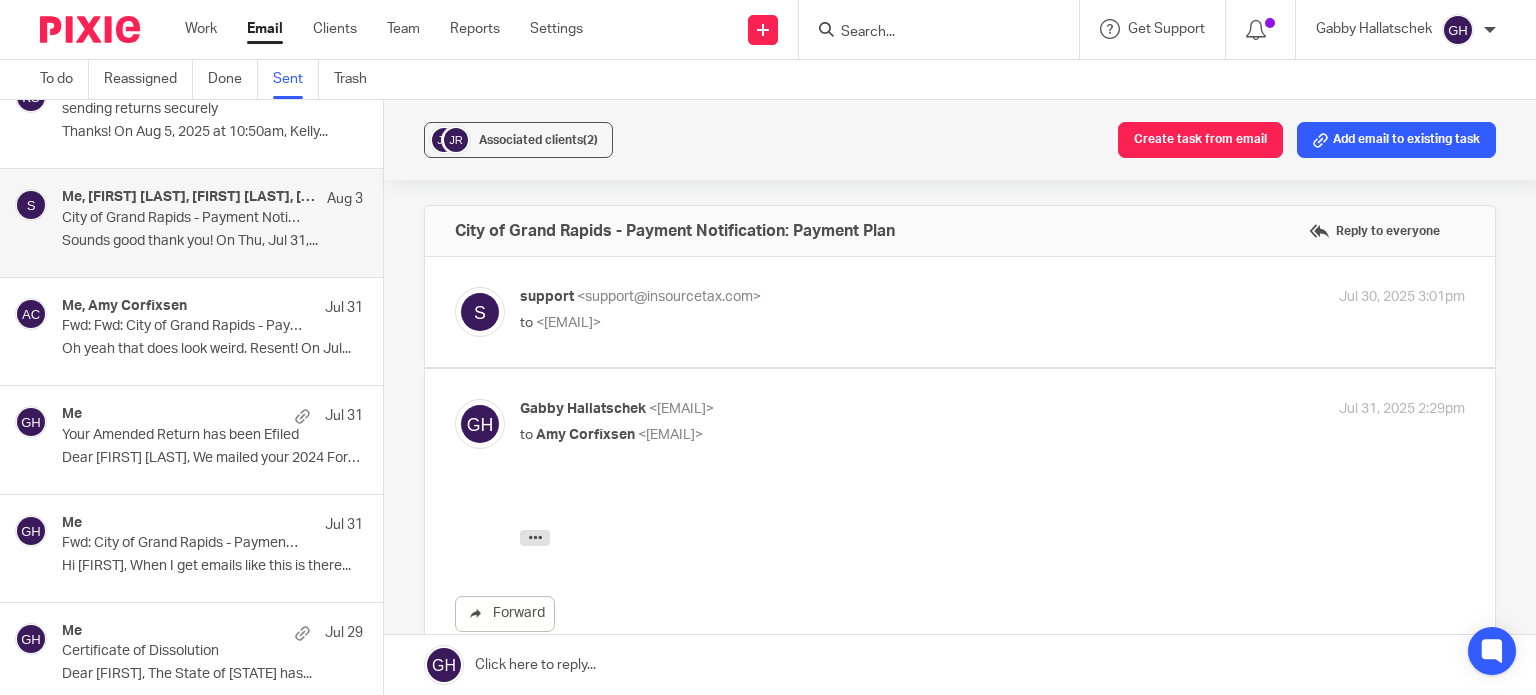 click on "support
<support@insourcetax.com>   to     <laura@amylcpa.com>" at bounding box center [835, 310] 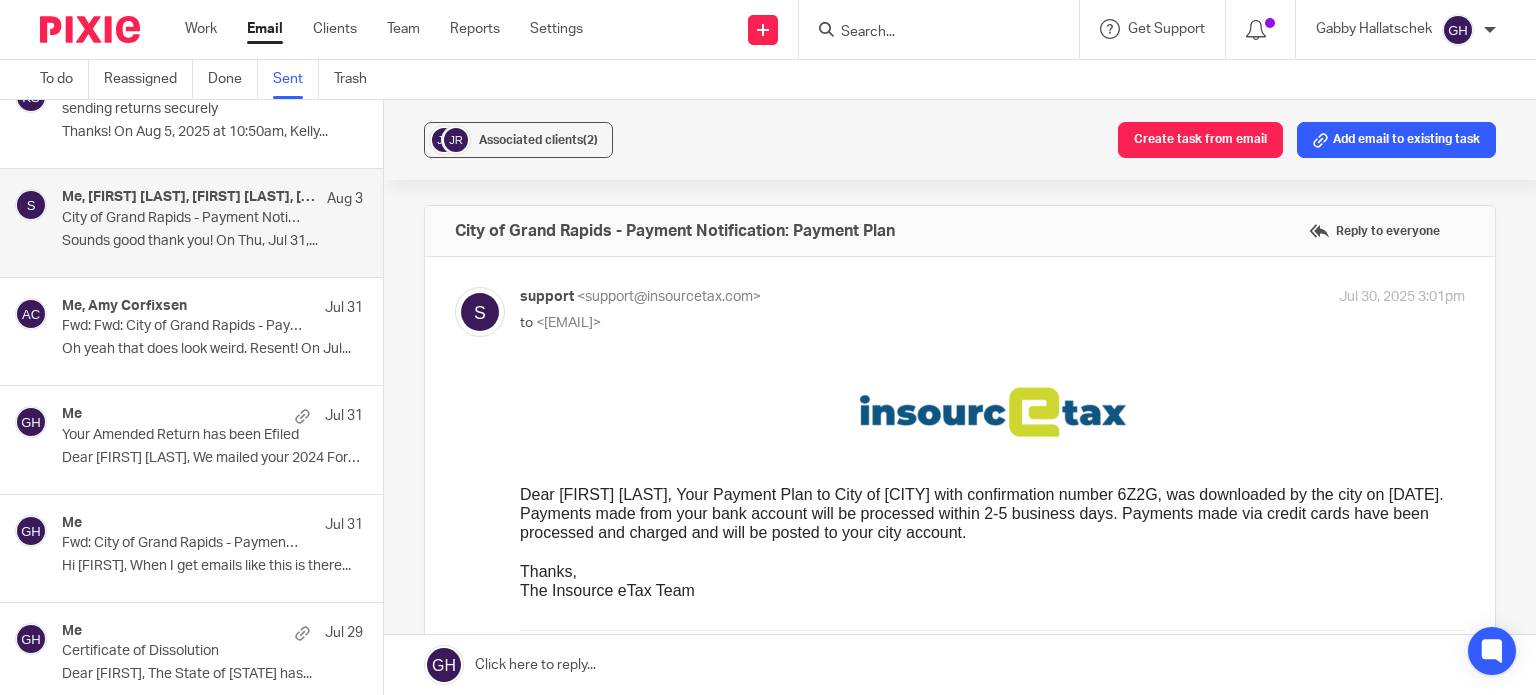 scroll, scrollTop: 0, scrollLeft: 0, axis: both 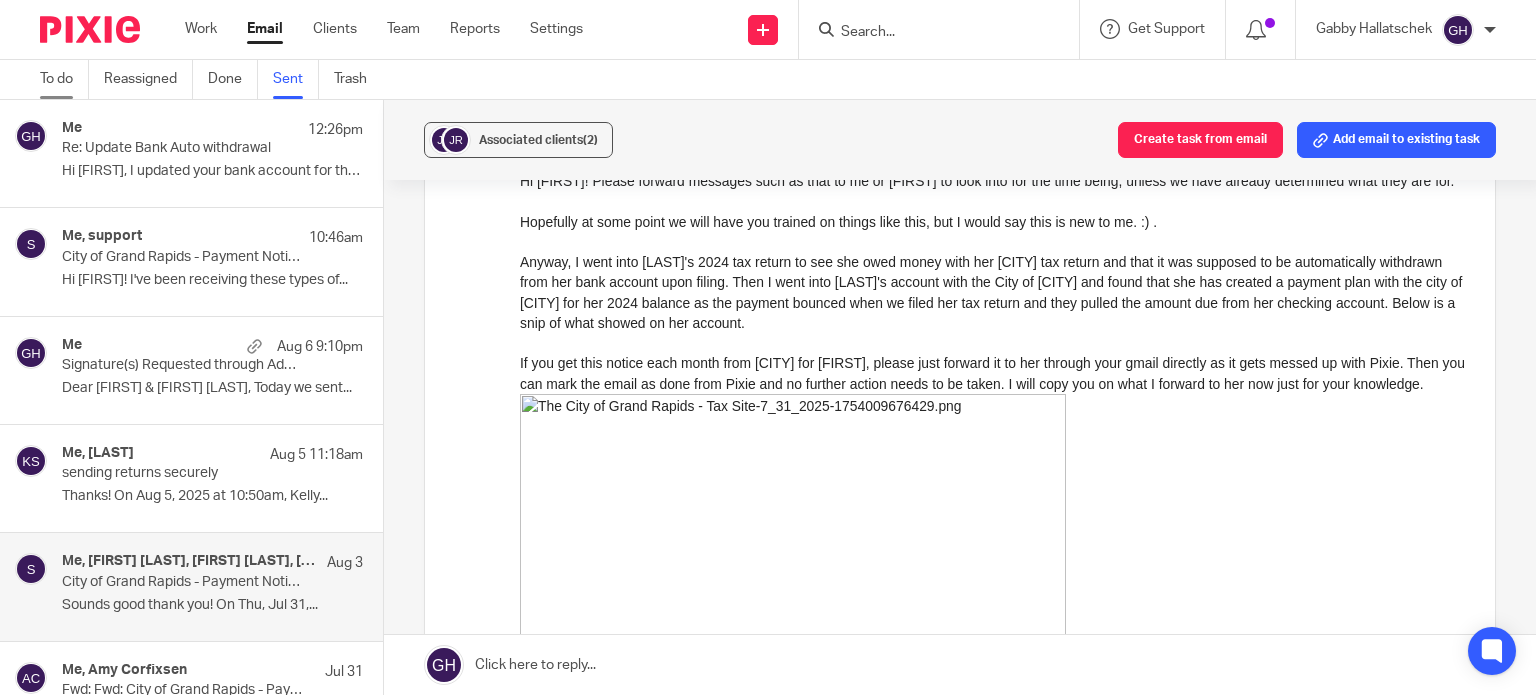 click on "To do" at bounding box center [64, 79] 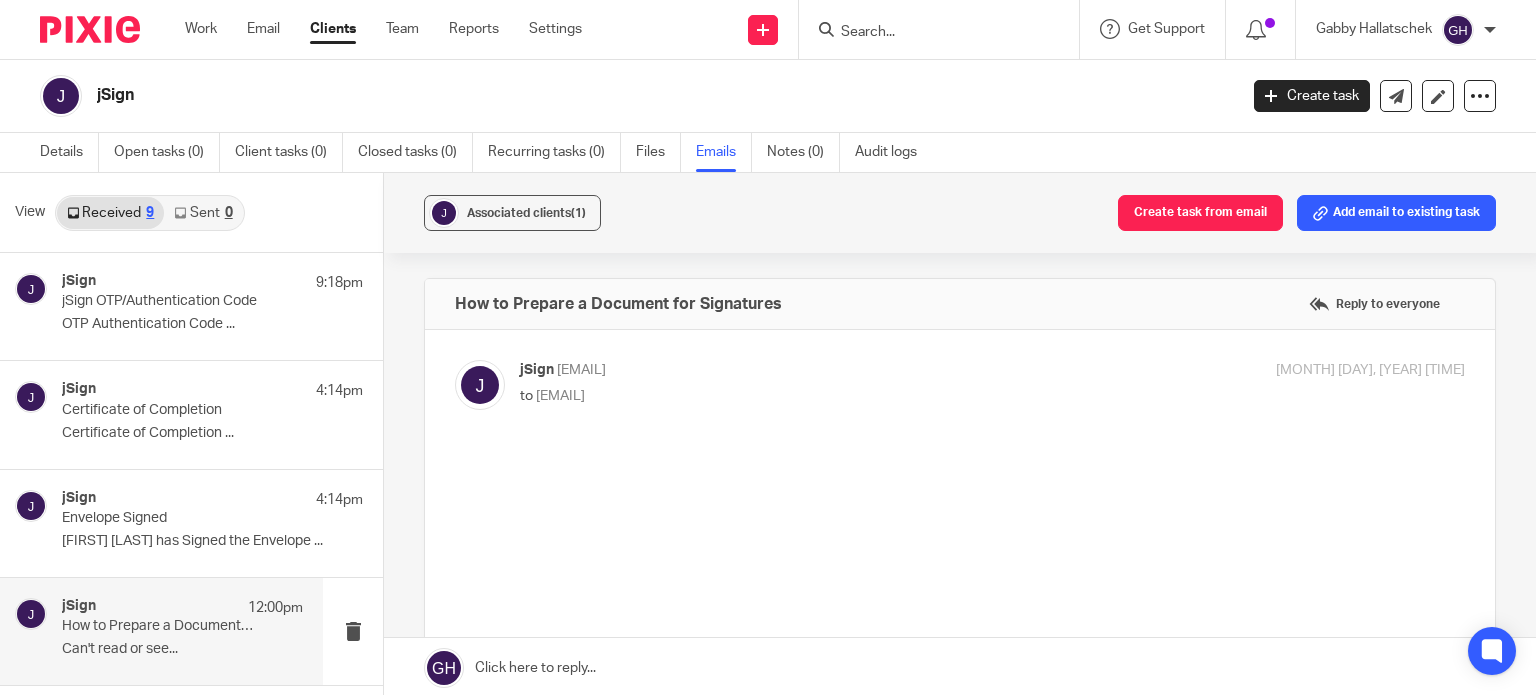 scroll, scrollTop: 0, scrollLeft: 0, axis: both 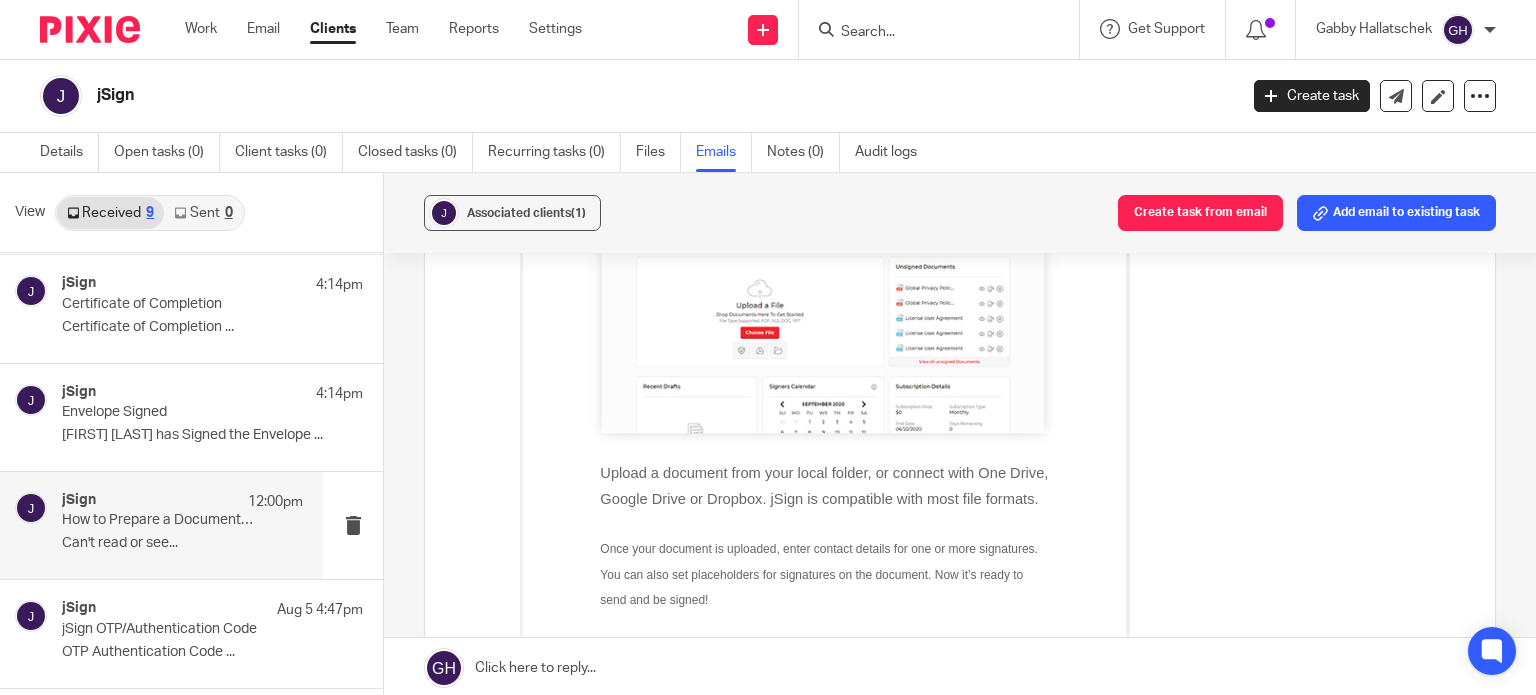 click on "Received
9" at bounding box center (110, 213) 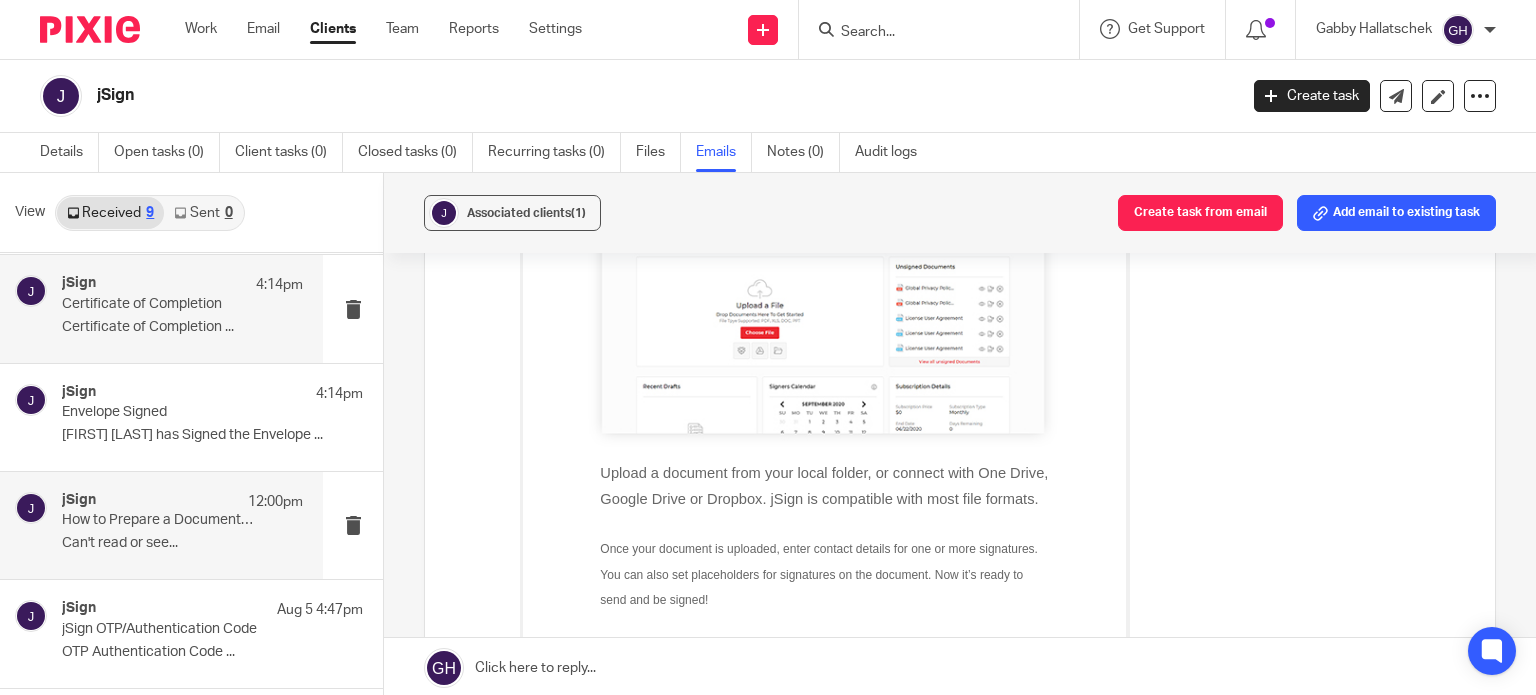 scroll, scrollTop: 0, scrollLeft: 0, axis: both 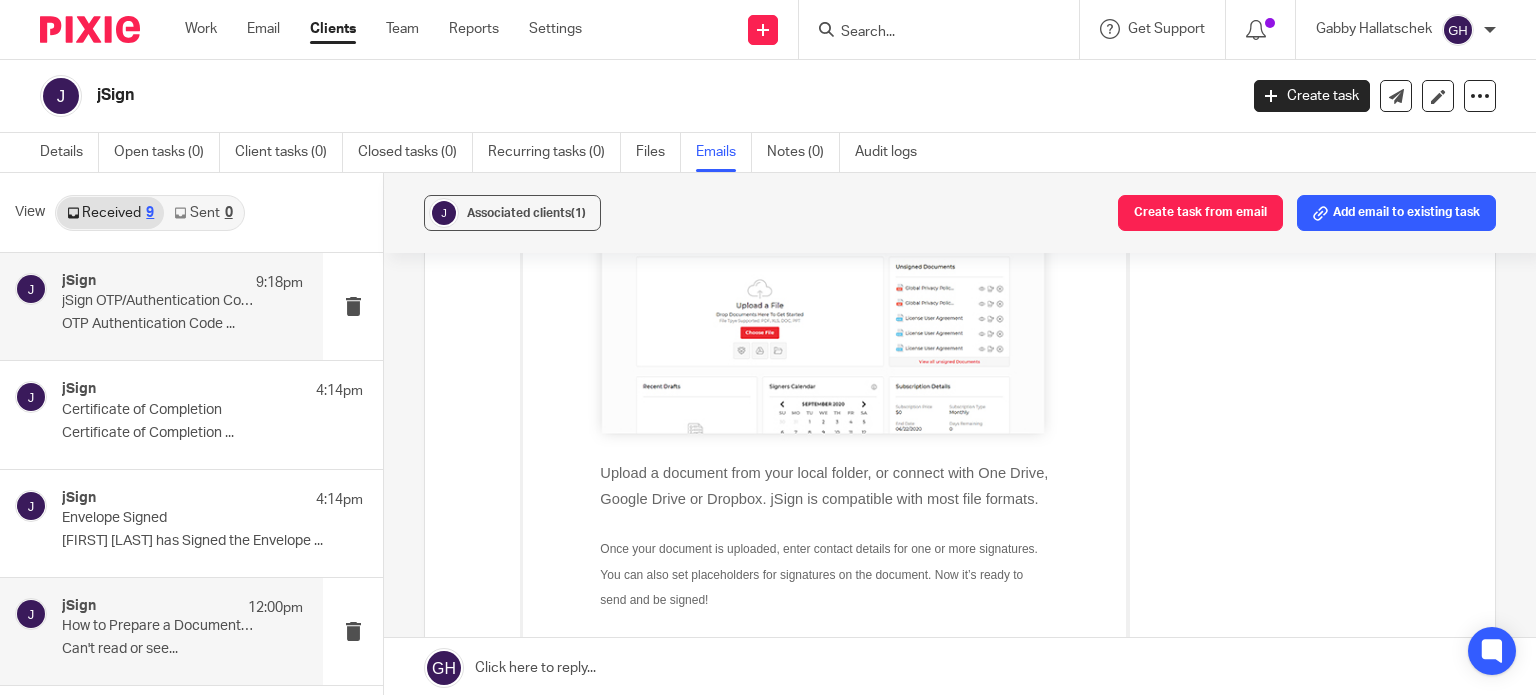 click on "jSign
9:18pm   jSign OTP/Authentication Code   OTP Authentication Code                        ..." at bounding box center (161, 306) 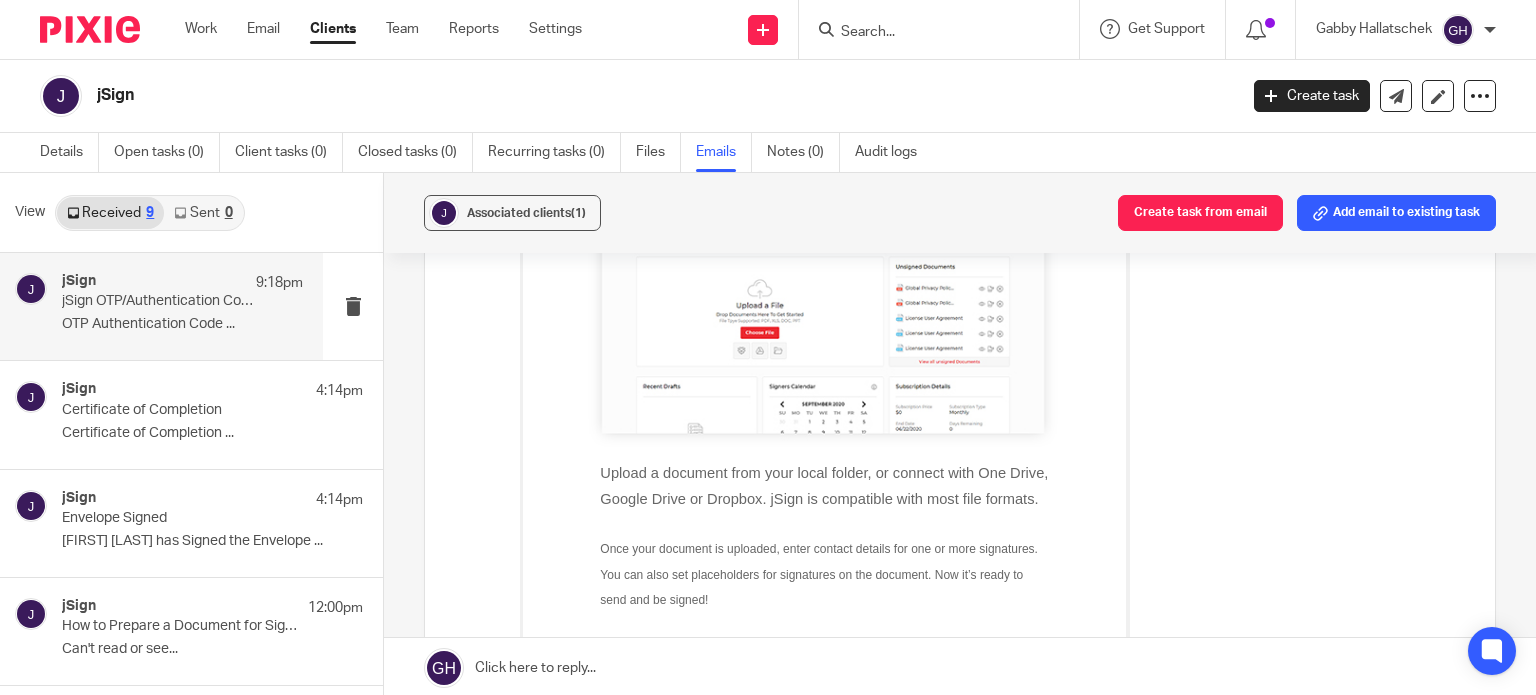 click on "OTP Authentication Code                        ..." at bounding box center [182, 324] 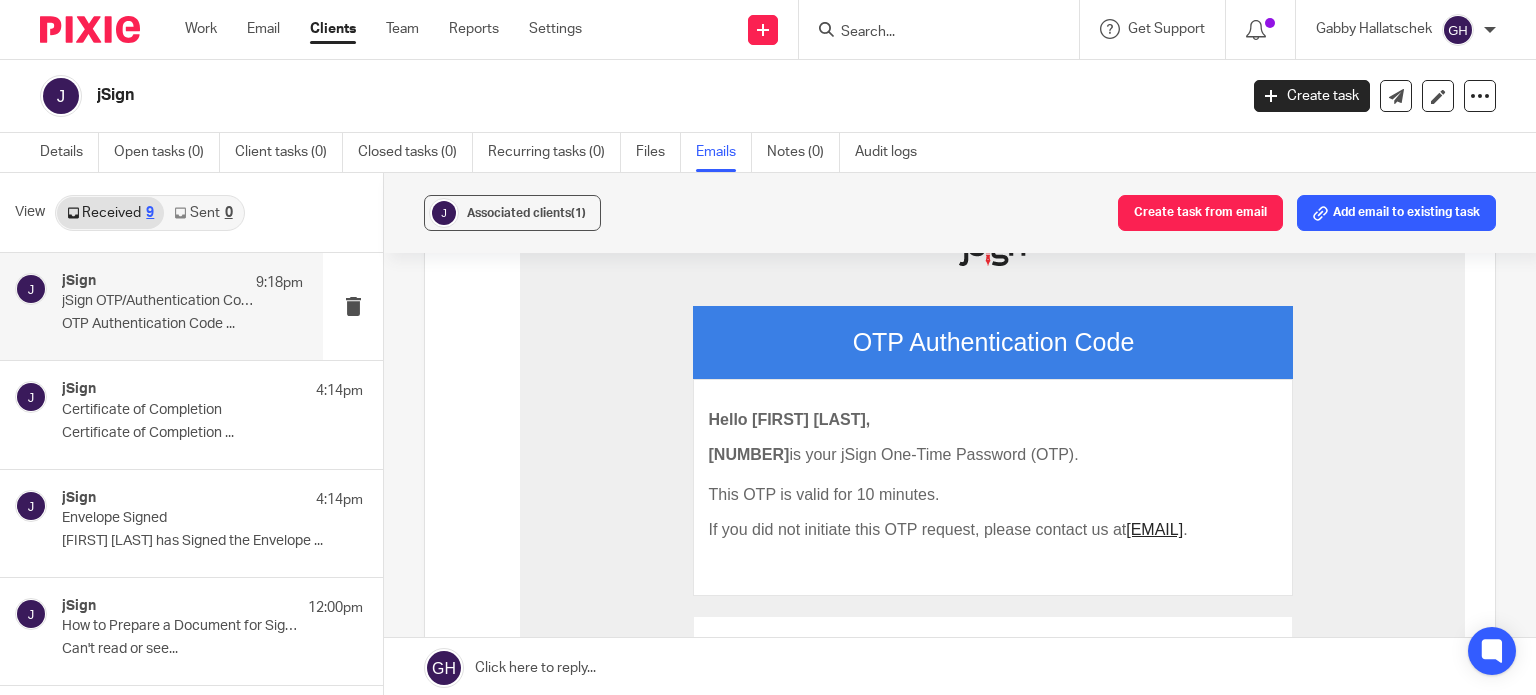 scroll, scrollTop: 0, scrollLeft: 0, axis: both 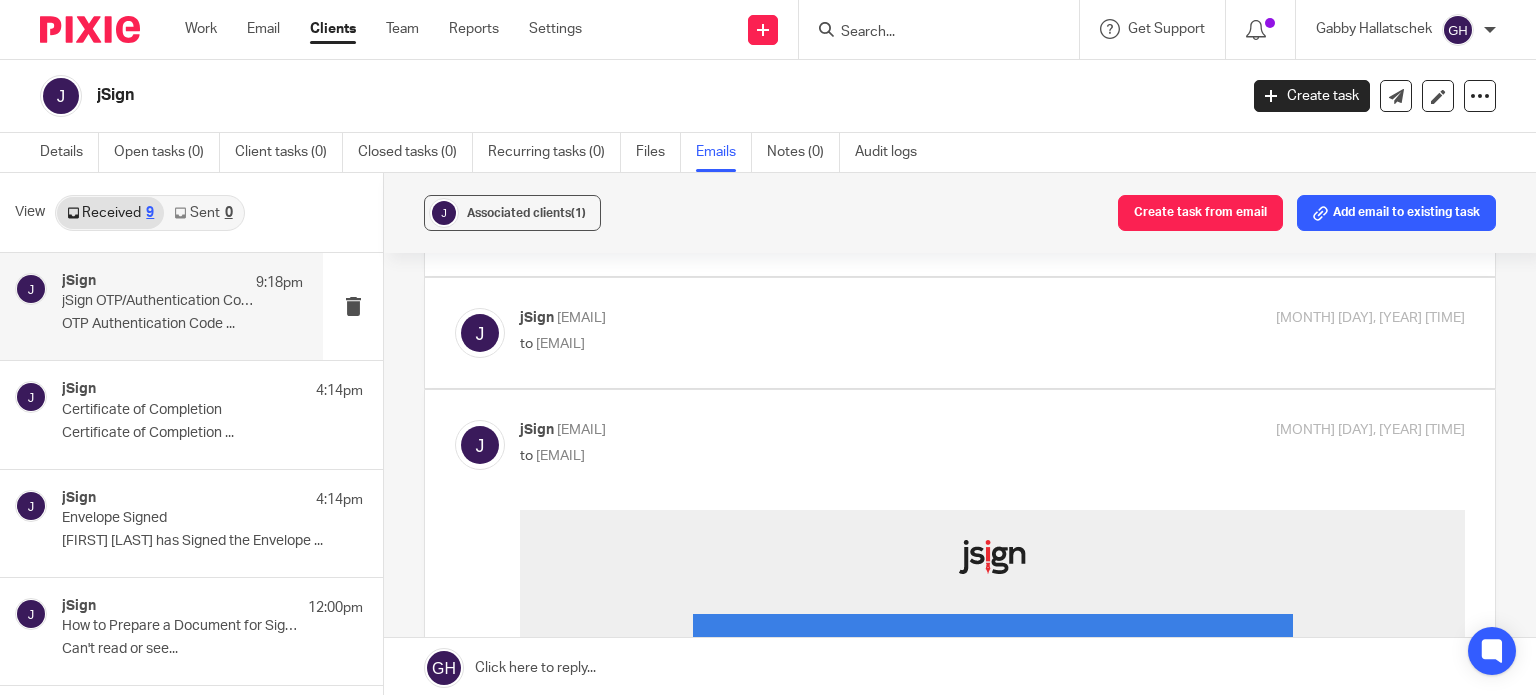 click on "Work
Email
Clients
Team
Reports
Settings
Work
Email
Clients
Team
Reports
Settings" at bounding box center (388, 29) 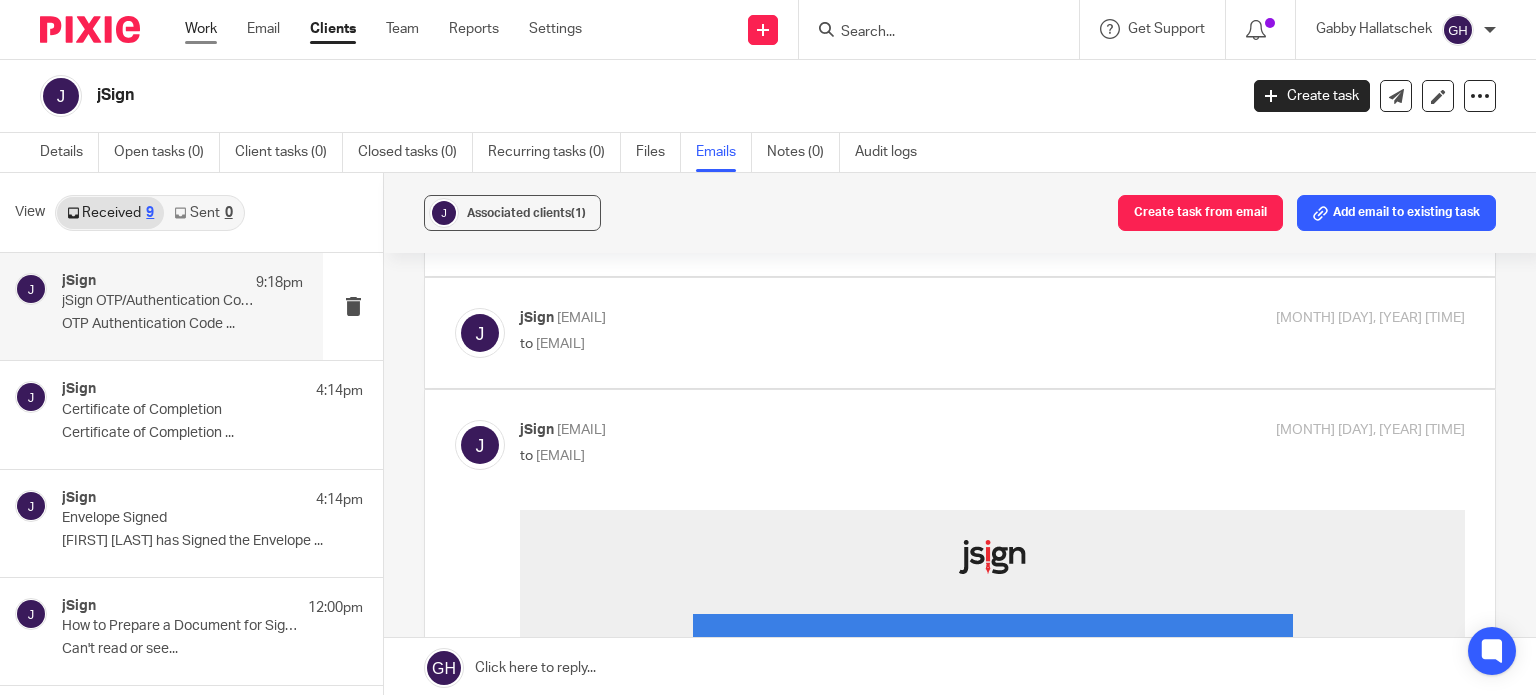 click on "Work" at bounding box center (201, 29) 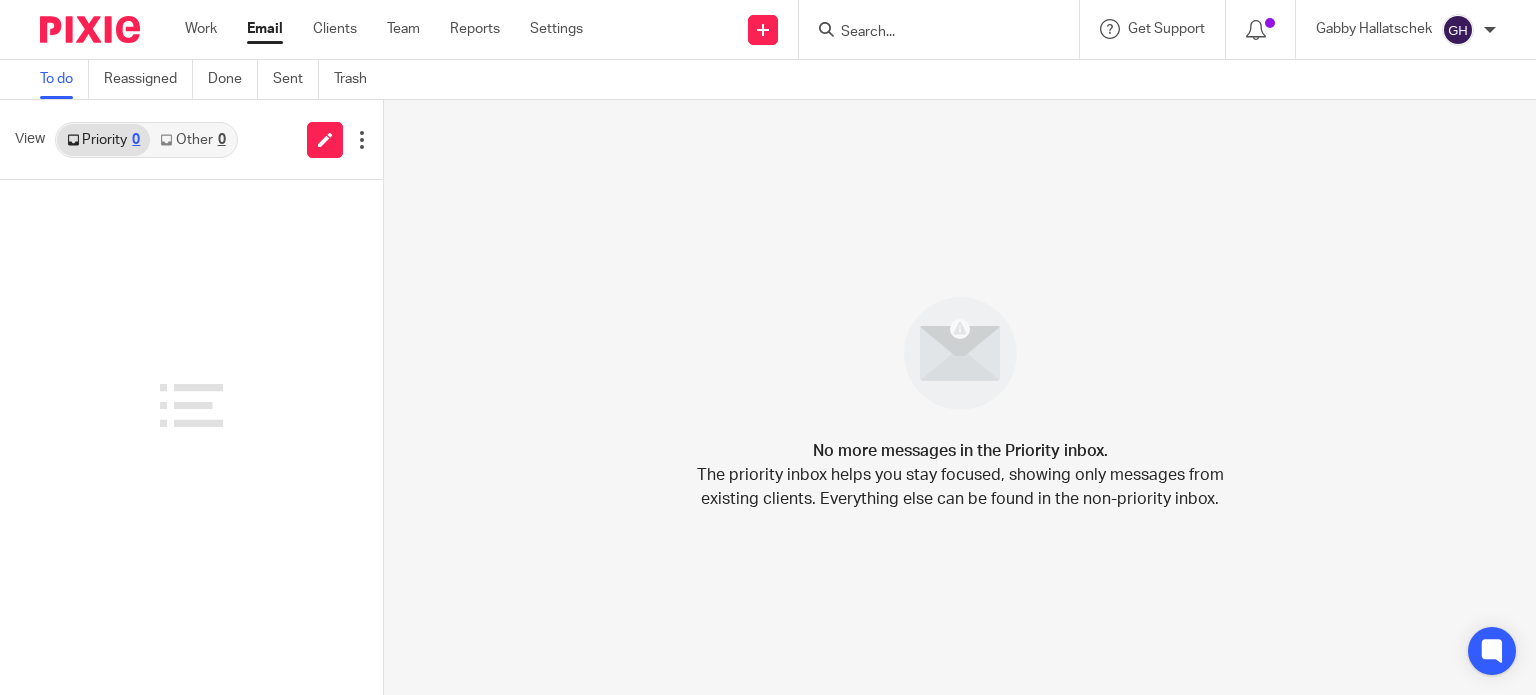 scroll, scrollTop: 0, scrollLeft: 0, axis: both 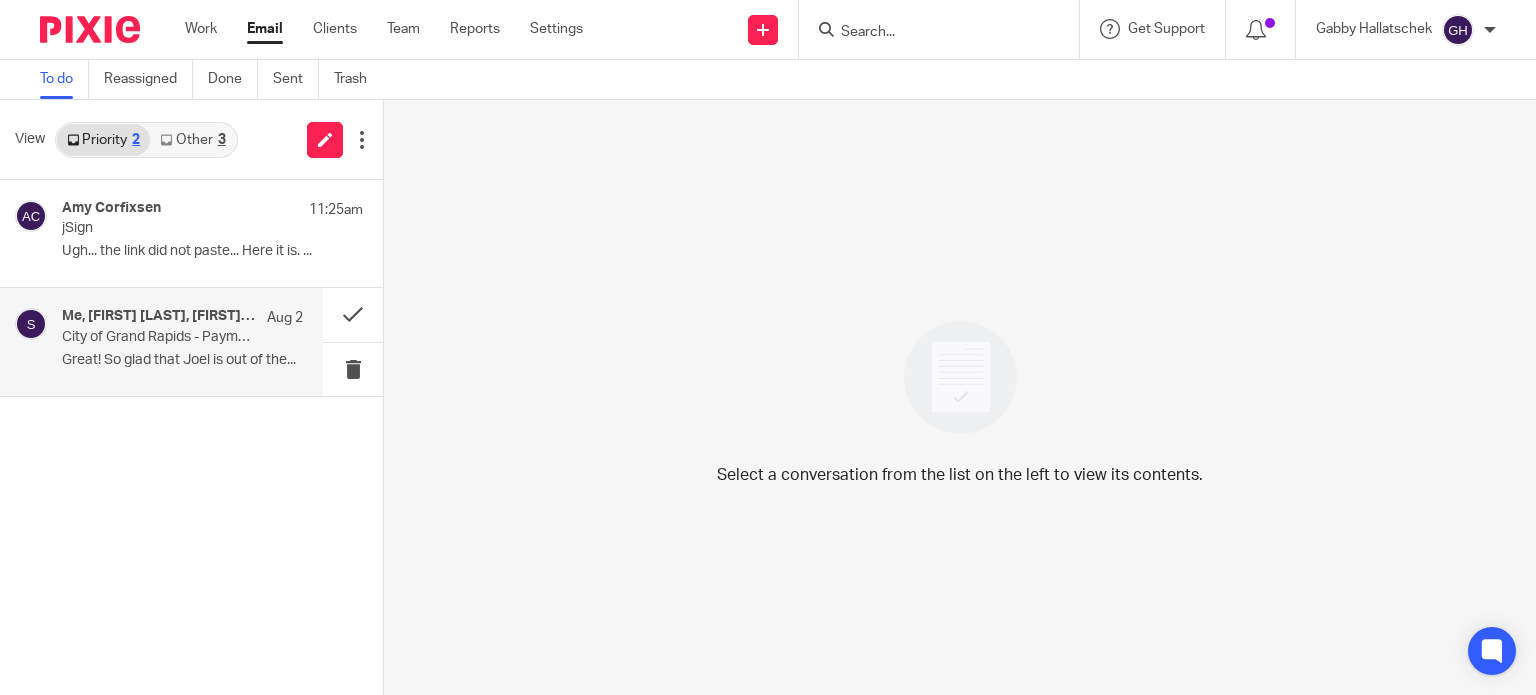 click on "Me, [FIRST] [LAST], [FIRST] [LAST], [FIRST] [LAST], [TITLE], [WORD]" at bounding box center [159, 316] 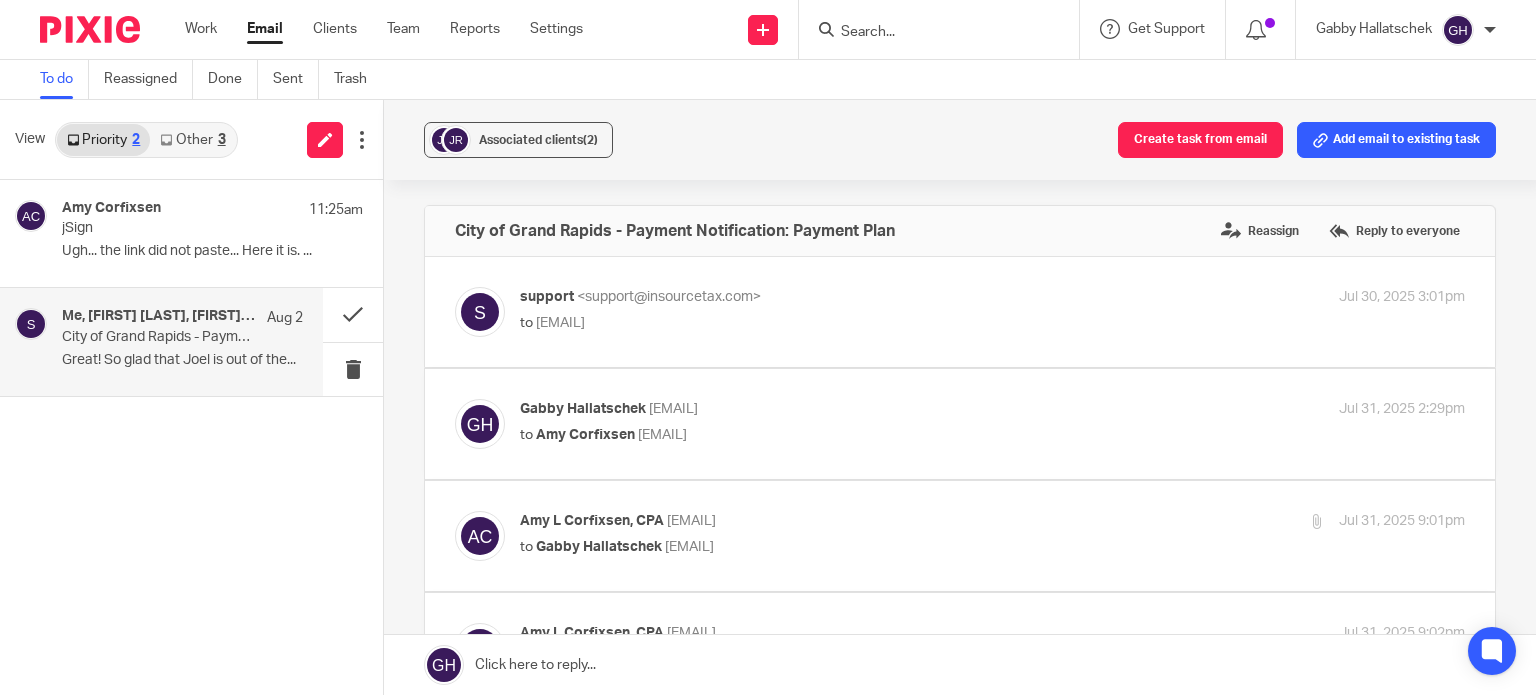 scroll, scrollTop: 0, scrollLeft: 0, axis: both 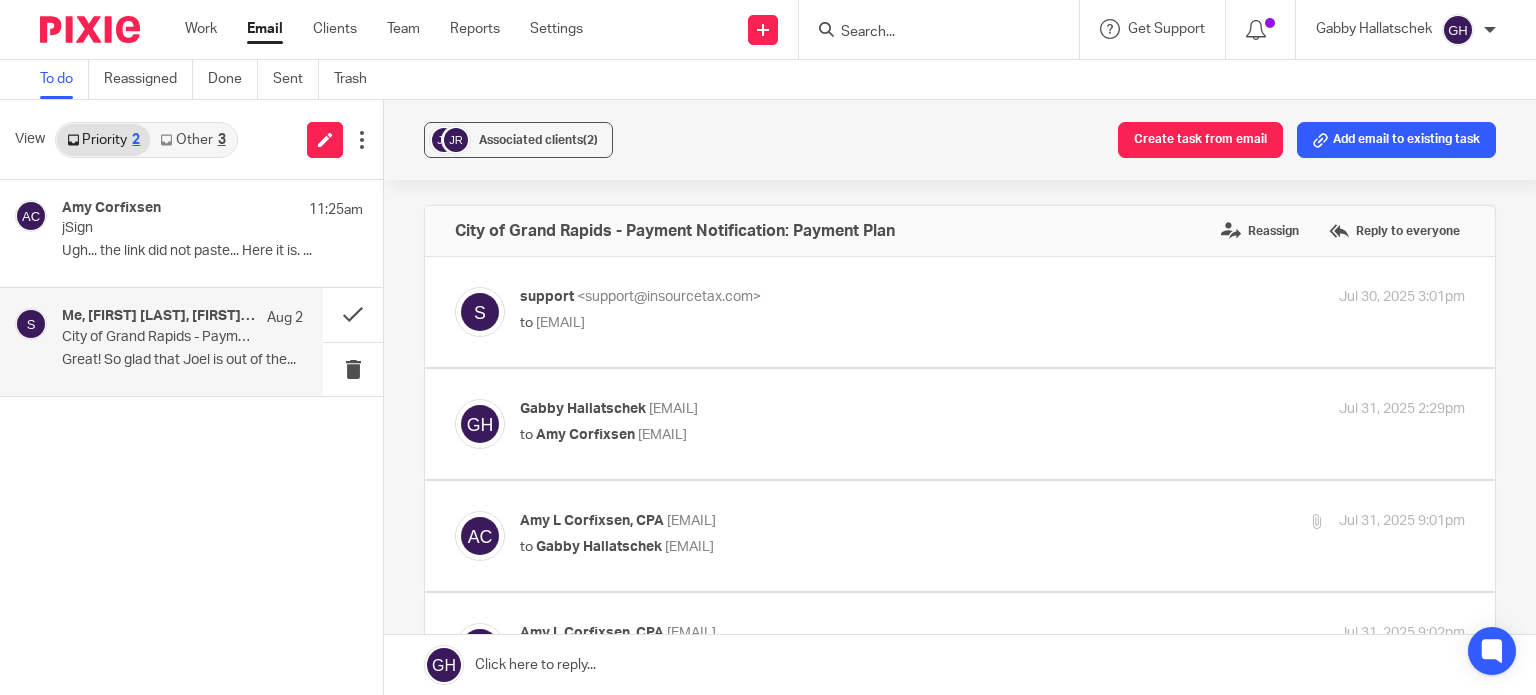 click on "City of Grand Rapids - Payment Notification: Payment Plan" at bounding box center [158, 337] 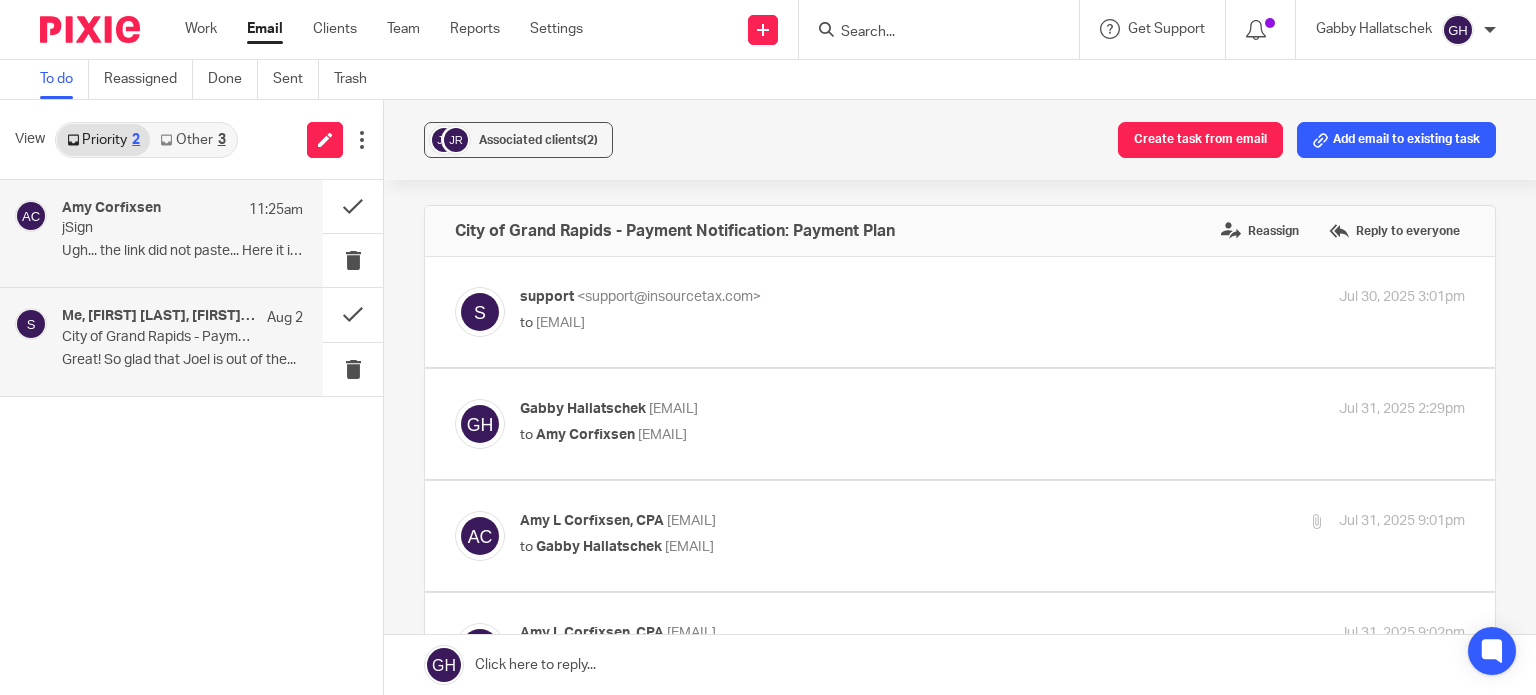 click on "[FIRST] [LAST]
[TIME]   jSign   Ugh... the link did not paste... Here it is. ..." at bounding box center (182, 233) 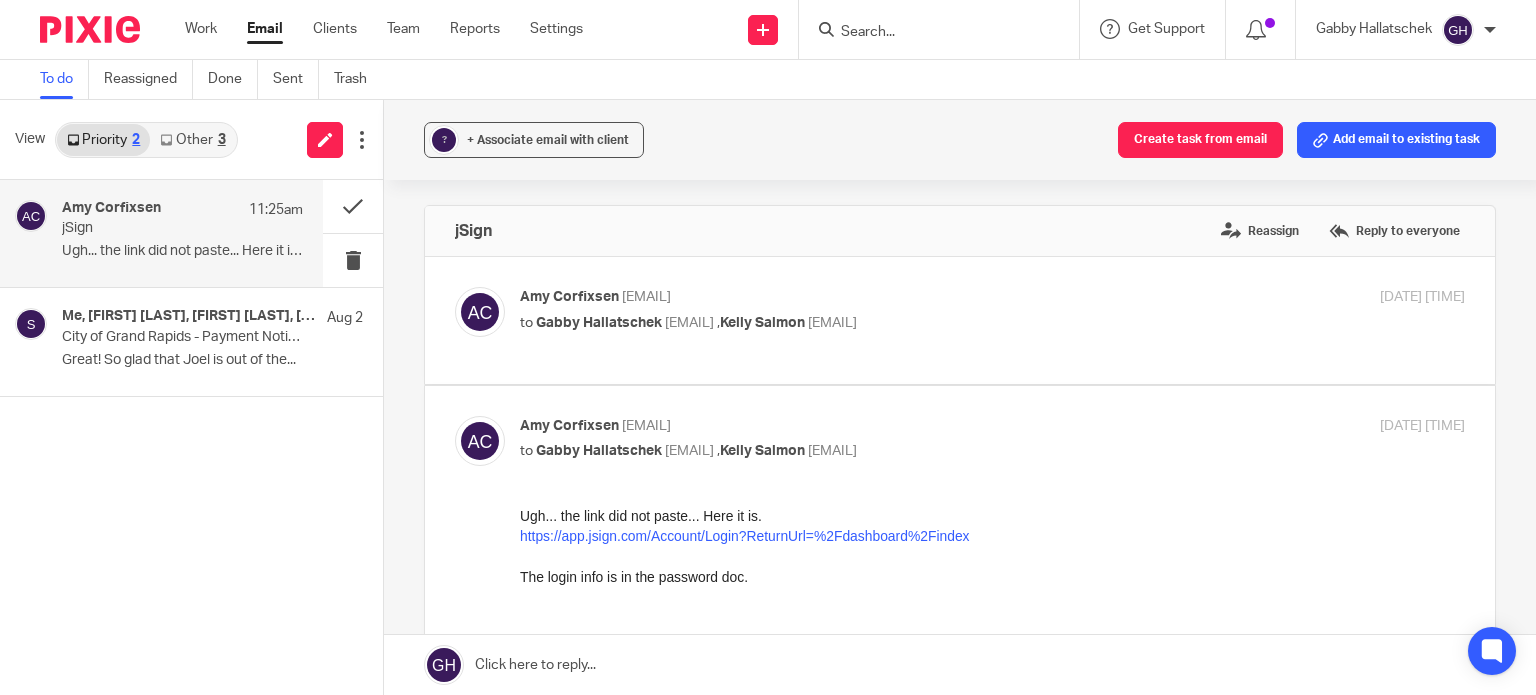 scroll, scrollTop: 0, scrollLeft: 0, axis: both 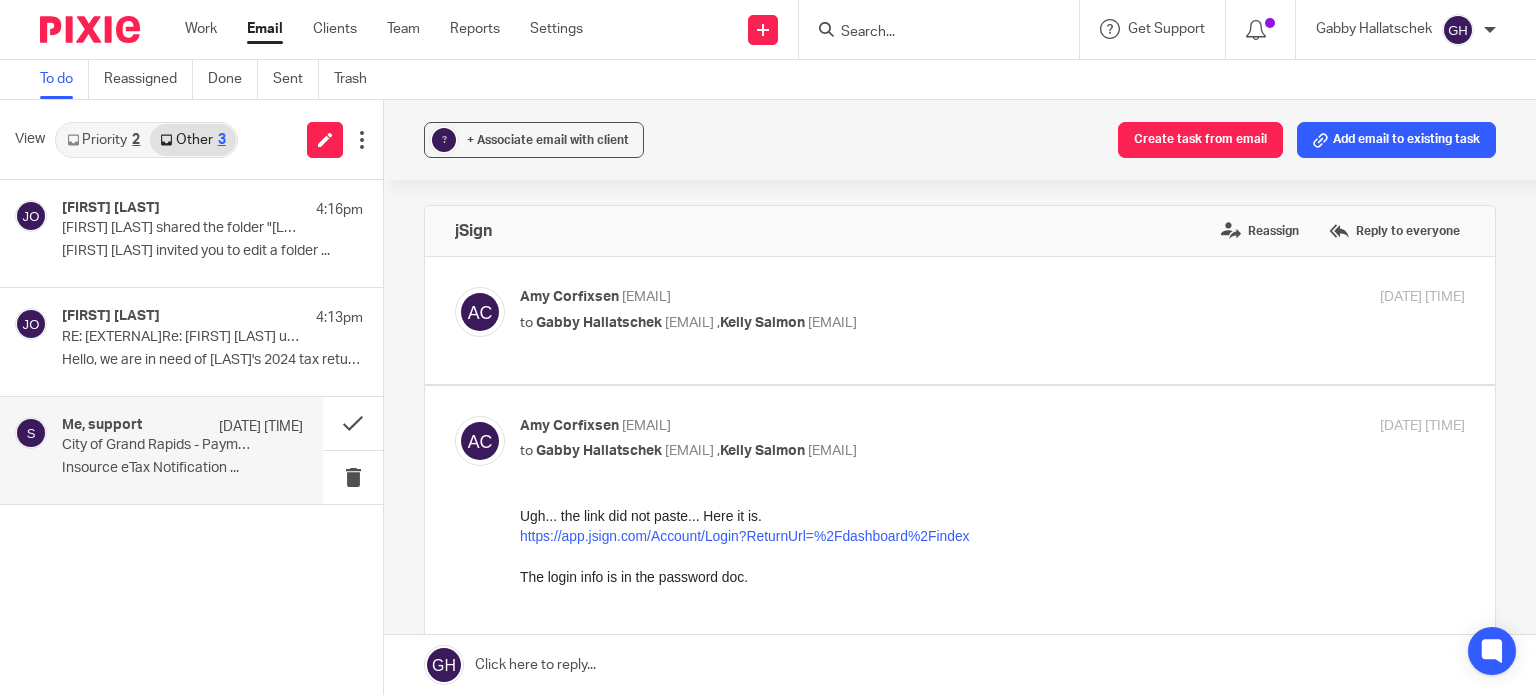 click on "[DATE] [TIME]" at bounding box center (256, 427) 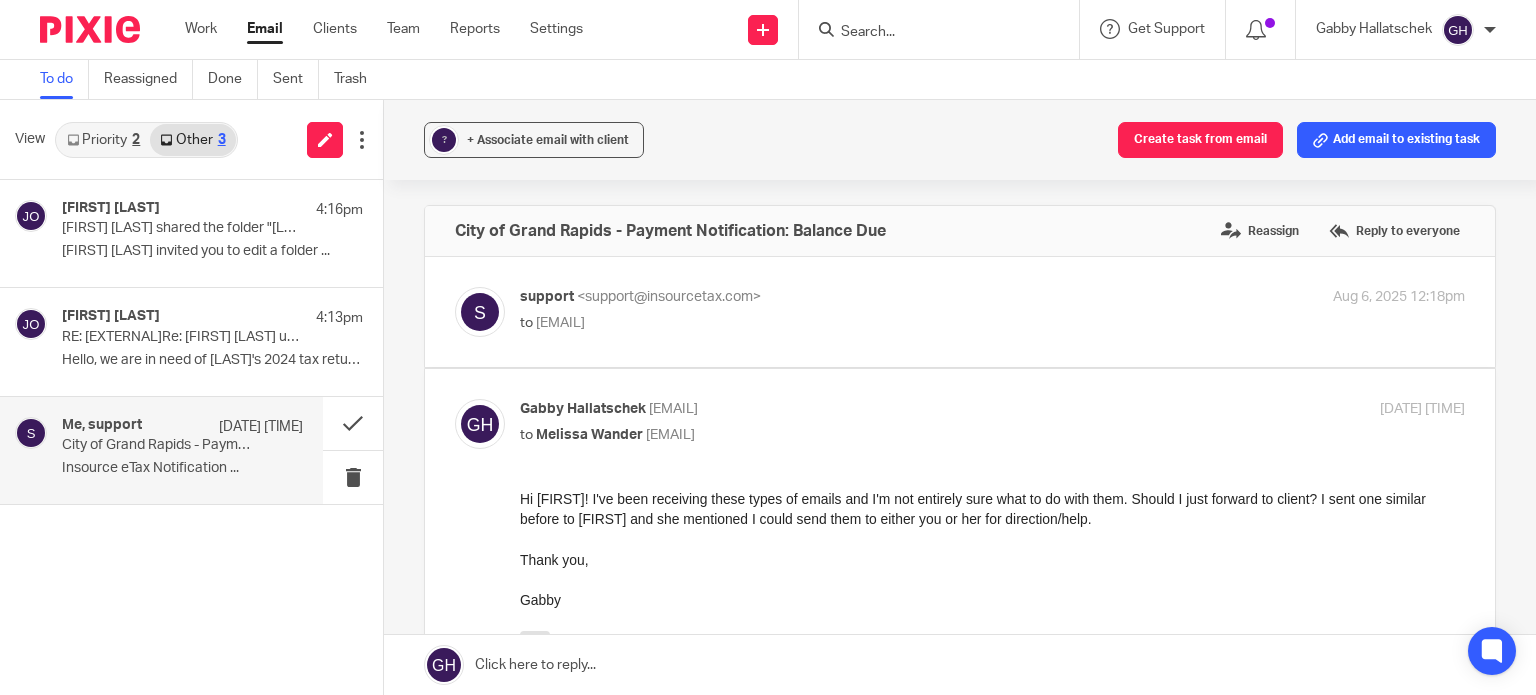 scroll, scrollTop: 0, scrollLeft: 0, axis: both 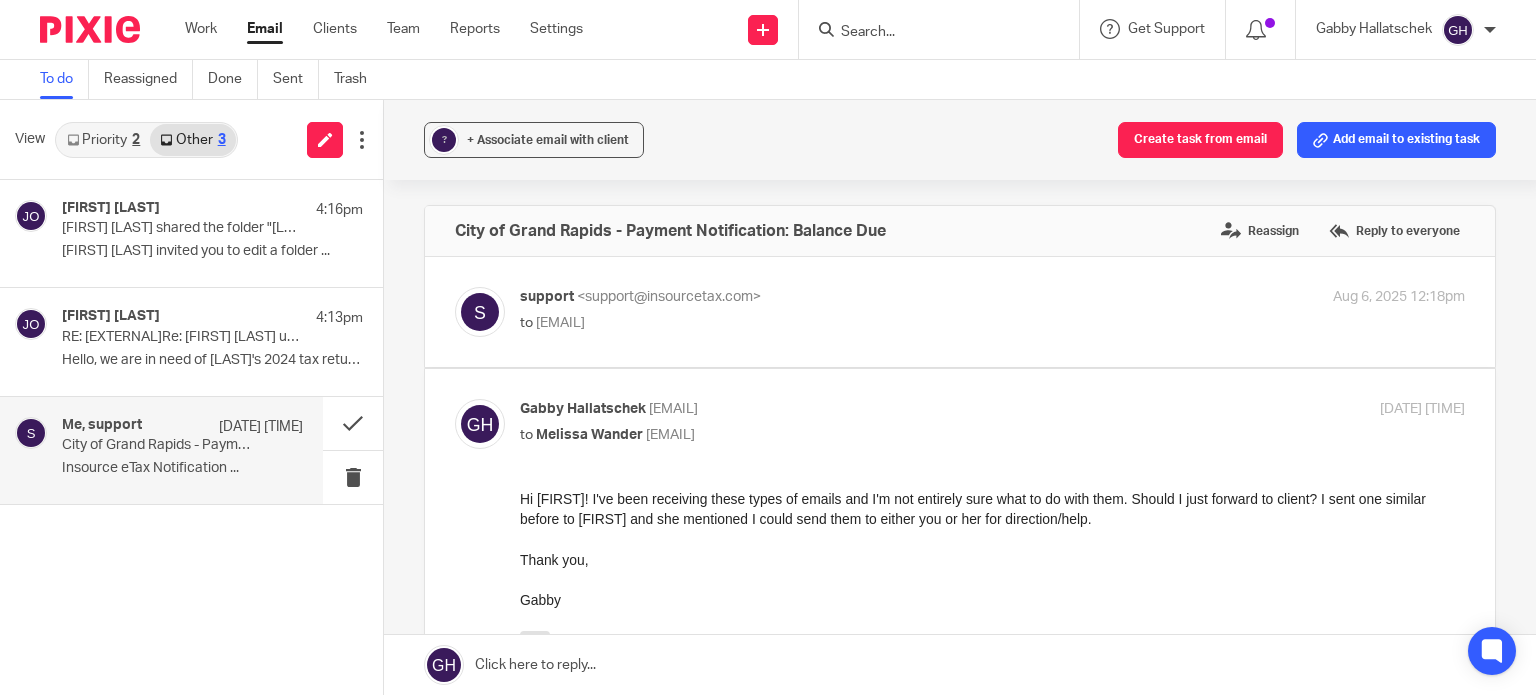 click at bounding box center [960, 566] 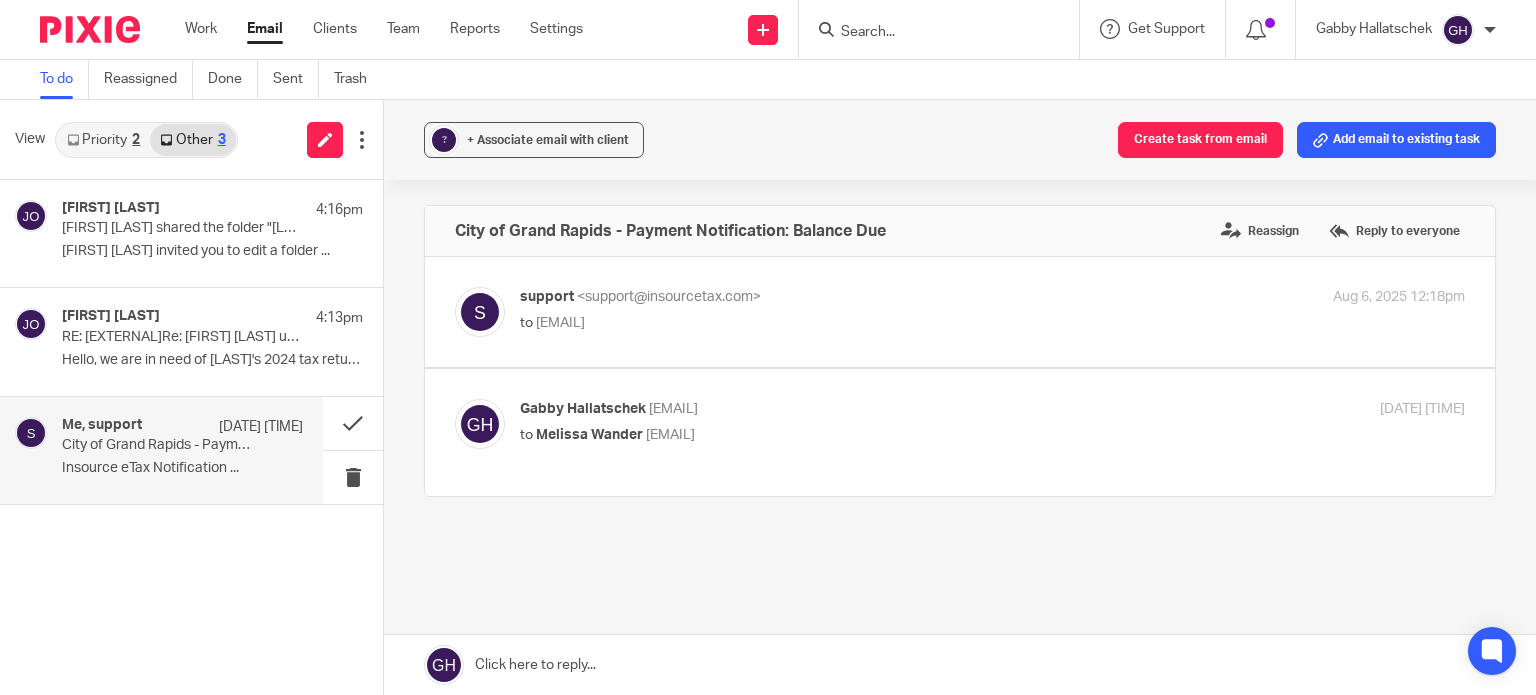 click on "to     <laura@amylcpa.com>" at bounding box center [835, 323] 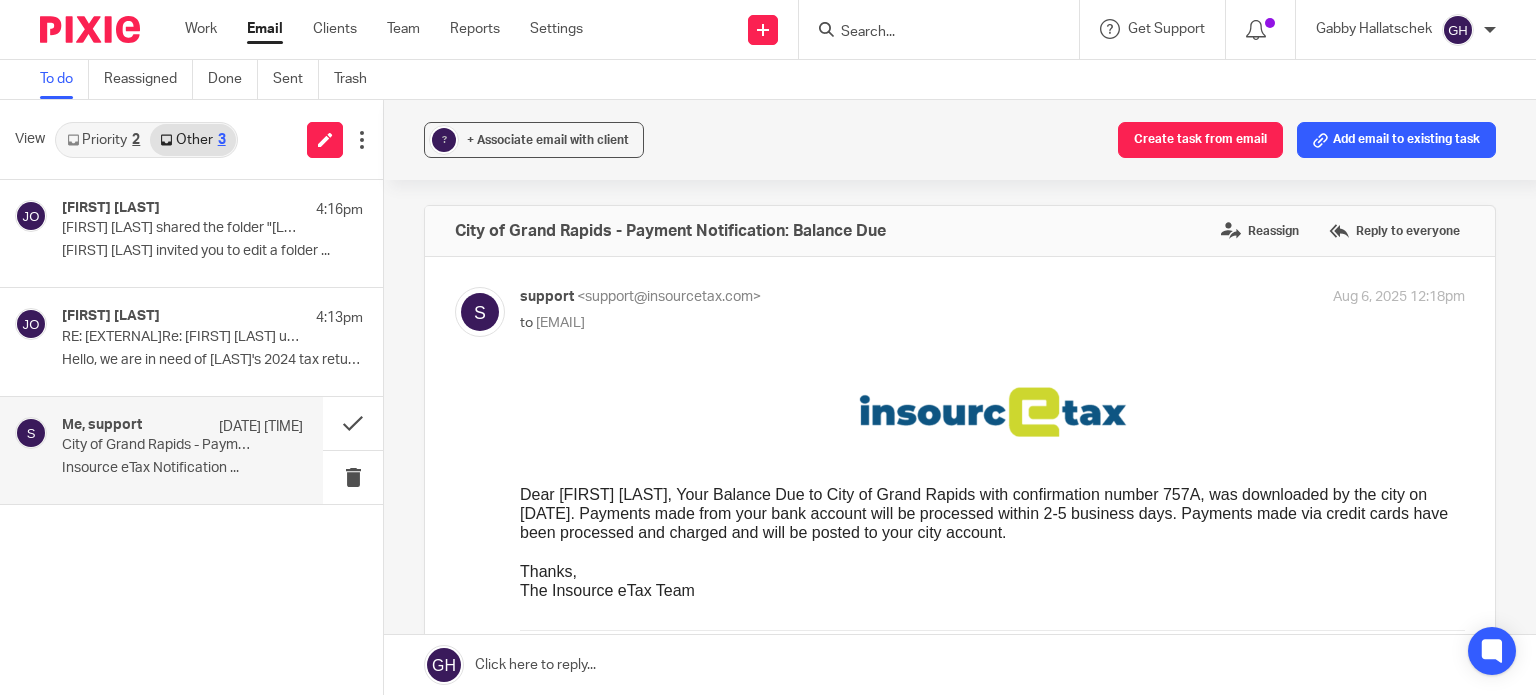 scroll, scrollTop: 0, scrollLeft: 0, axis: both 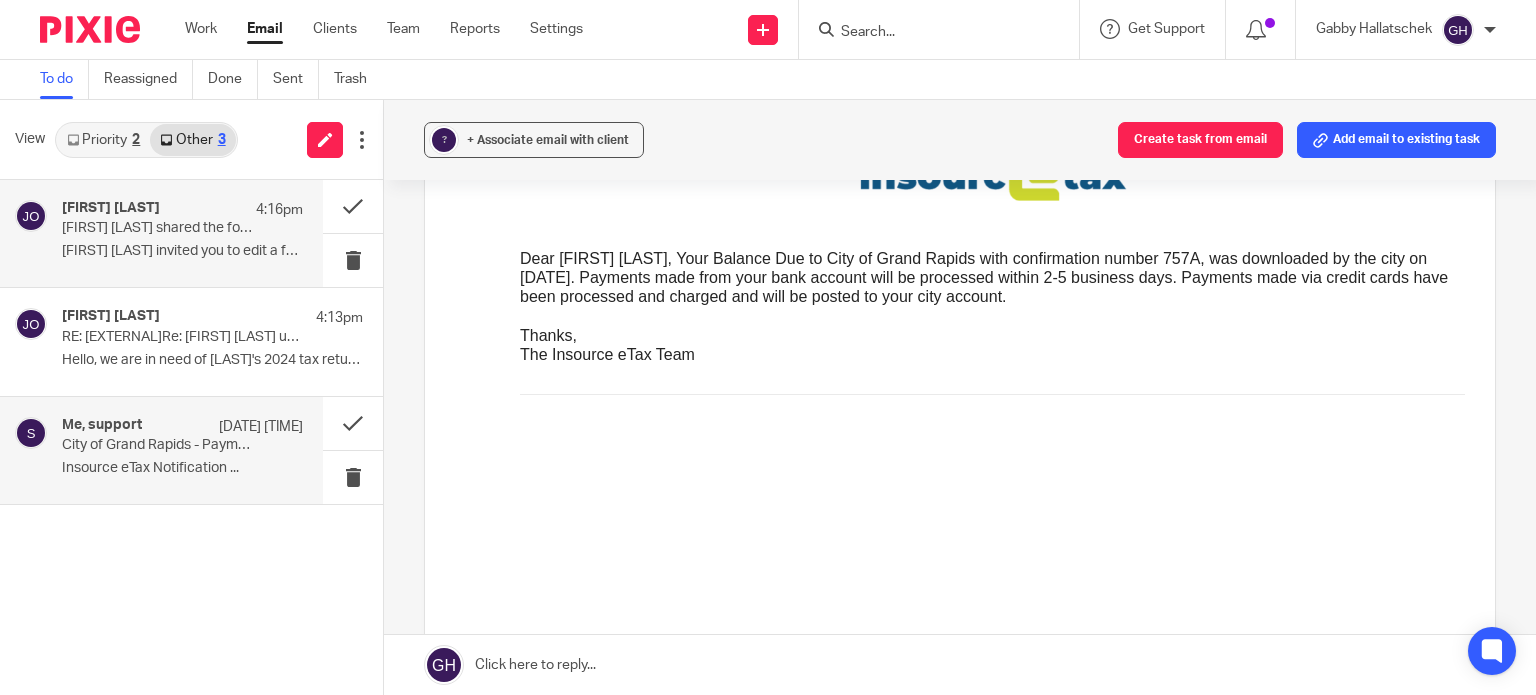 click on "Joy O'Neill shared the folder "Jacob LeBaron" with you" at bounding box center [158, 228] 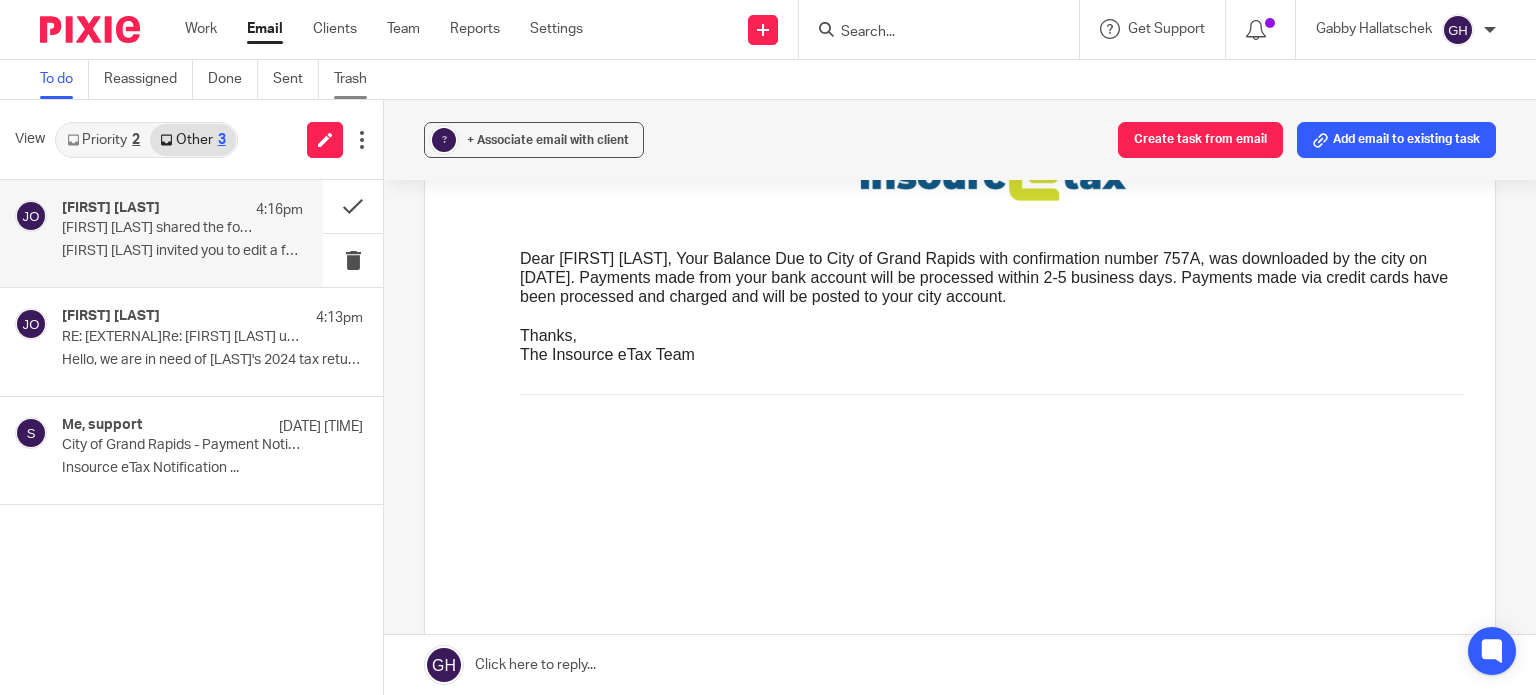 scroll, scrollTop: 0, scrollLeft: 0, axis: both 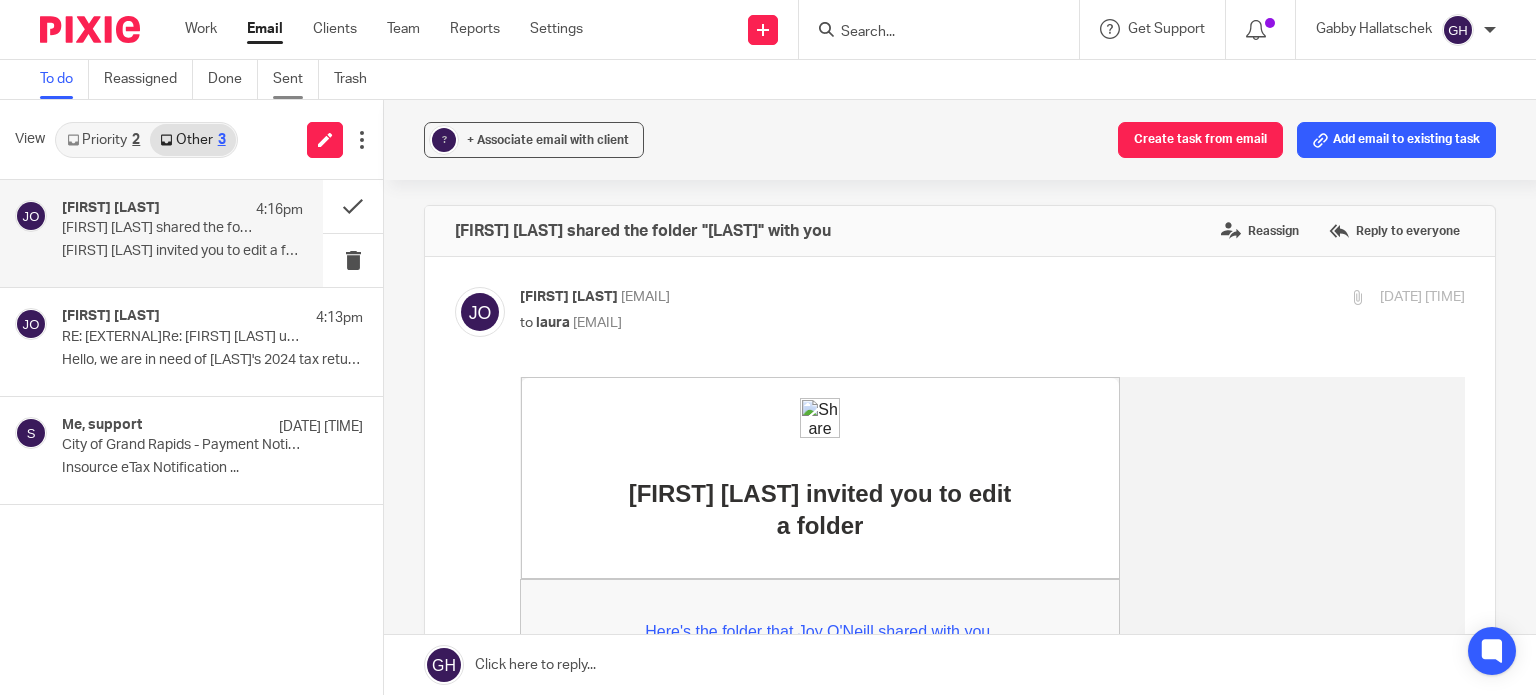 click on "Sent" at bounding box center (296, 79) 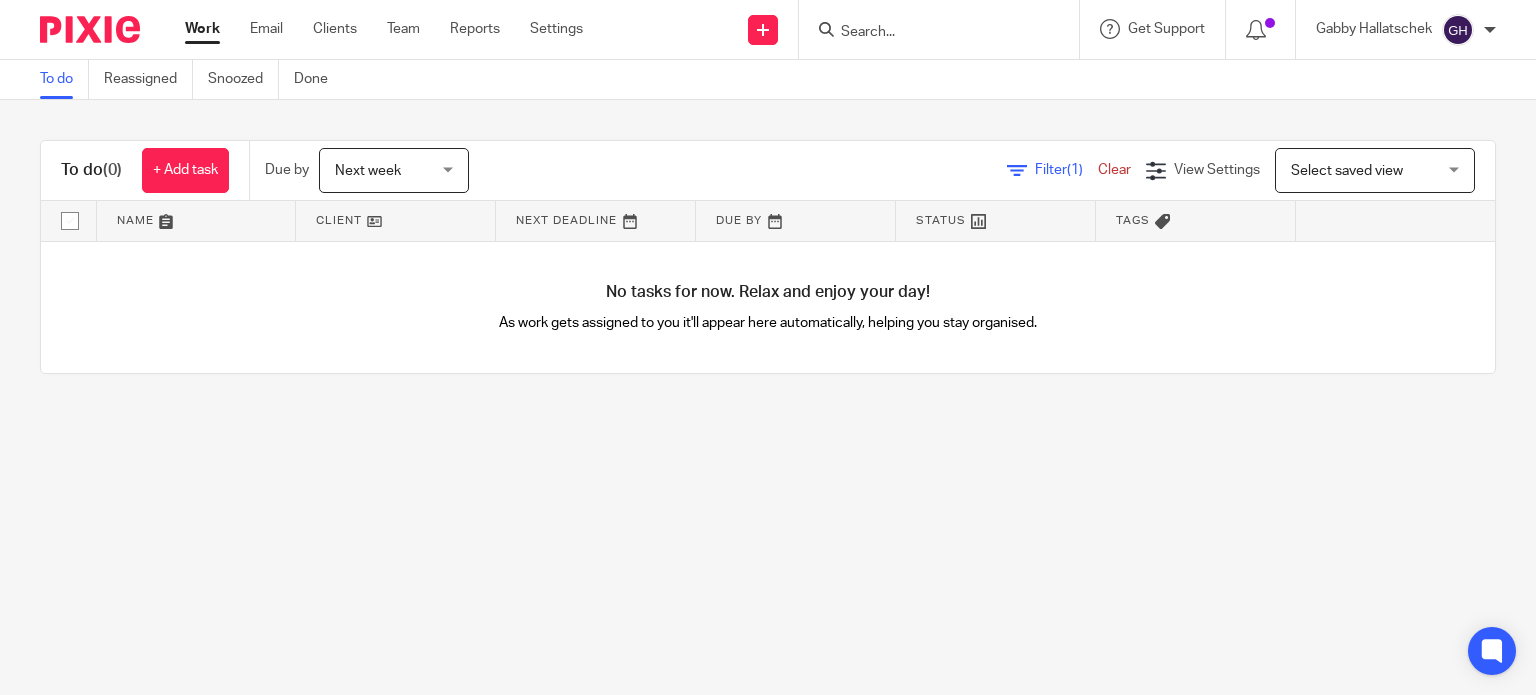 scroll, scrollTop: 0, scrollLeft: 0, axis: both 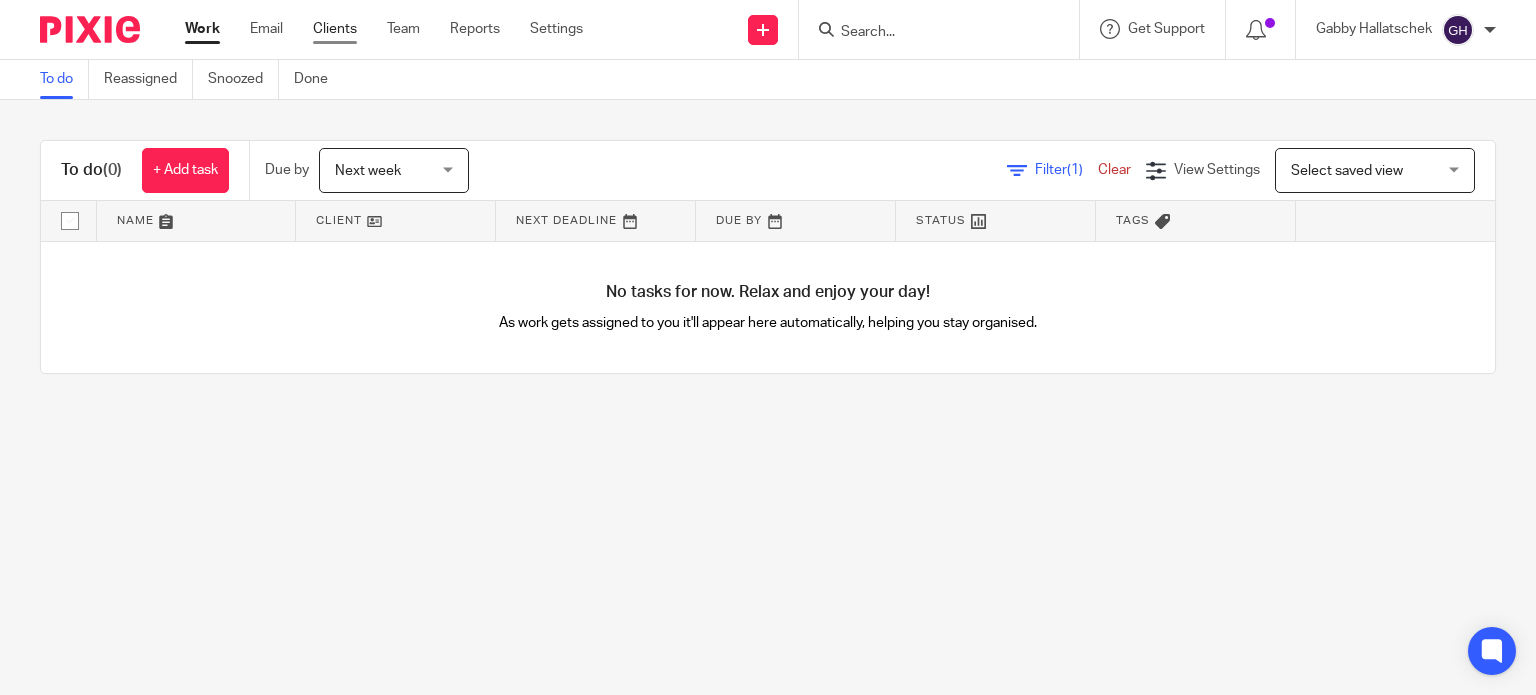 click on "Clients" at bounding box center [335, 29] 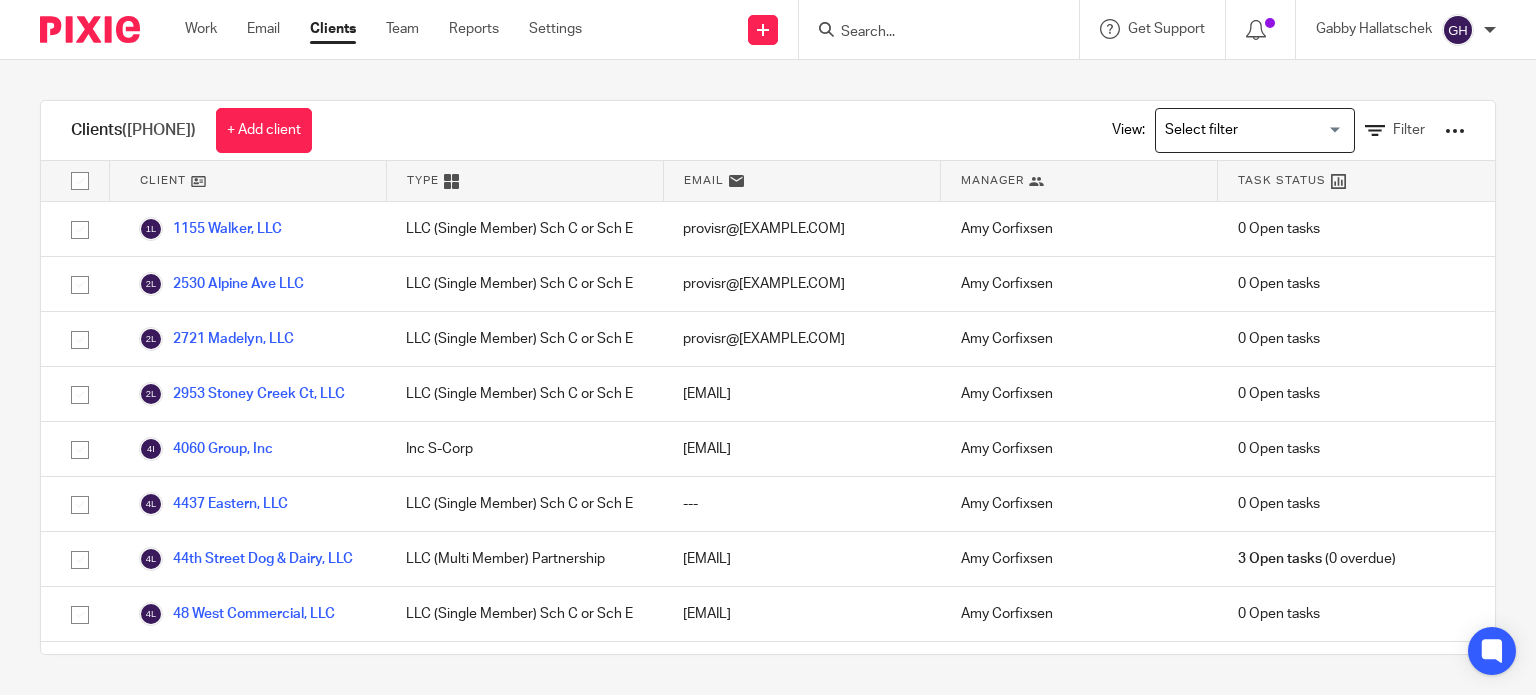 scroll, scrollTop: 0, scrollLeft: 0, axis: both 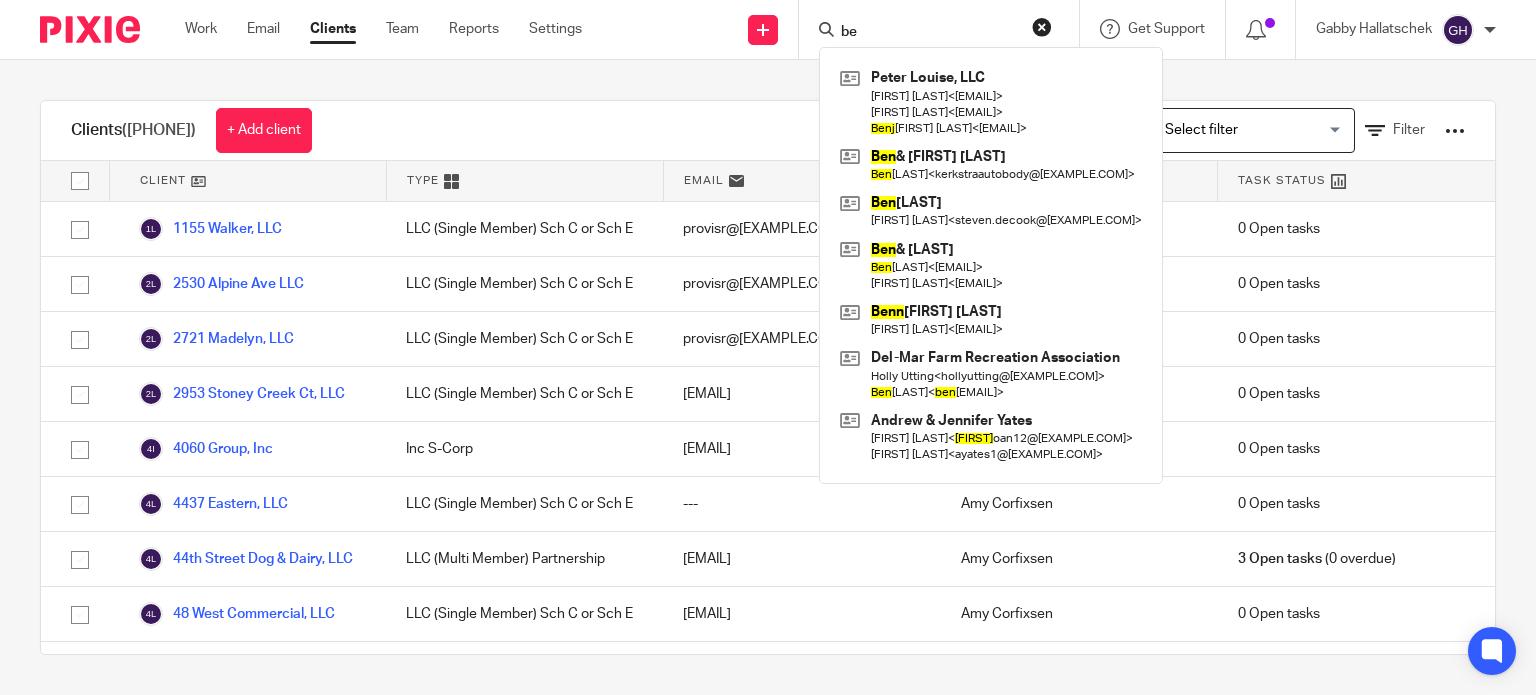 type on "b" 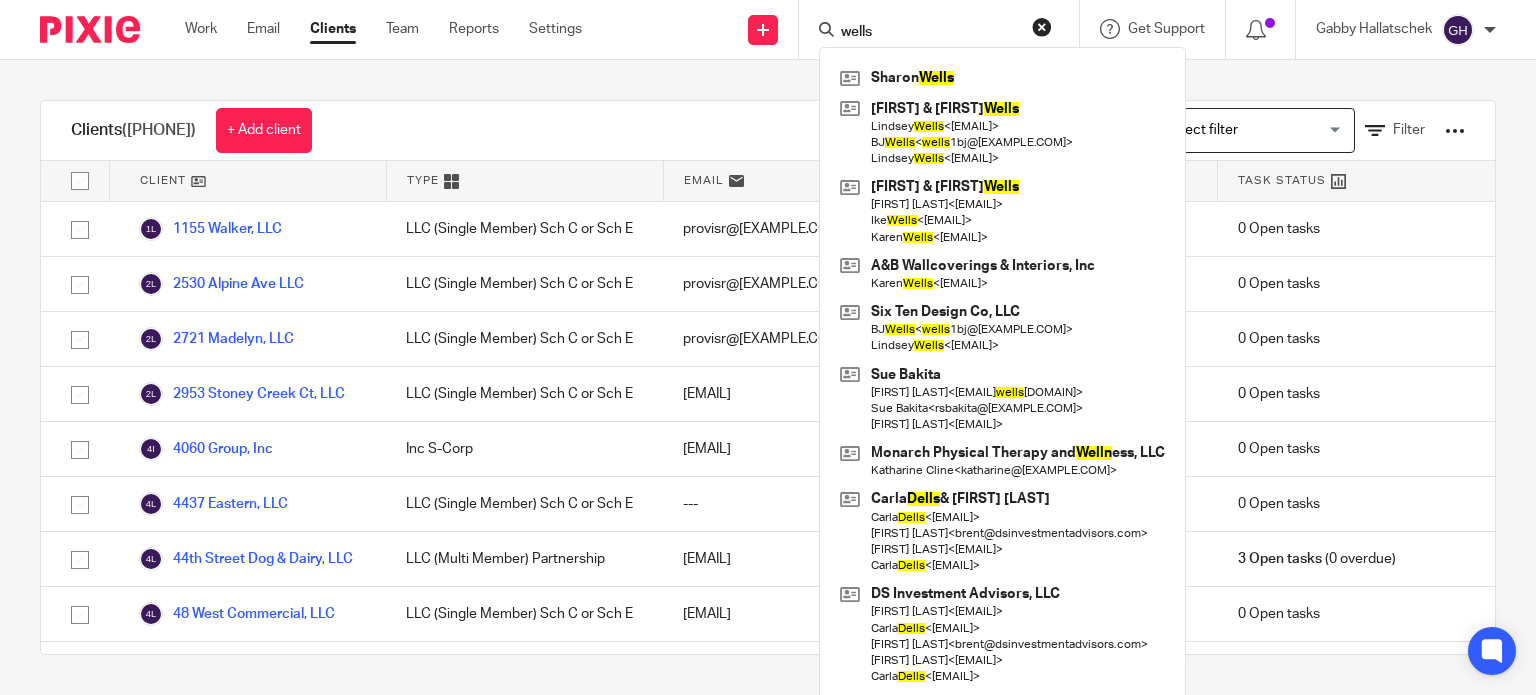 type on "wells" 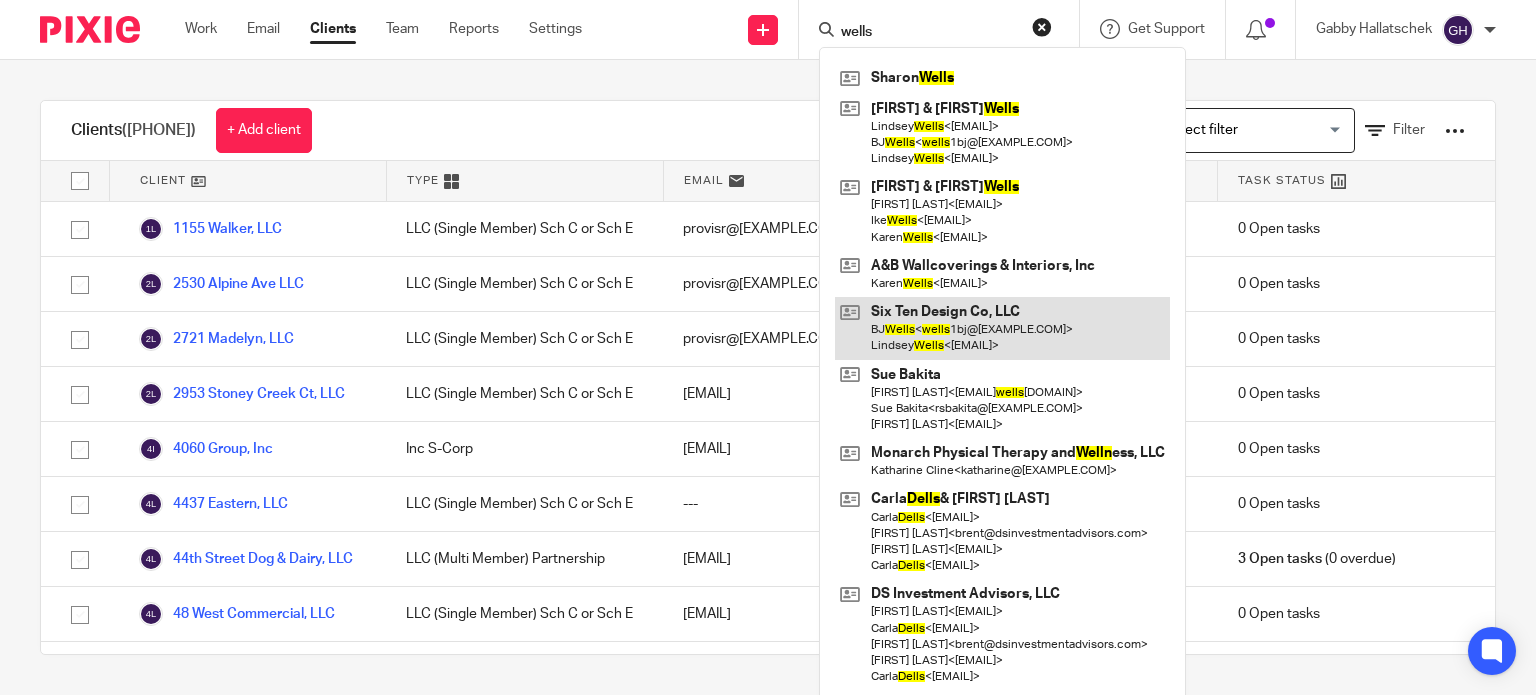 click at bounding box center [1002, 328] 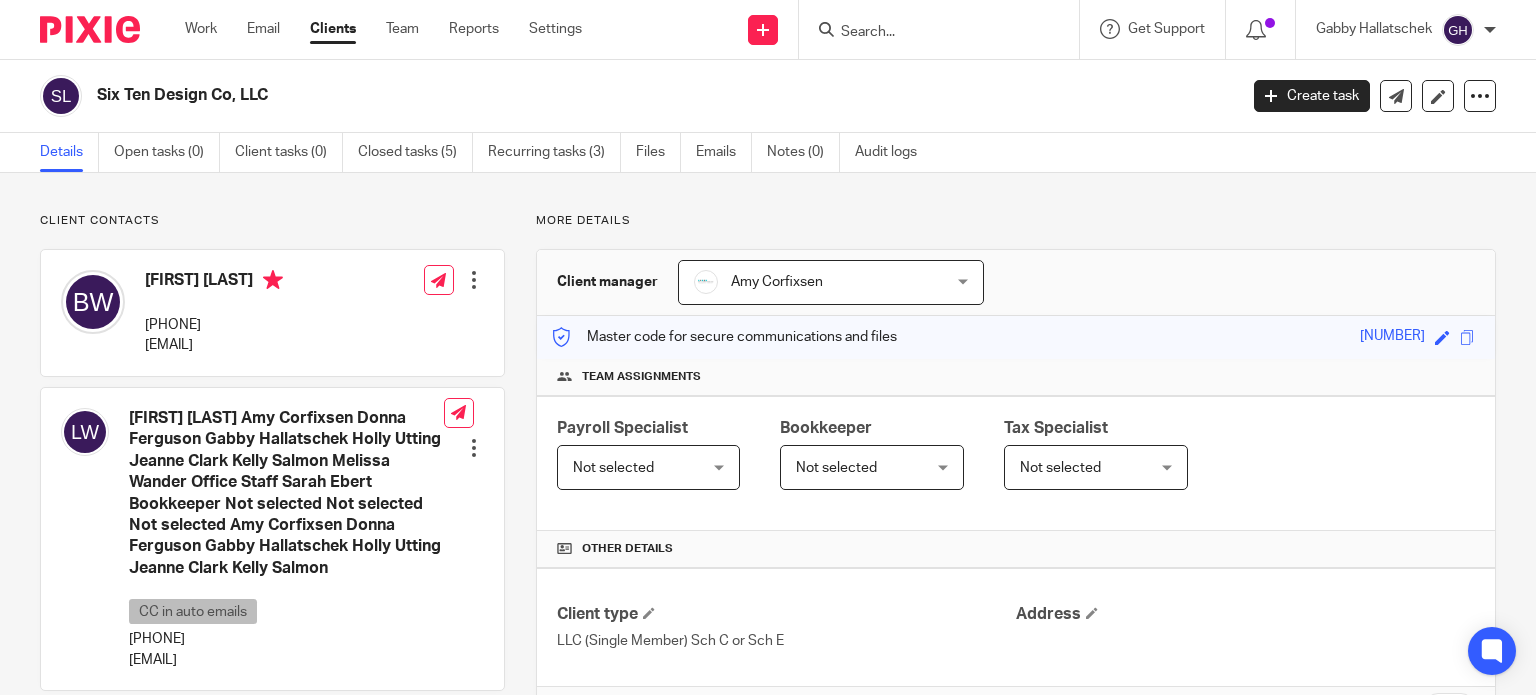scroll, scrollTop: 0, scrollLeft: 0, axis: both 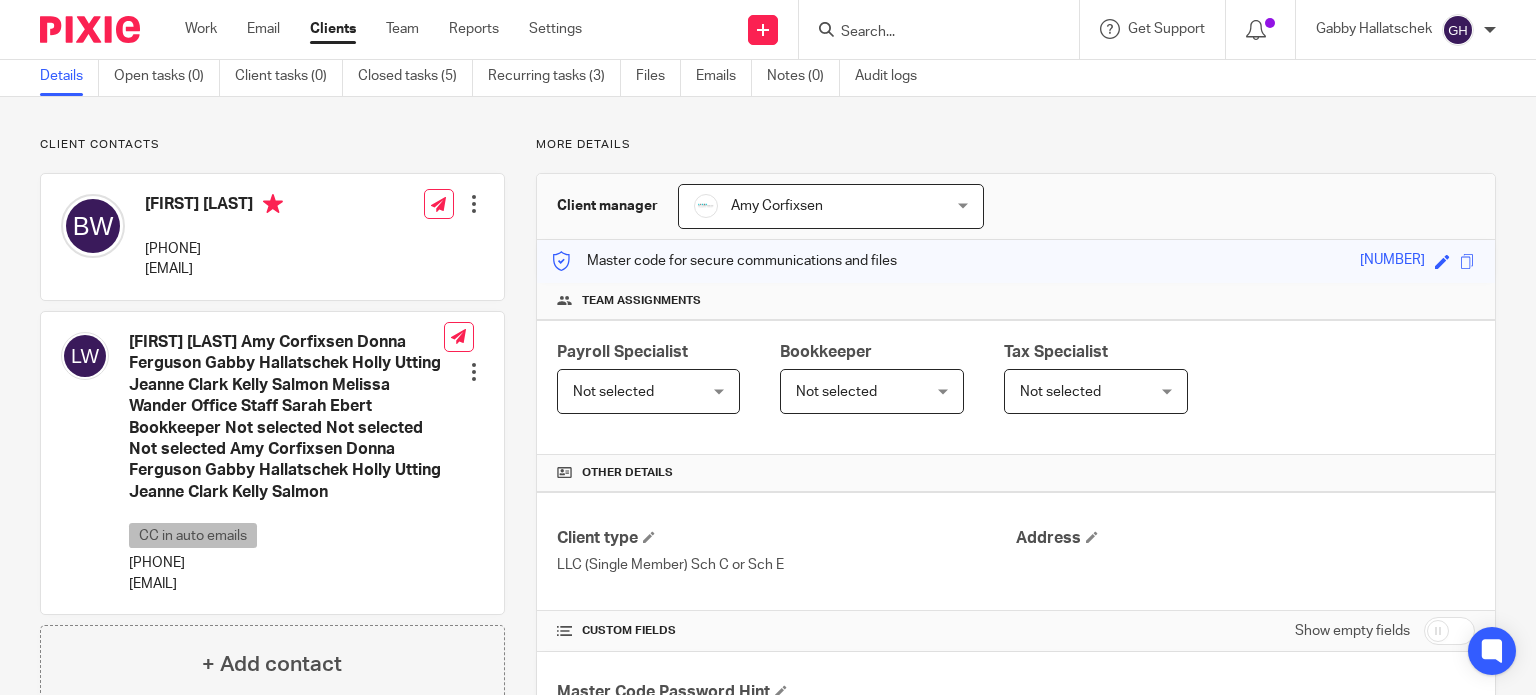 click on "Payroll Specialist
Not selected
Not selected
Not selected
Amy Corfixsen
Donna Ferguson
Gabby Hallatschek
Holly Utting
Jeanne Clark
Kelly Salmon
Melissa Wander
Office Staff
Sarah Ebert
Bookkeeper
Not selected
Not selected
Not selected
Amy Corfixsen
Donna Ferguson
Gabby Hallatschek
Holly Utting
Jeanne Clark
Kelly Salmon" at bounding box center [1016, 387] 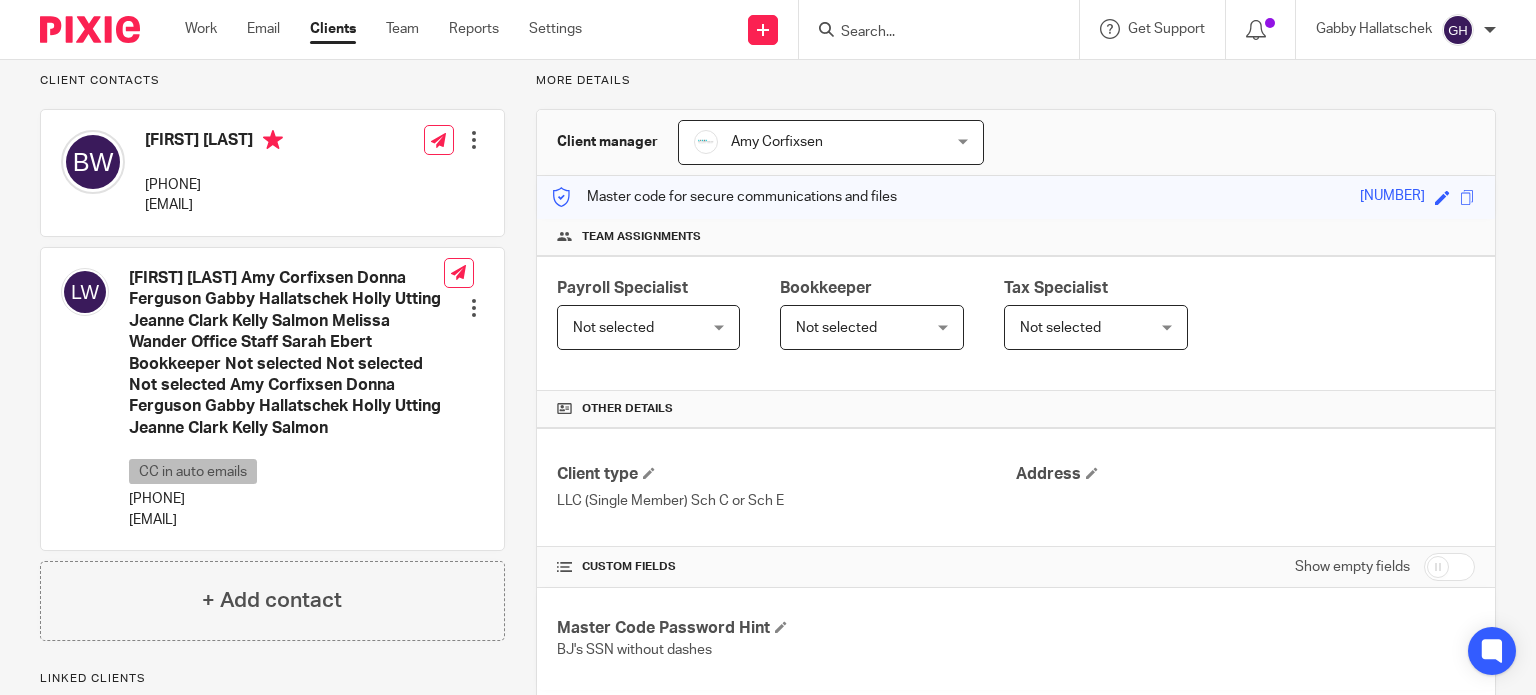scroll, scrollTop: 239, scrollLeft: 0, axis: vertical 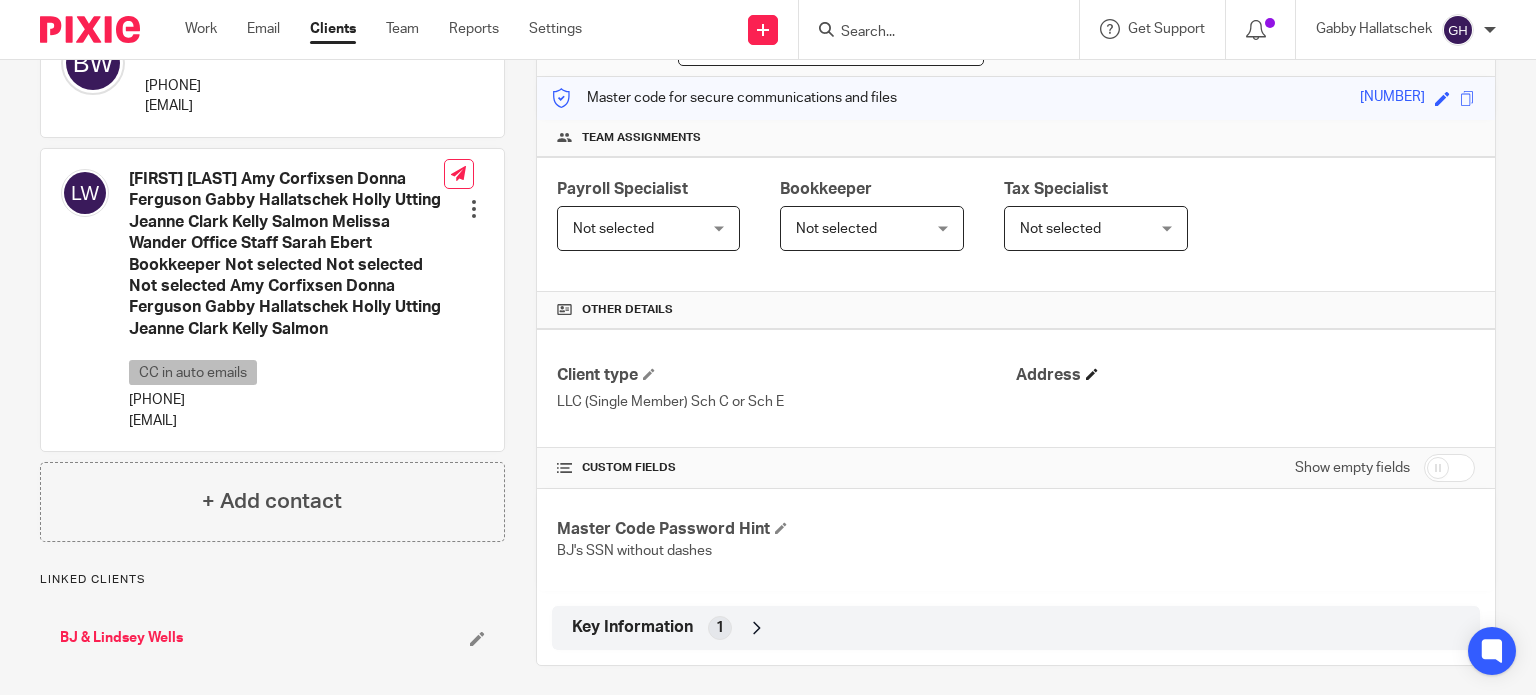 click on "Address" at bounding box center [1245, 375] 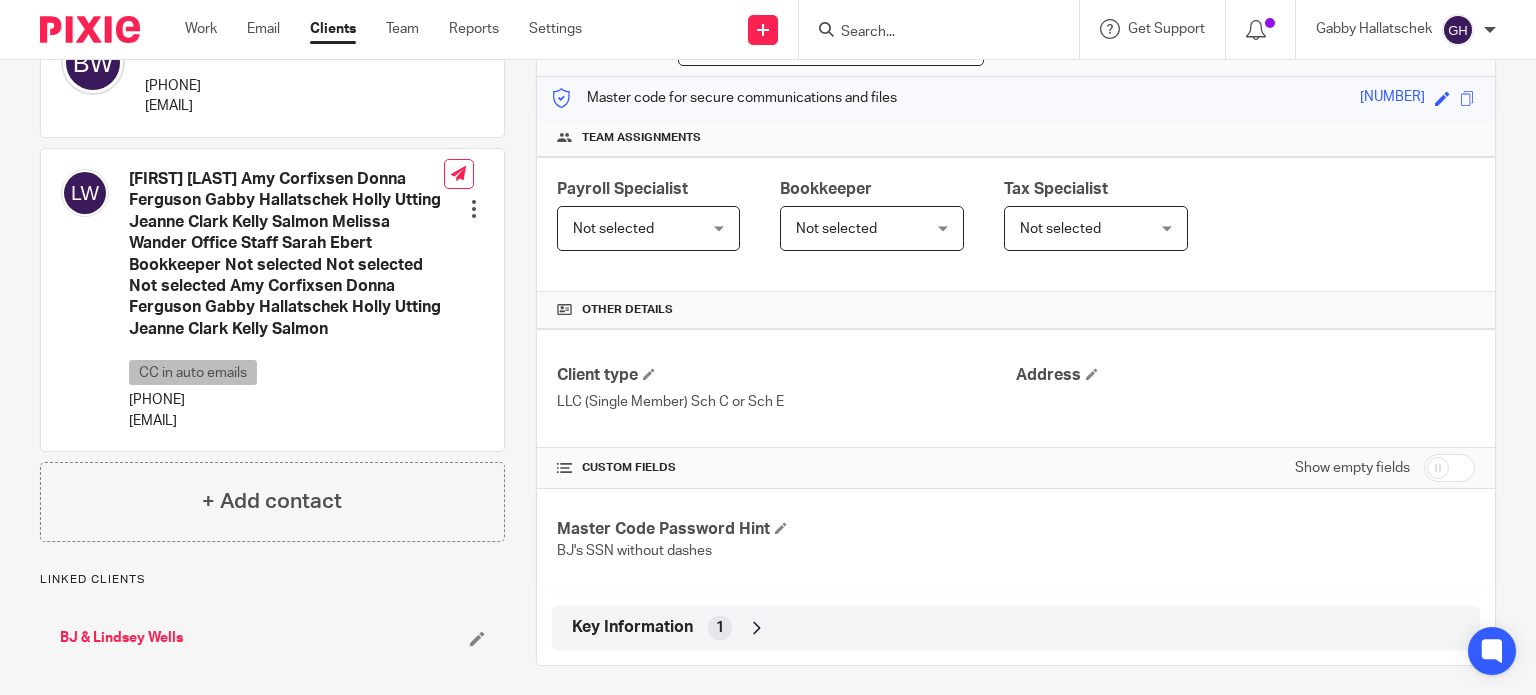 drag, startPoint x: 1084, startPoint y: 370, endPoint x: 1063, endPoint y: 343, distance: 34.20526 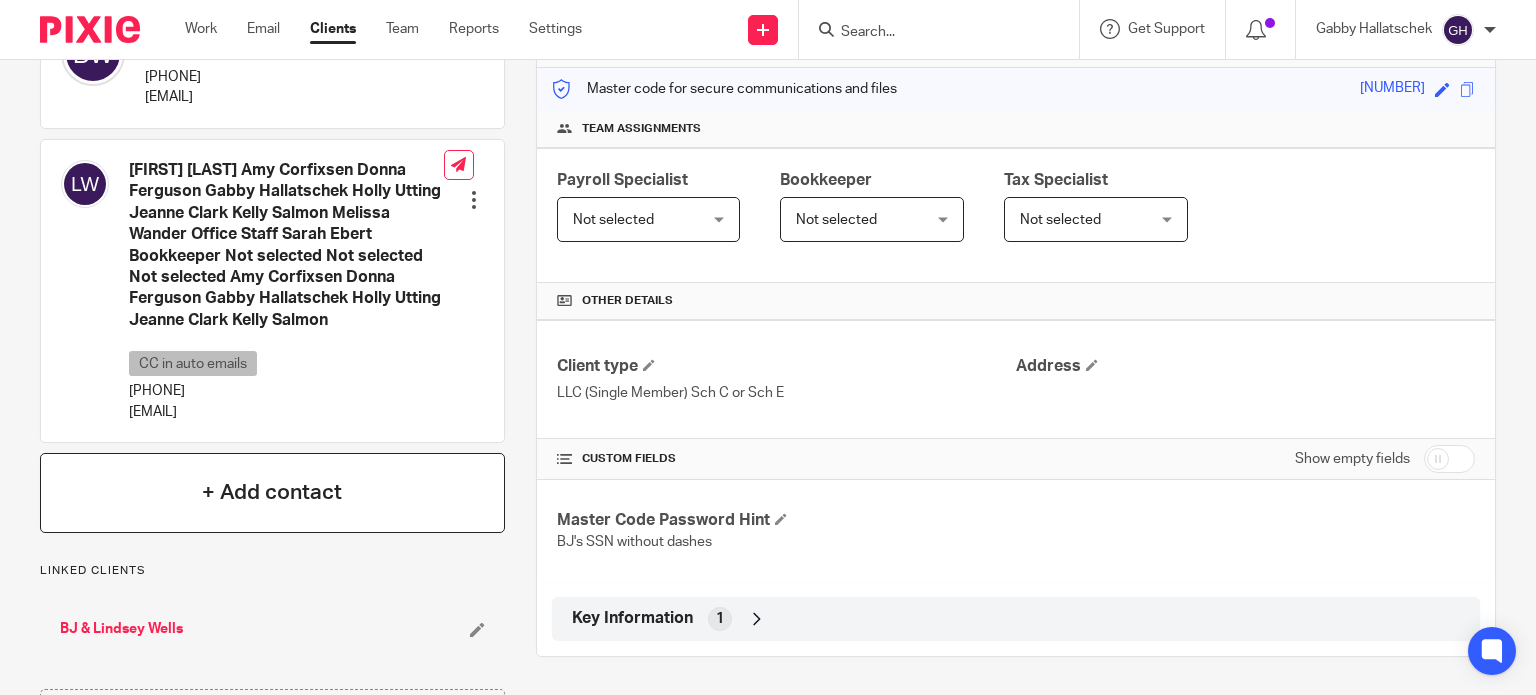 scroll, scrollTop: 0, scrollLeft: 0, axis: both 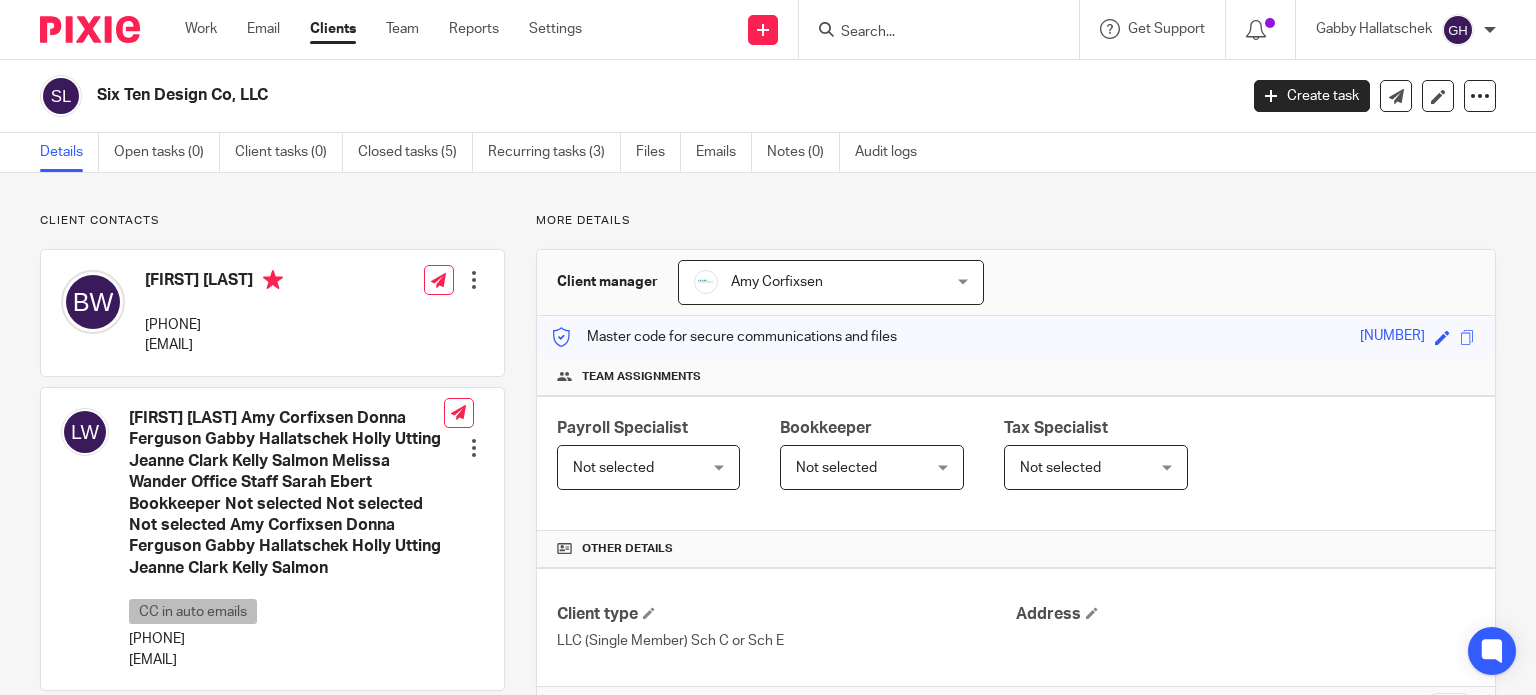 click on "Six Ten Design Co, LLC
Create task
Export data
Merge
Archive client
Delete client" at bounding box center (768, 96) 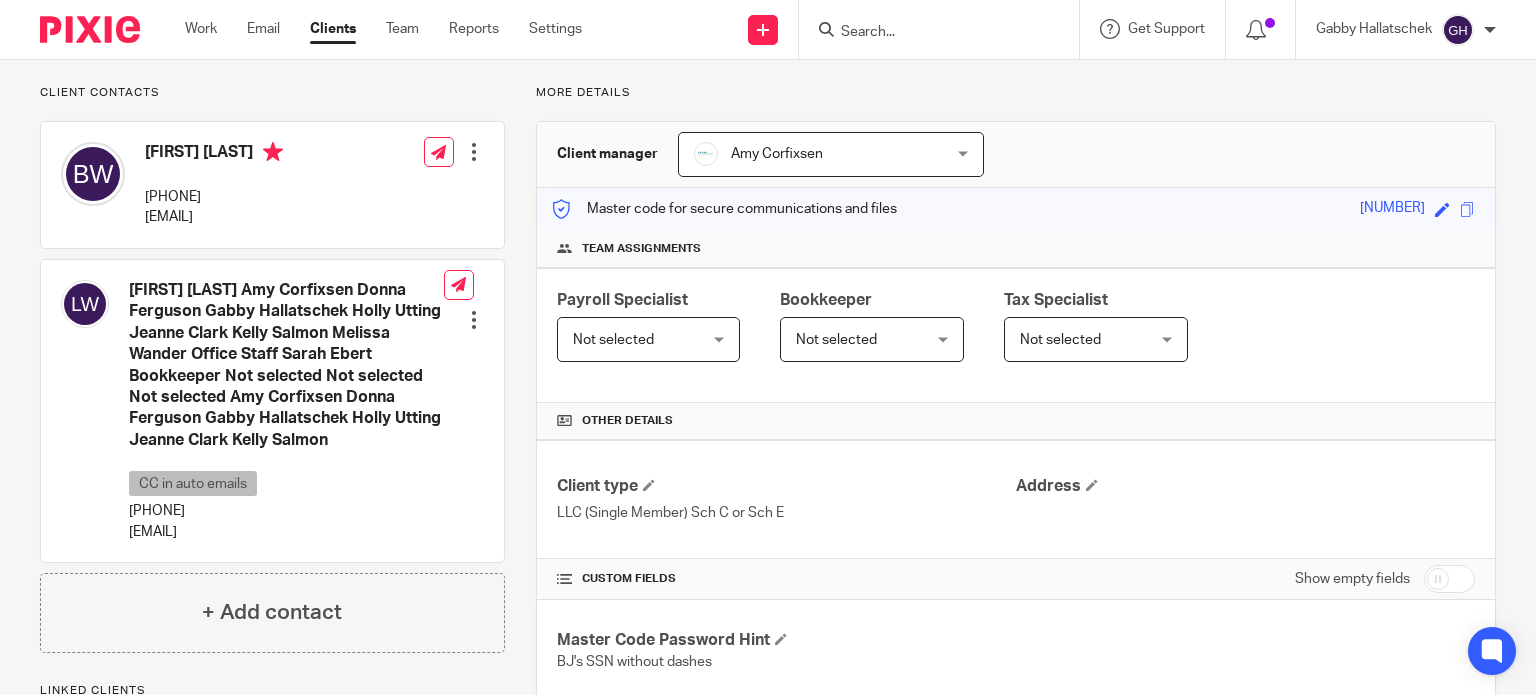 scroll, scrollTop: 134, scrollLeft: 0, axis: vertical 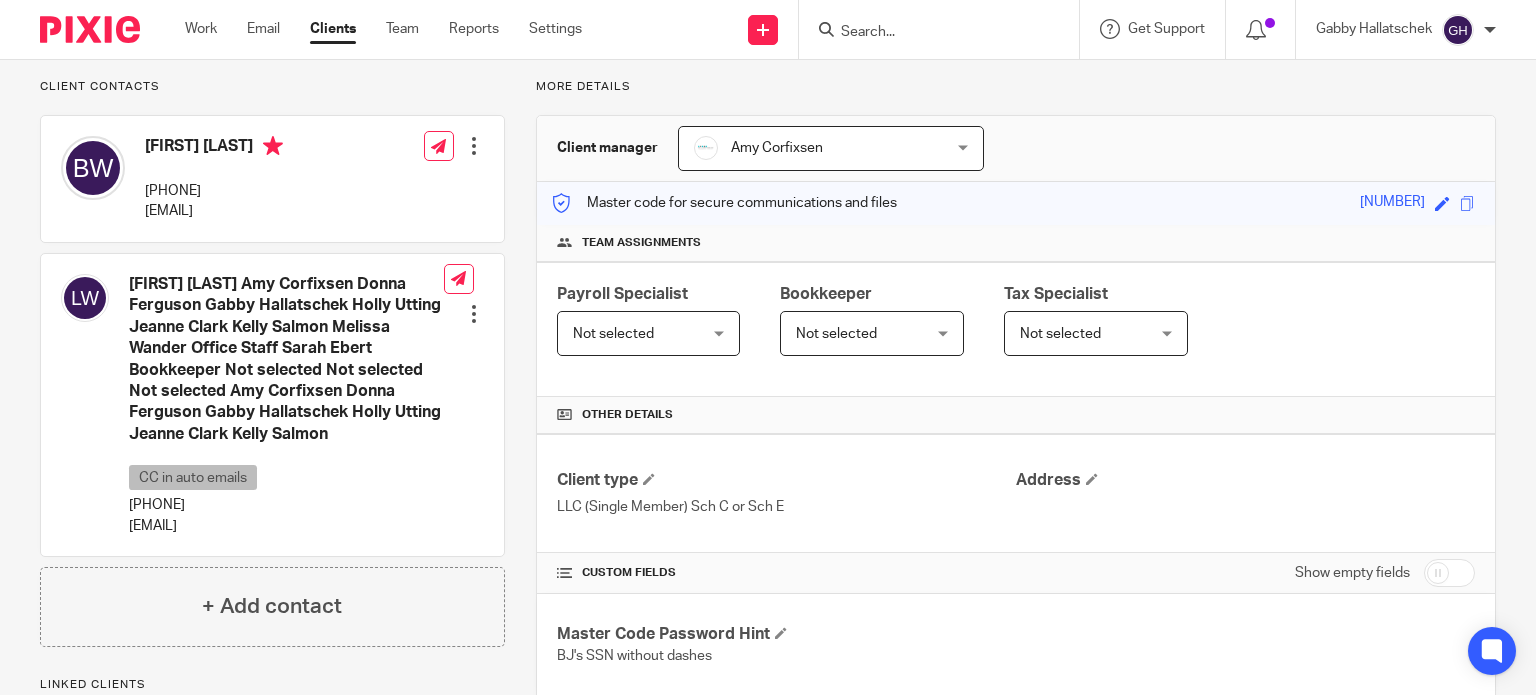 click on "Lindsey Wells" at bounding box center (286, 360) 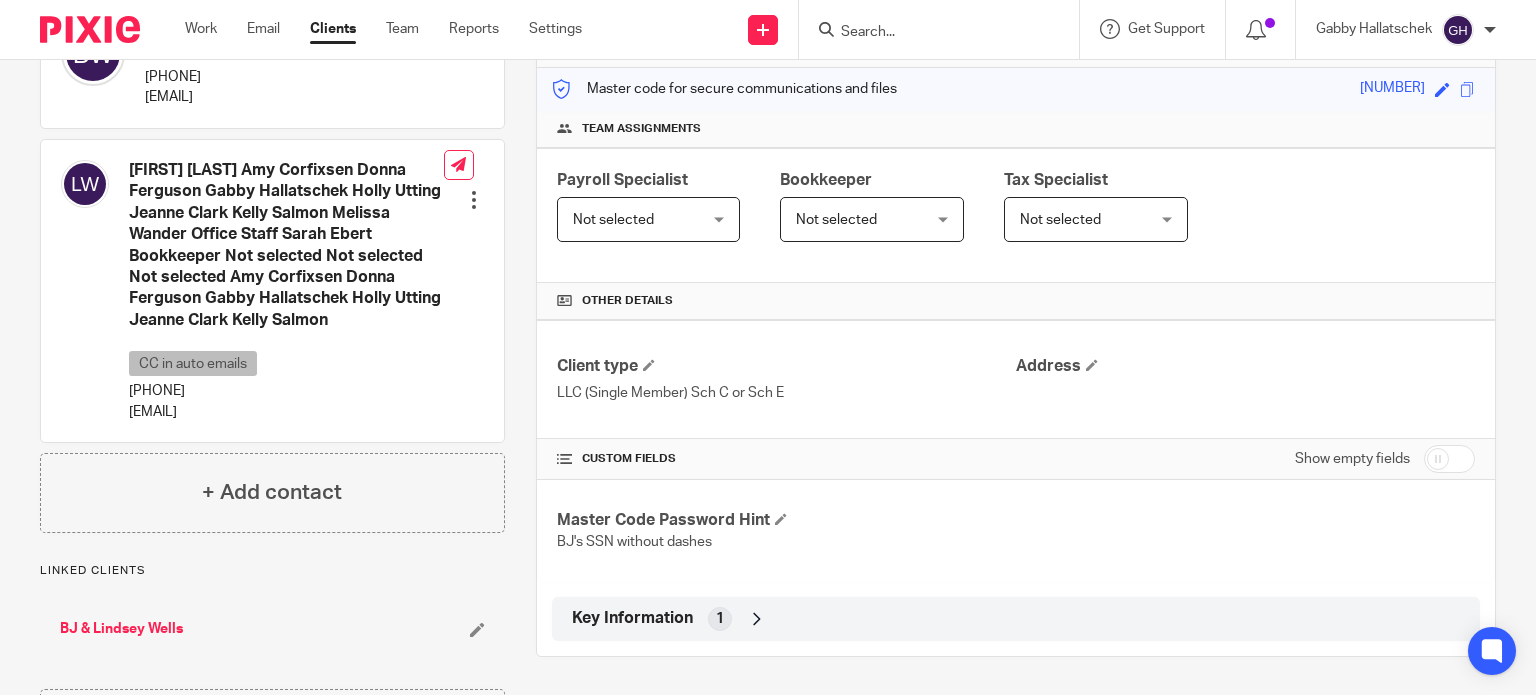 click on "BJ & Lindsey Wells" at bounding box center (121, 629) 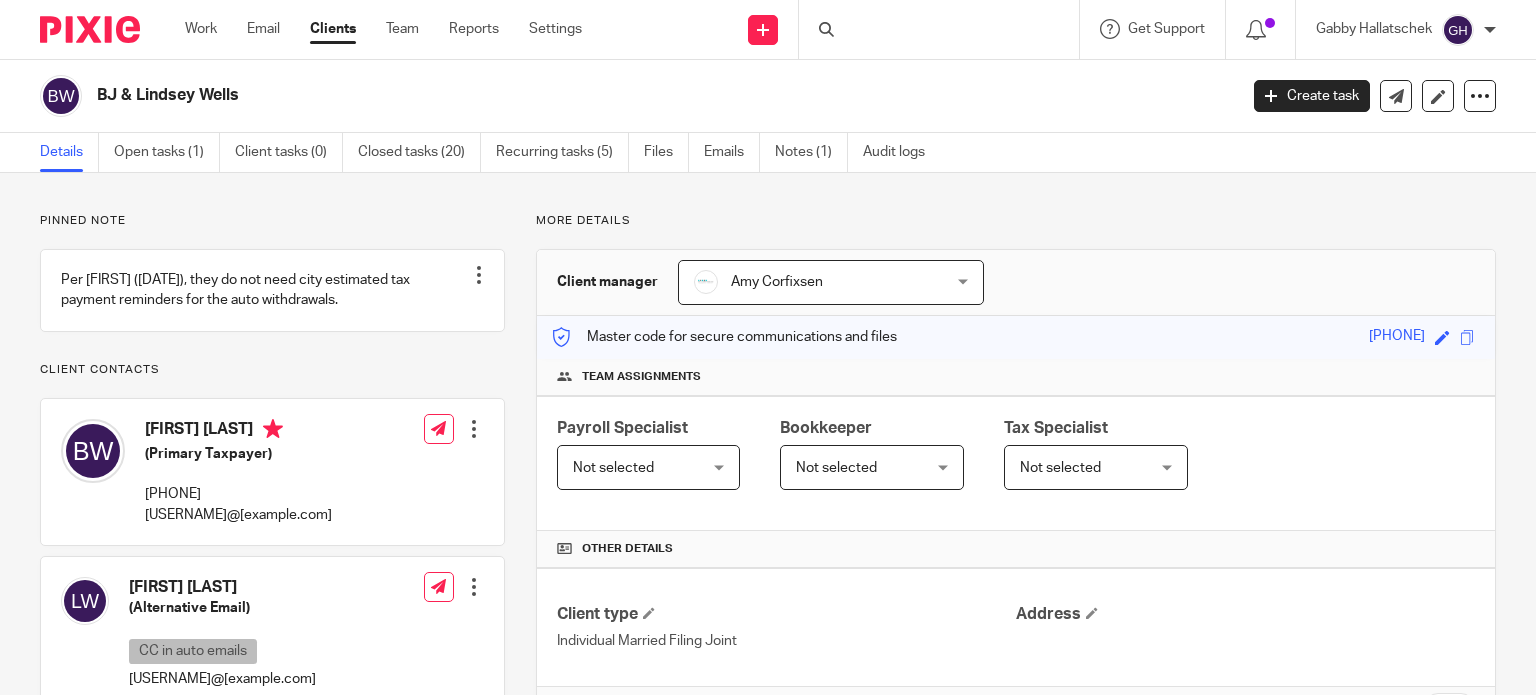 scroll, scrollTop: 0, scrollLeft: 0, axis: both 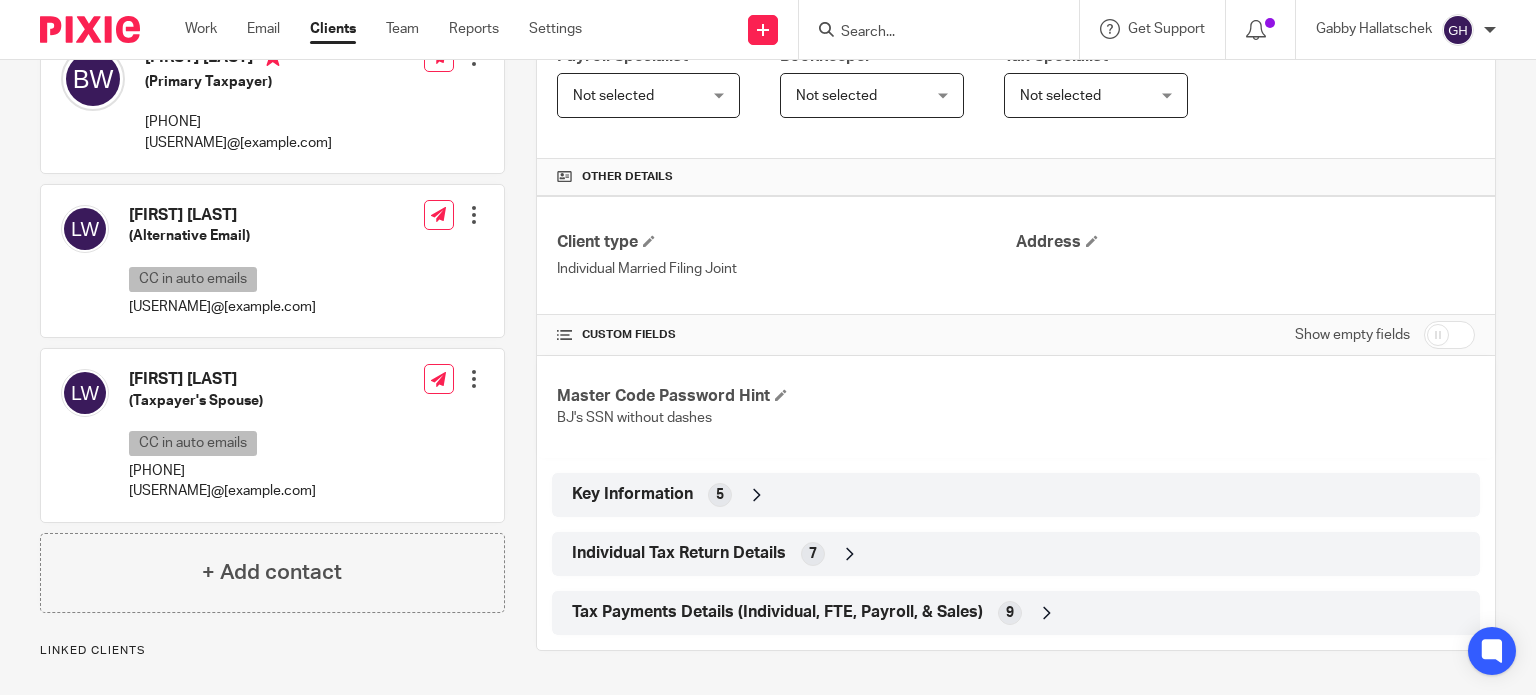 click on "Key Information   5" at bounding box center (1016, 495) 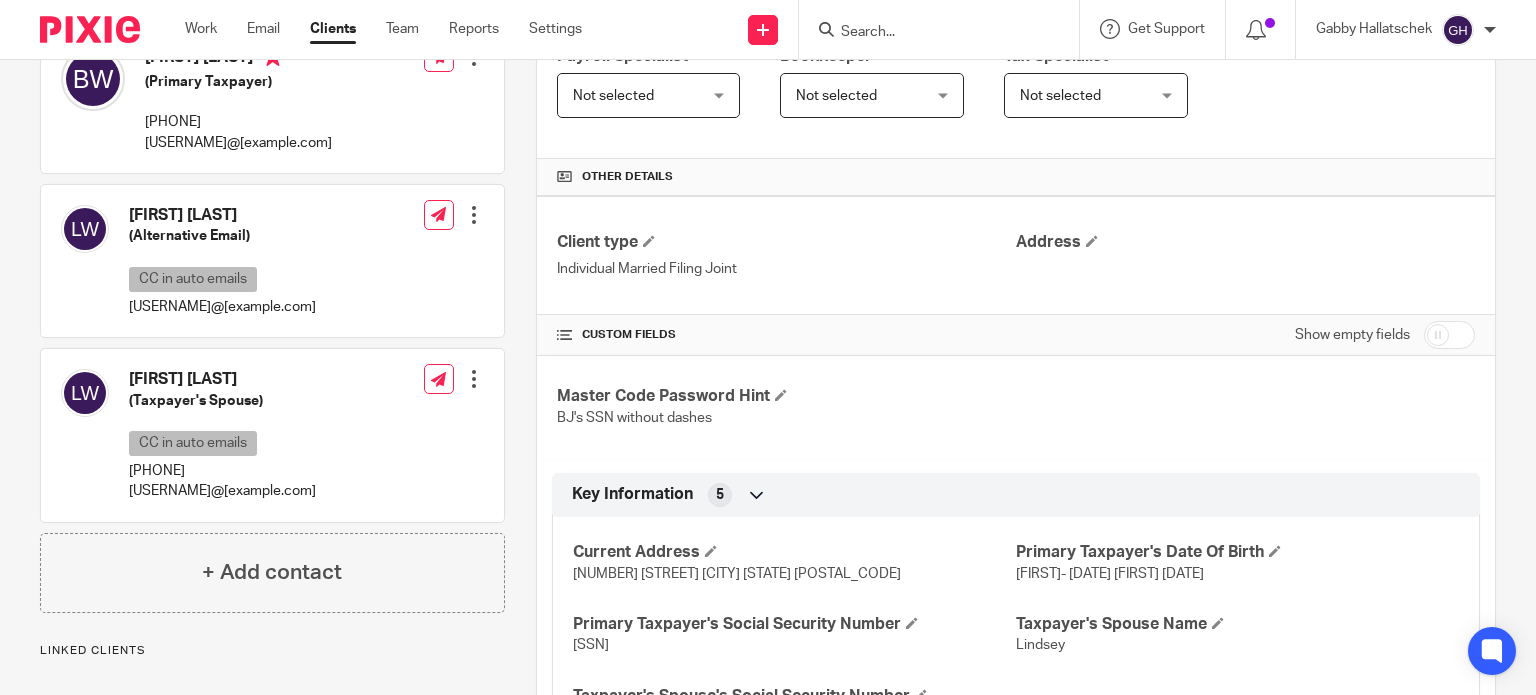 scroll, scrollTop: 594, scrollLeft: 0, axis: vertical 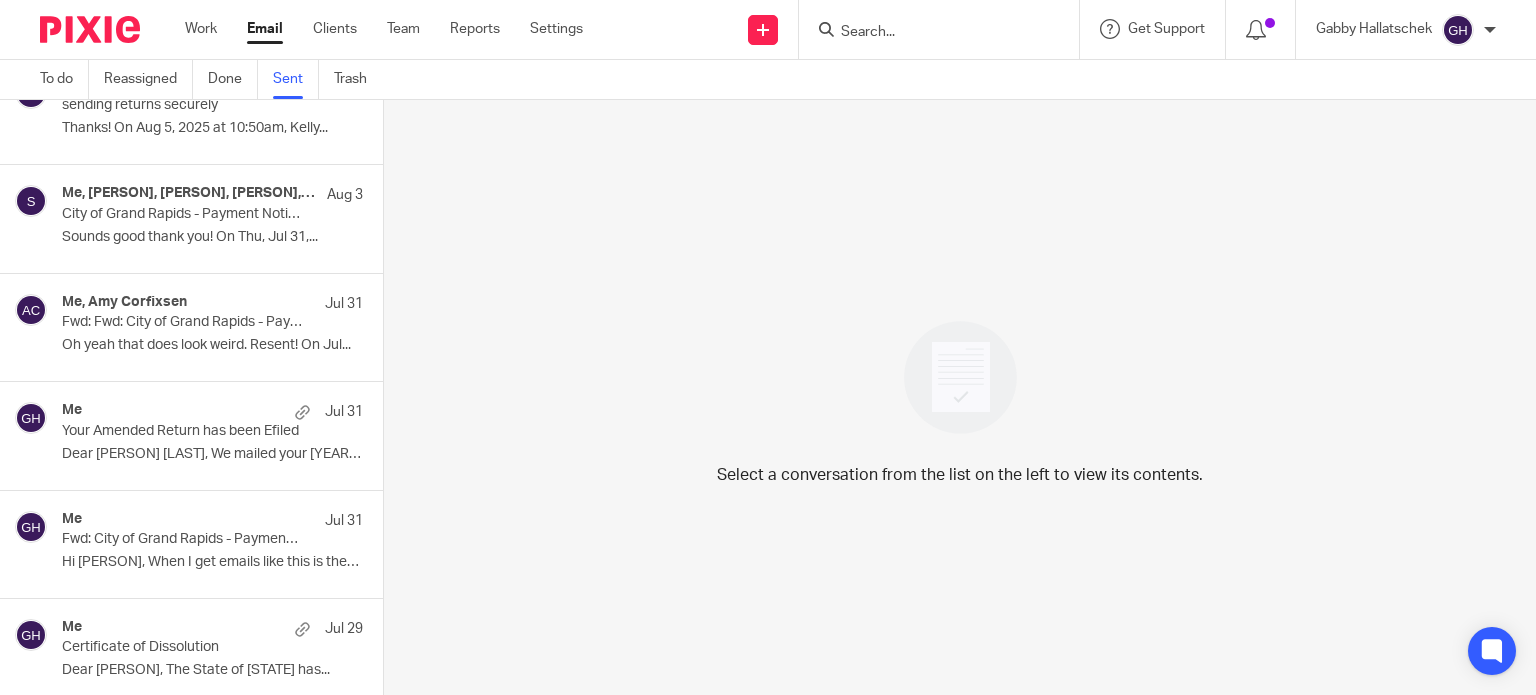 click on "Oh yeah that does look weird. Resent!   On Jul..." at bounding box center [212, 345] 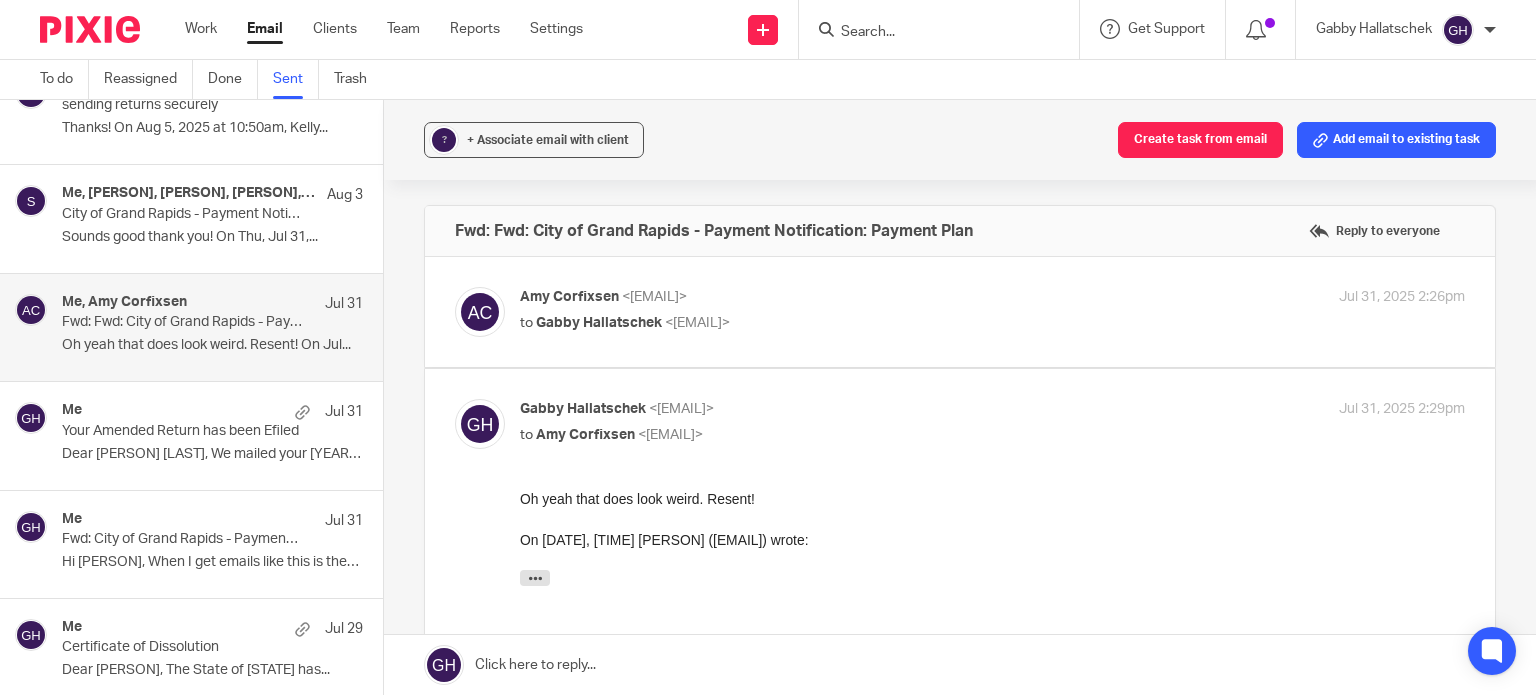 scroll, scrollTop: 0, scrollLeft: 0, axis: both 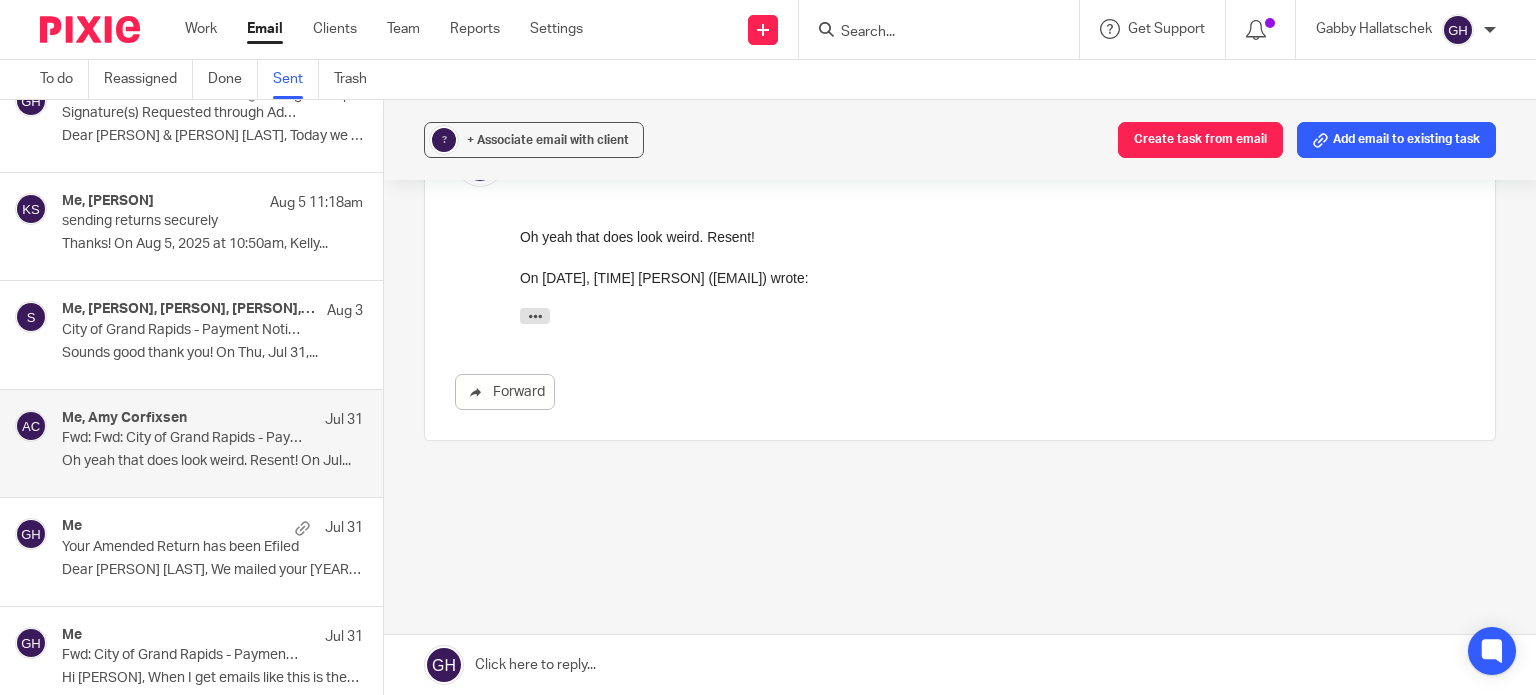 click on "City of Grand Rapids - Payment Notification: Payment Plan" at bounding box center (182, 330) 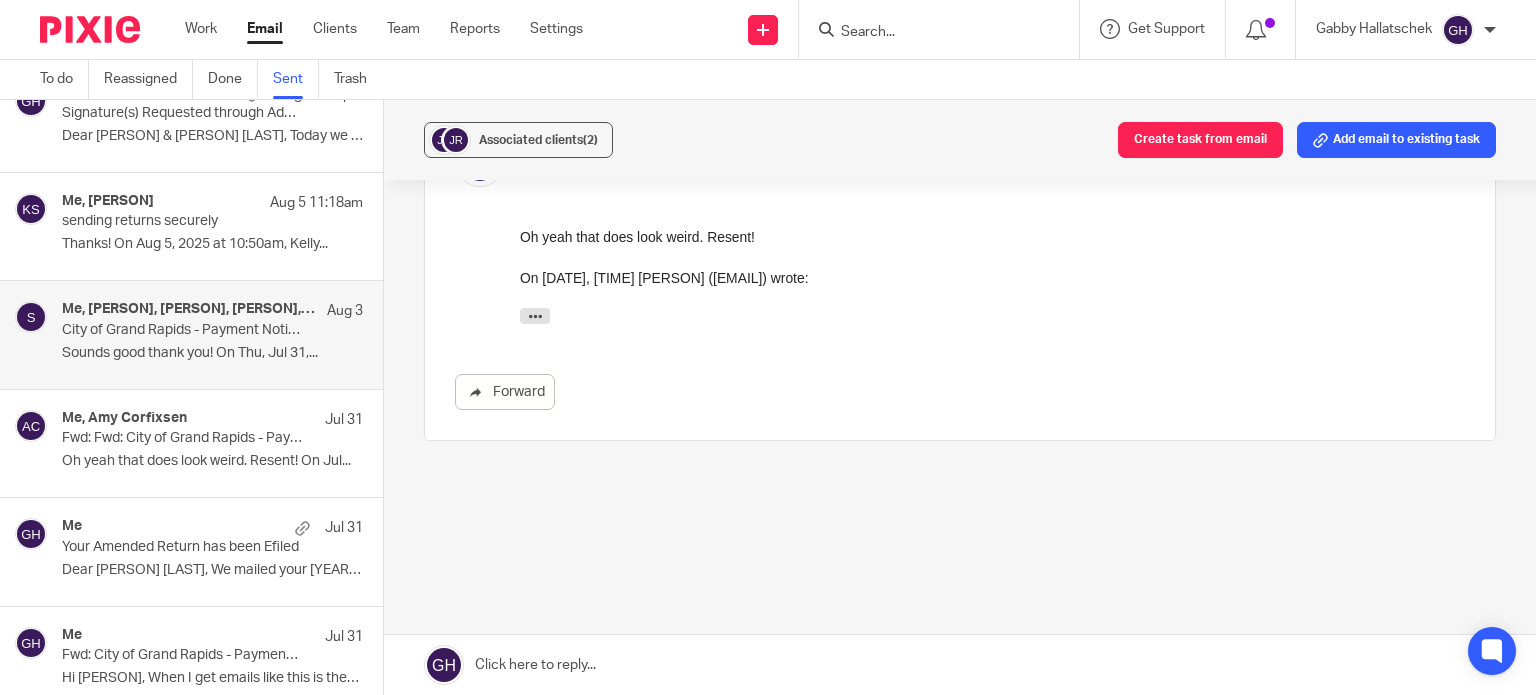 scroll, scrollTop: 0, scrollLeft: 0, axis: both 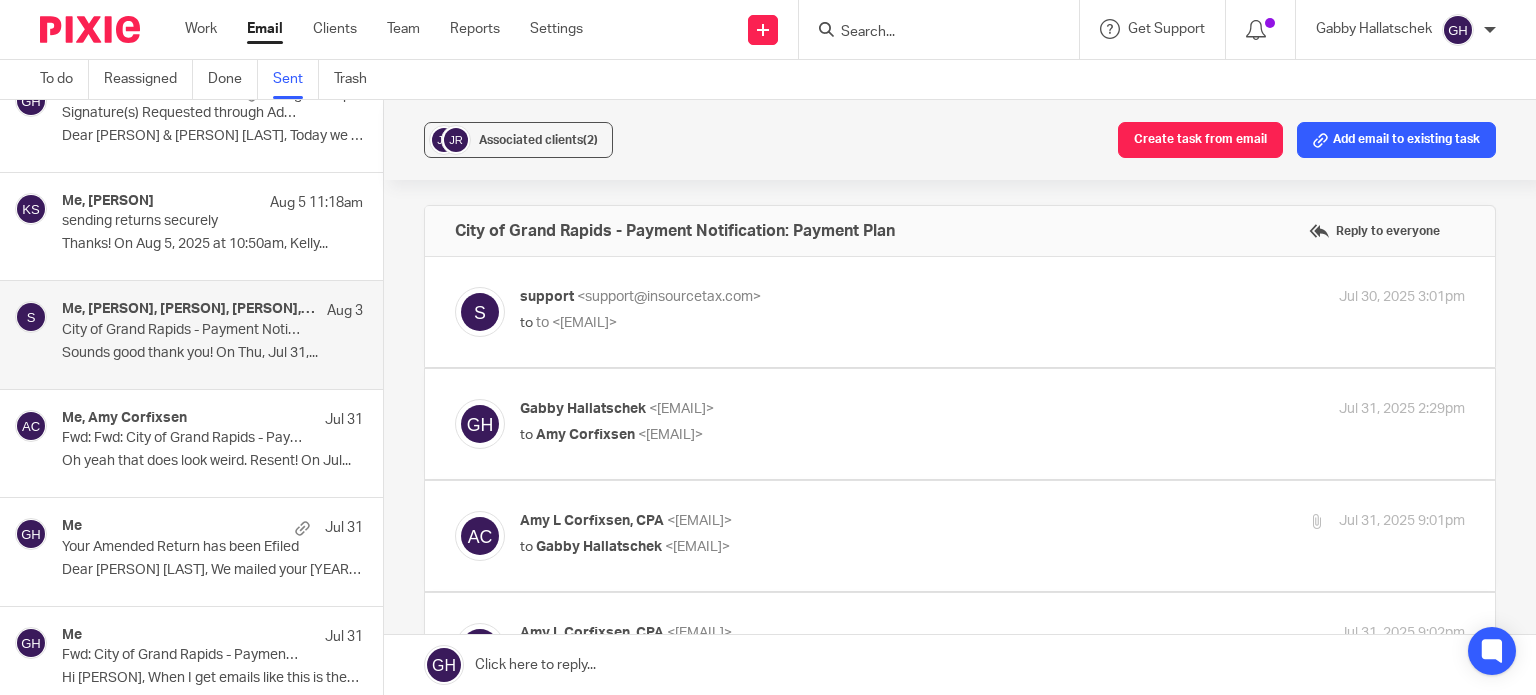 click on "to     <laura@amylcpa.com>" at bounding box center [835, 323] 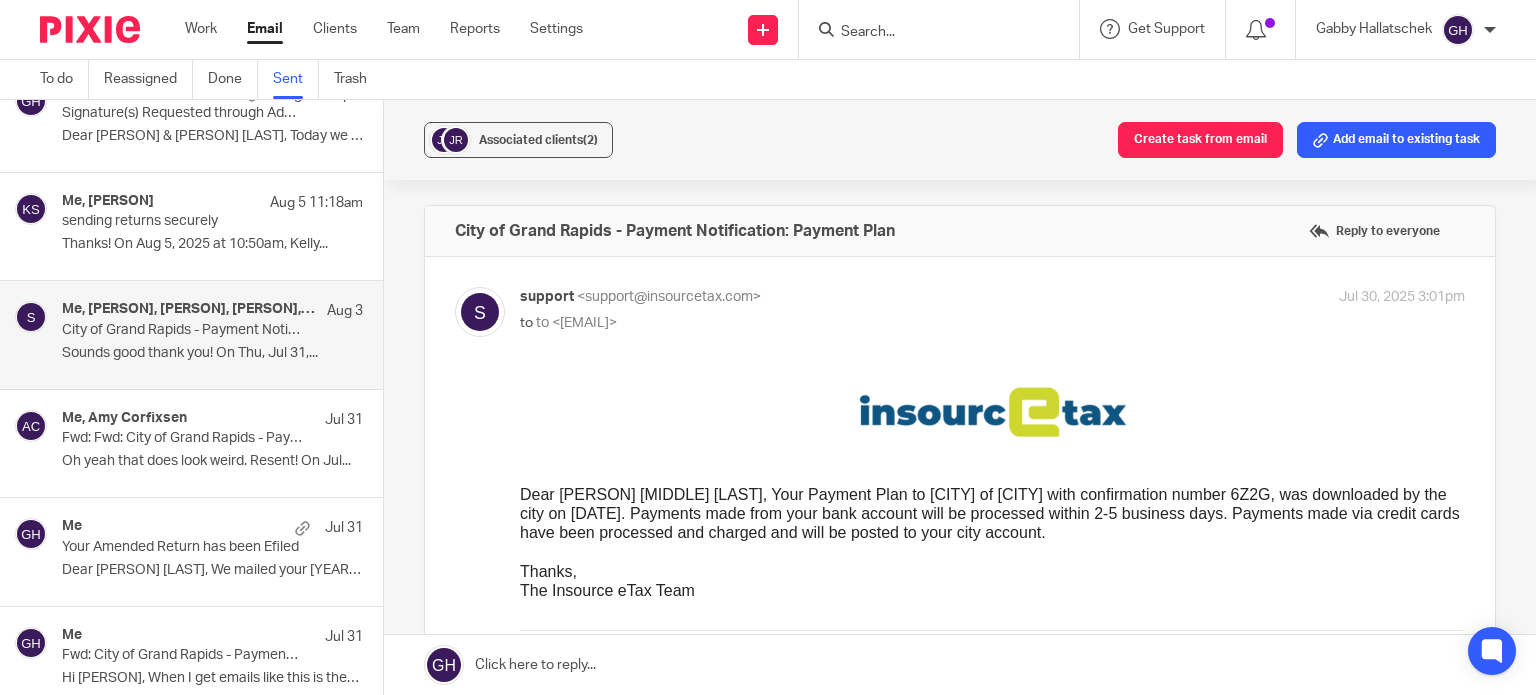 scroll, scrollTop: 0, scrollLeft: 0, axis: both 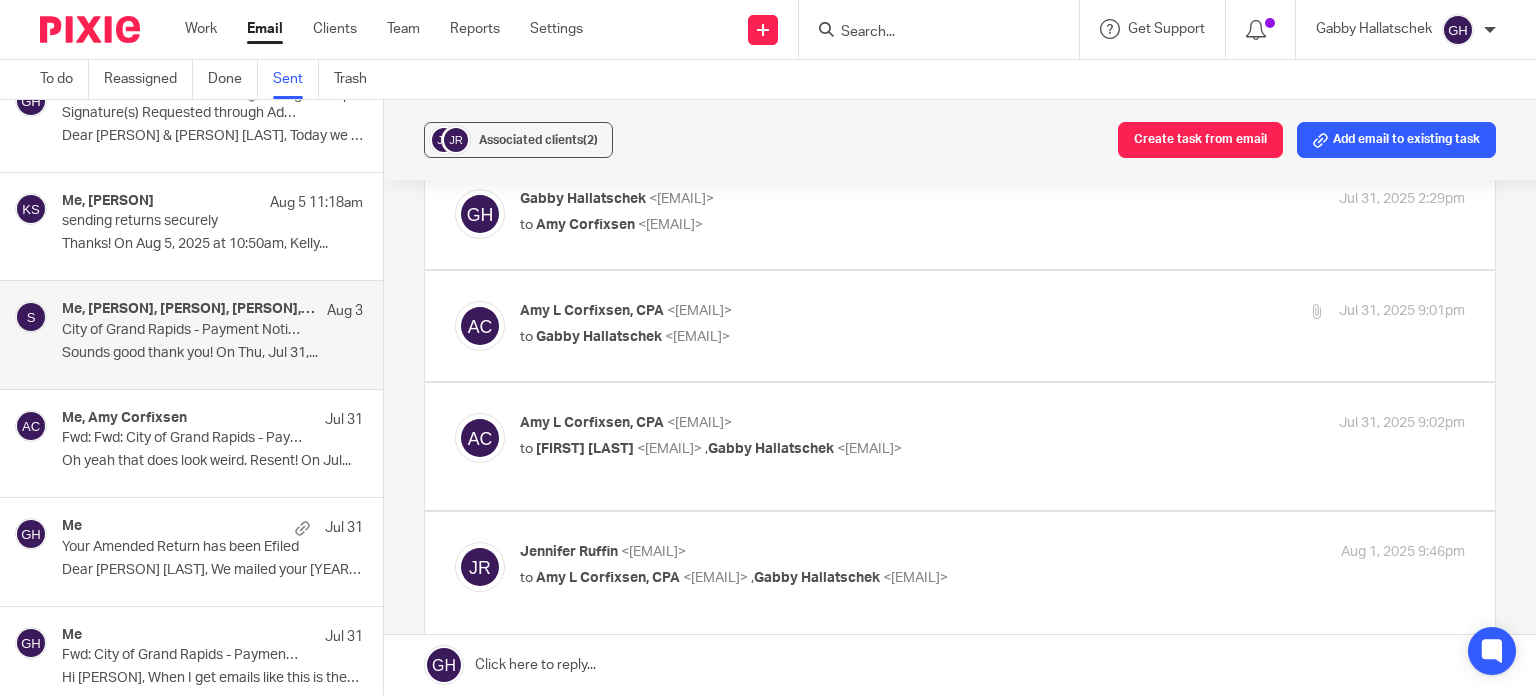 click at bounding box center (960, 214) 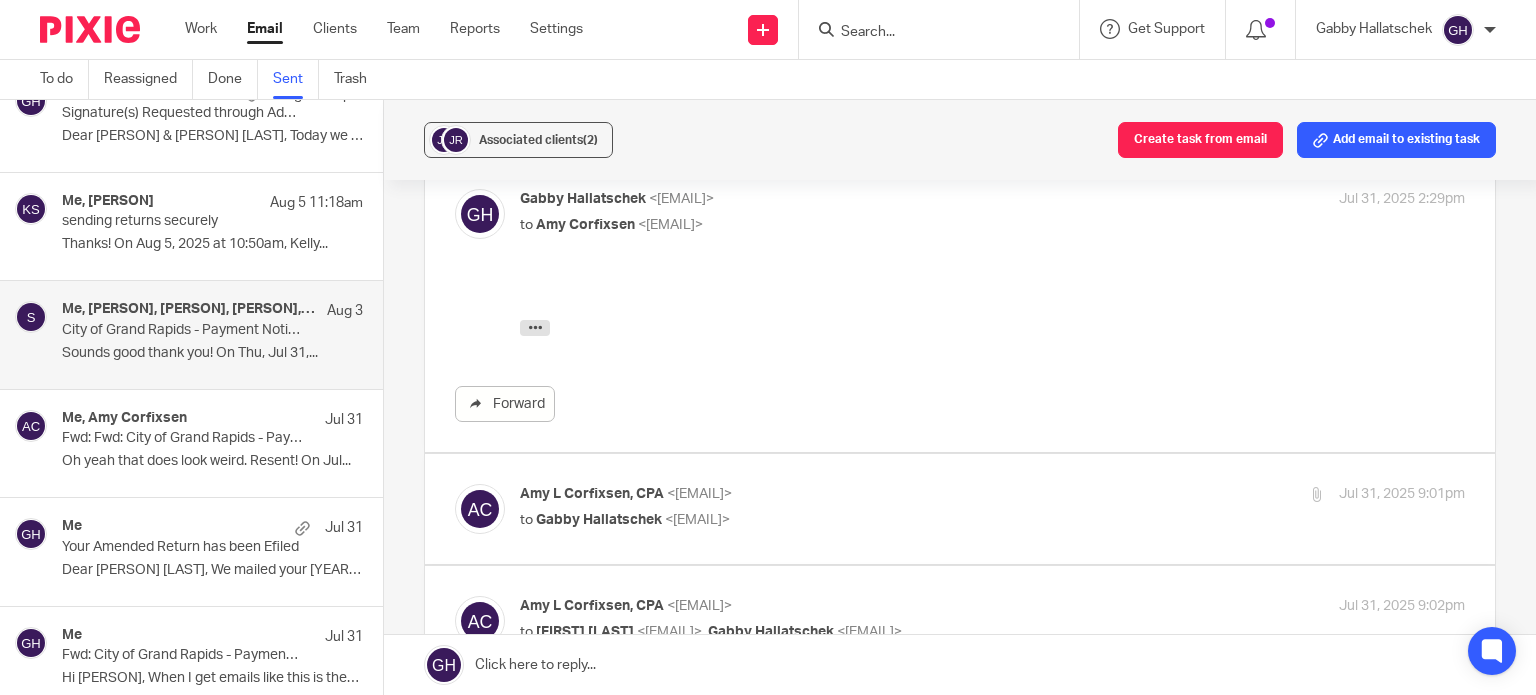 scroll, scrollTop: 0, scrollLeft: 0, axis: both 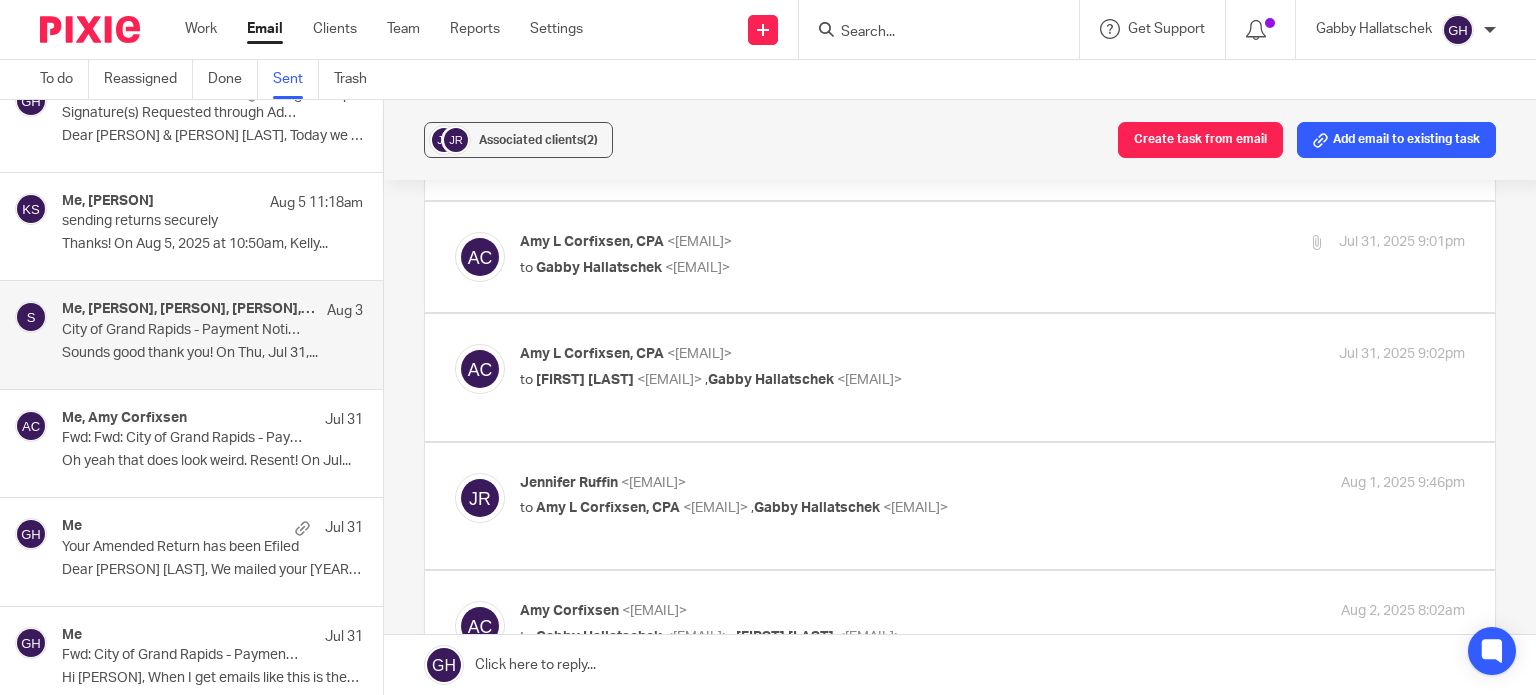 click at bounding box center (960, 257) 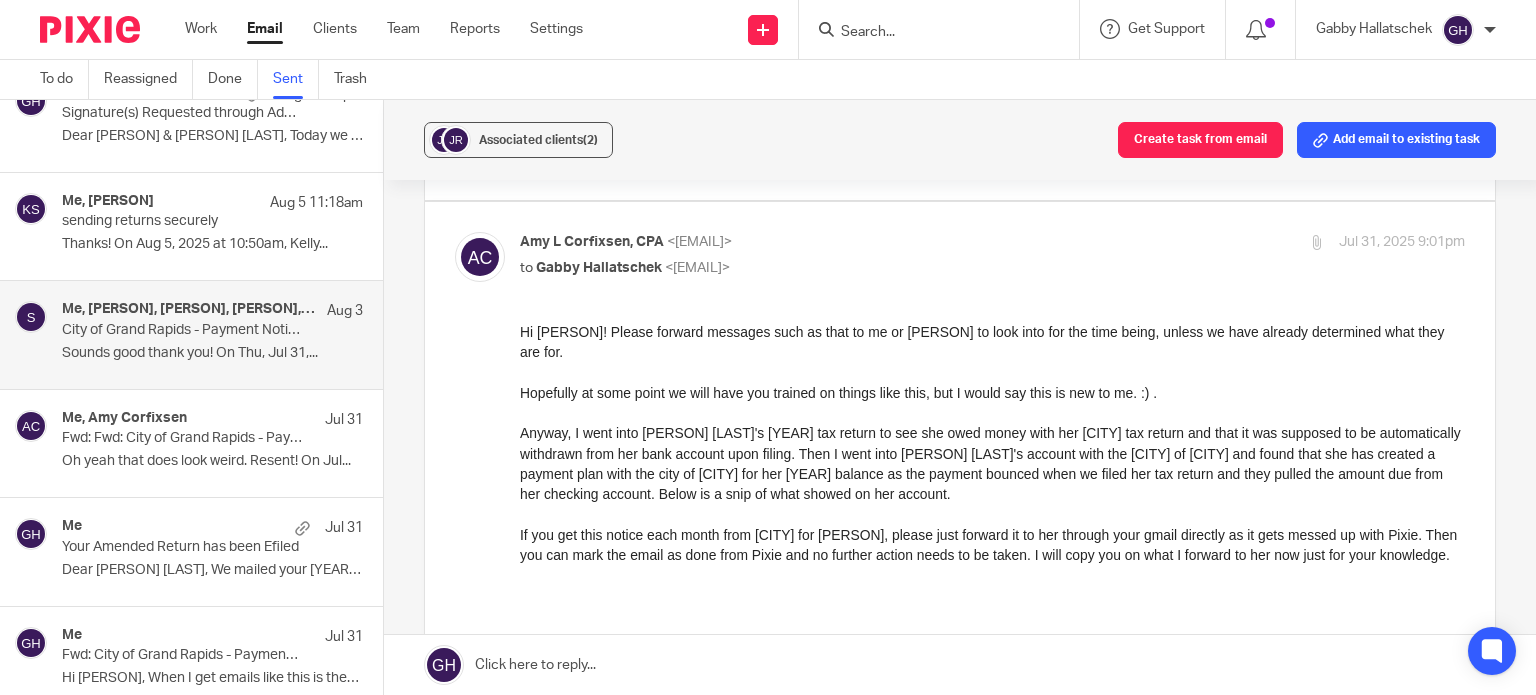 scroll, scrollTop: 0, scrollLeft: 0, axis: both 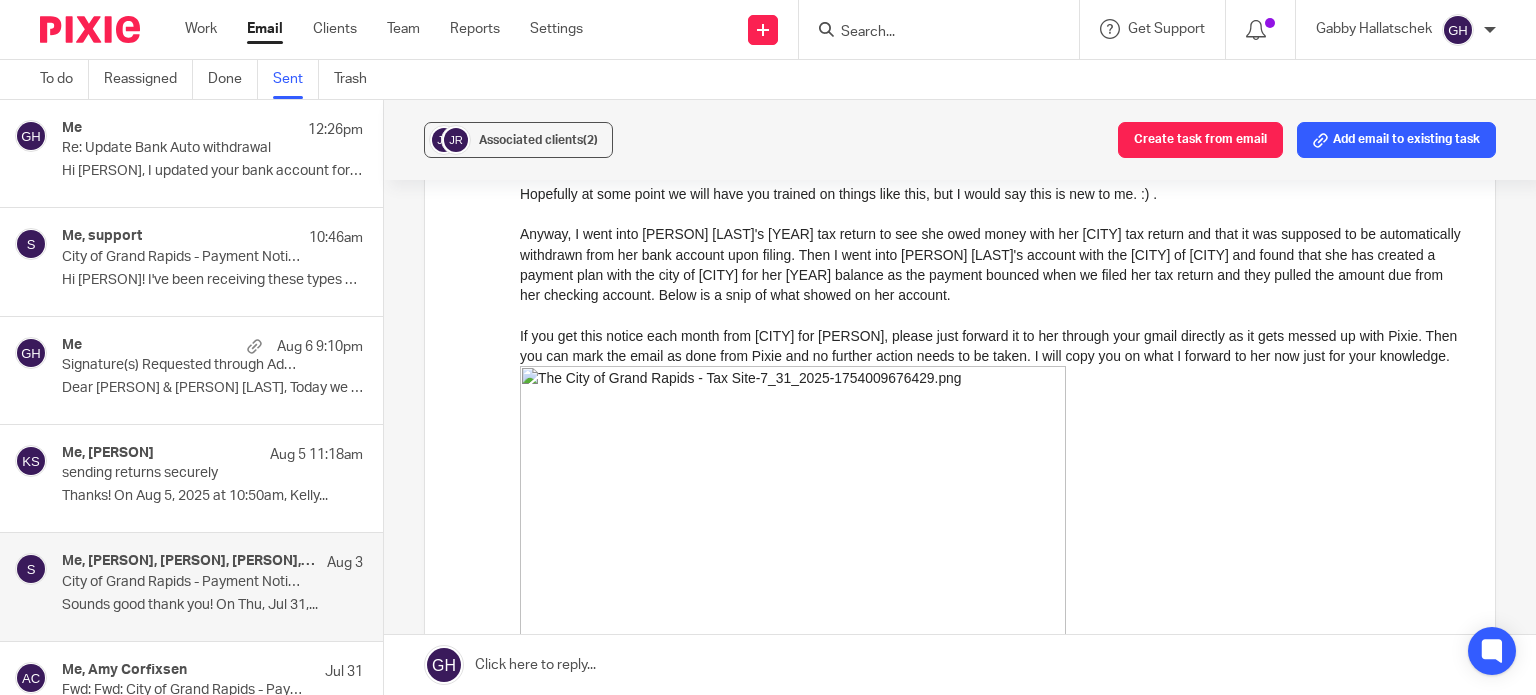 click on "City of Grand Rapids - Payment Notification: Payment Plan" at bounding box center (182, 582) 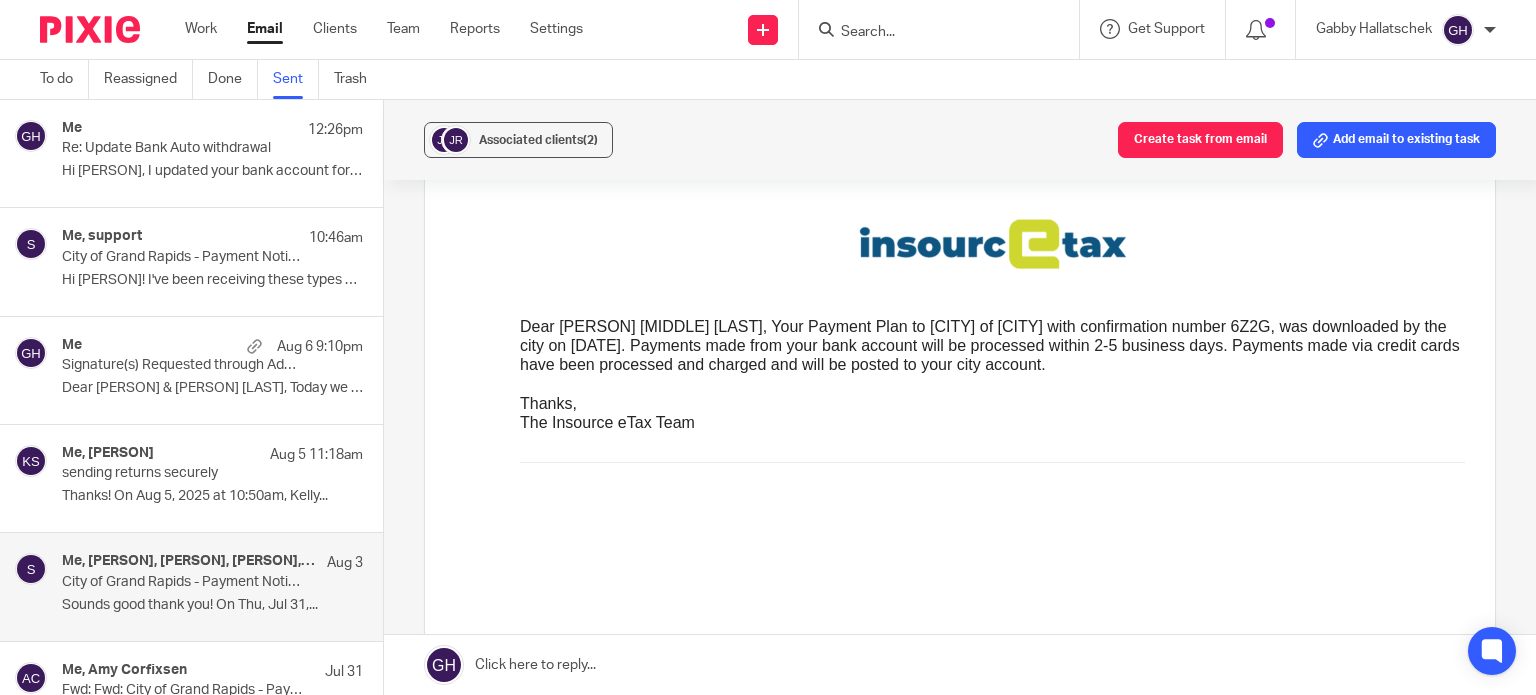 scroll, scrollTop: 0, scrollLeft: 0, axis: both 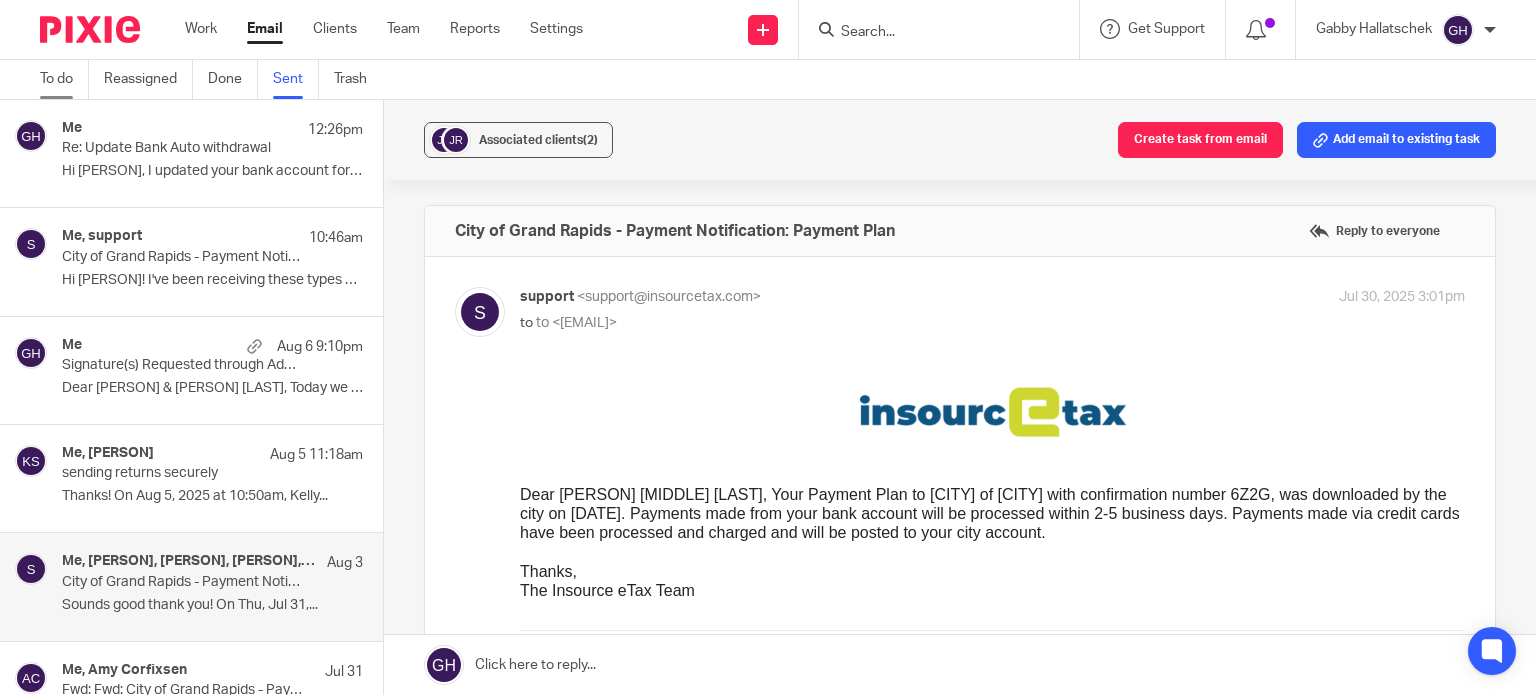 click on "To do" at bounding box center (64, 79) 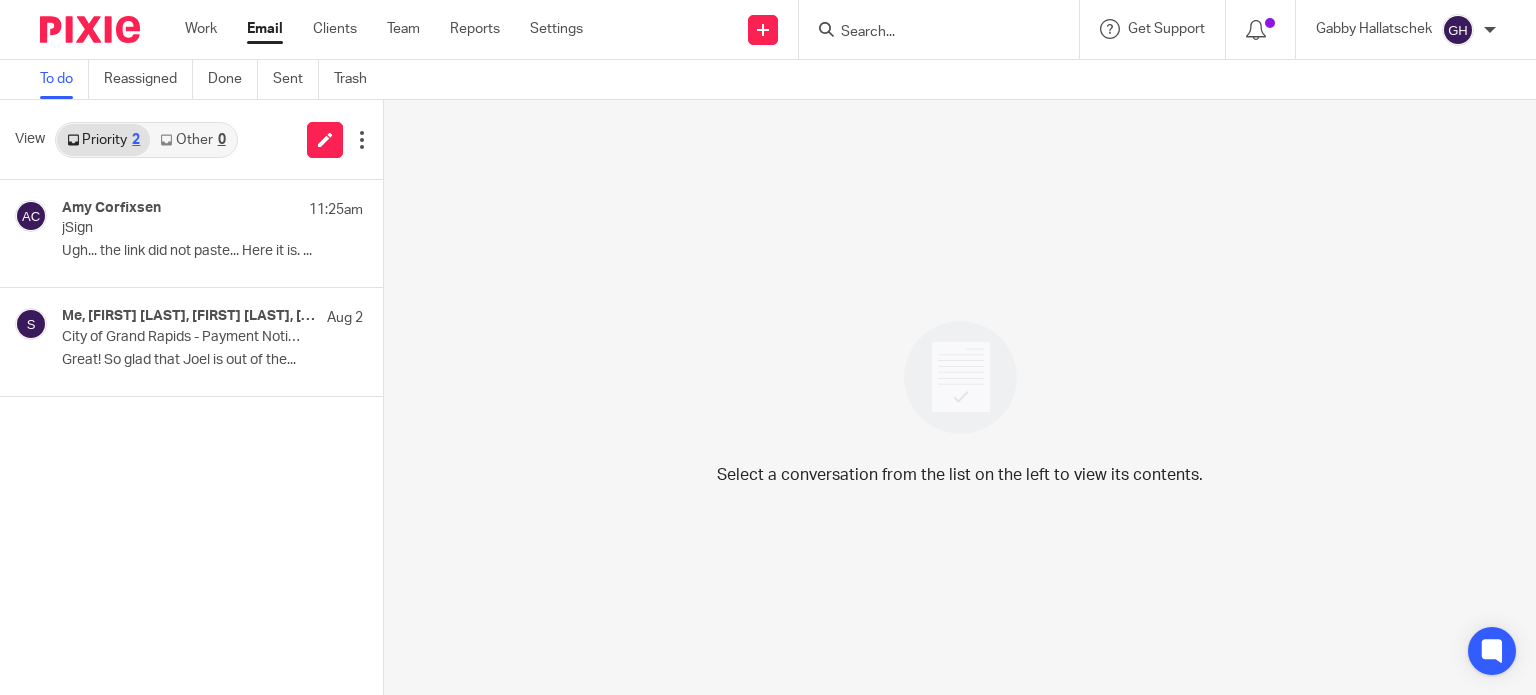 scroll, scrollTop: 0, scrollLeft: 0, axis: both 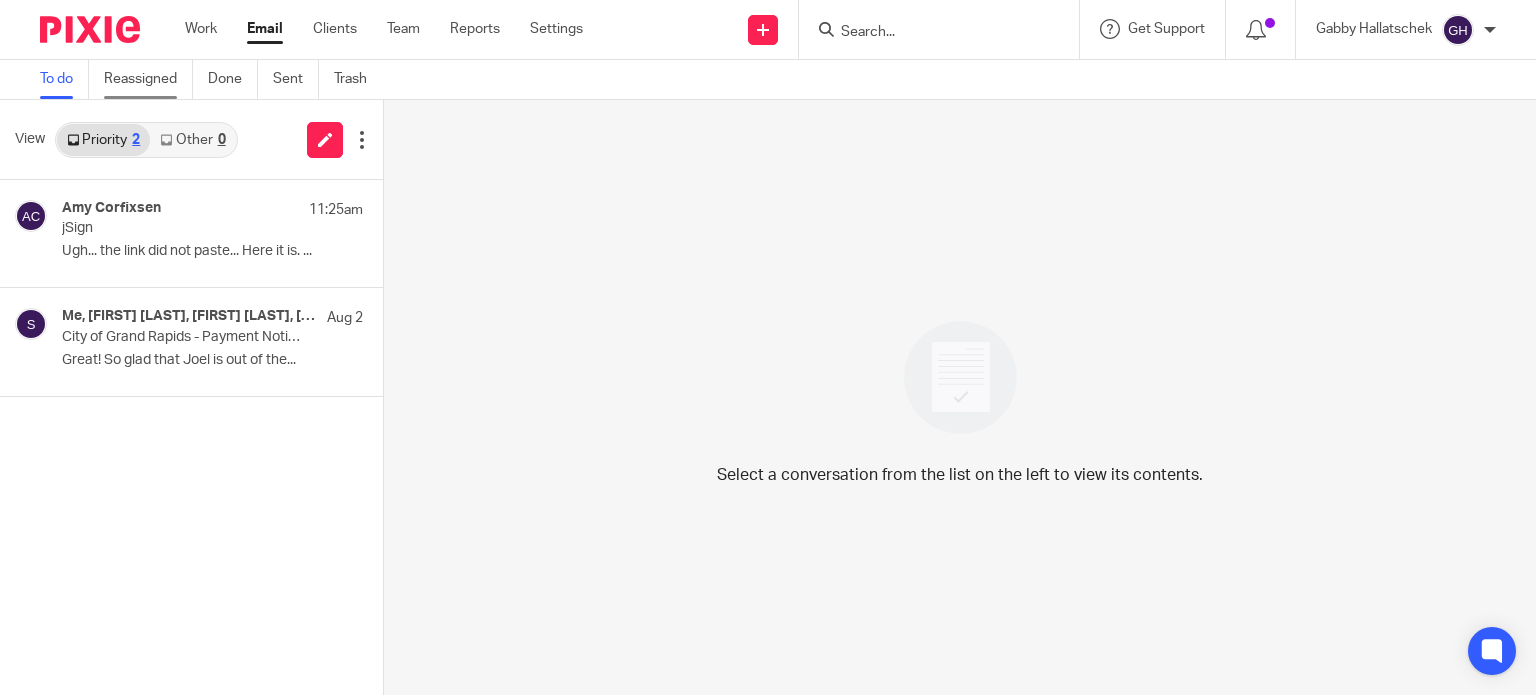 click on "Reassigned" at bounding box center [148, 79] 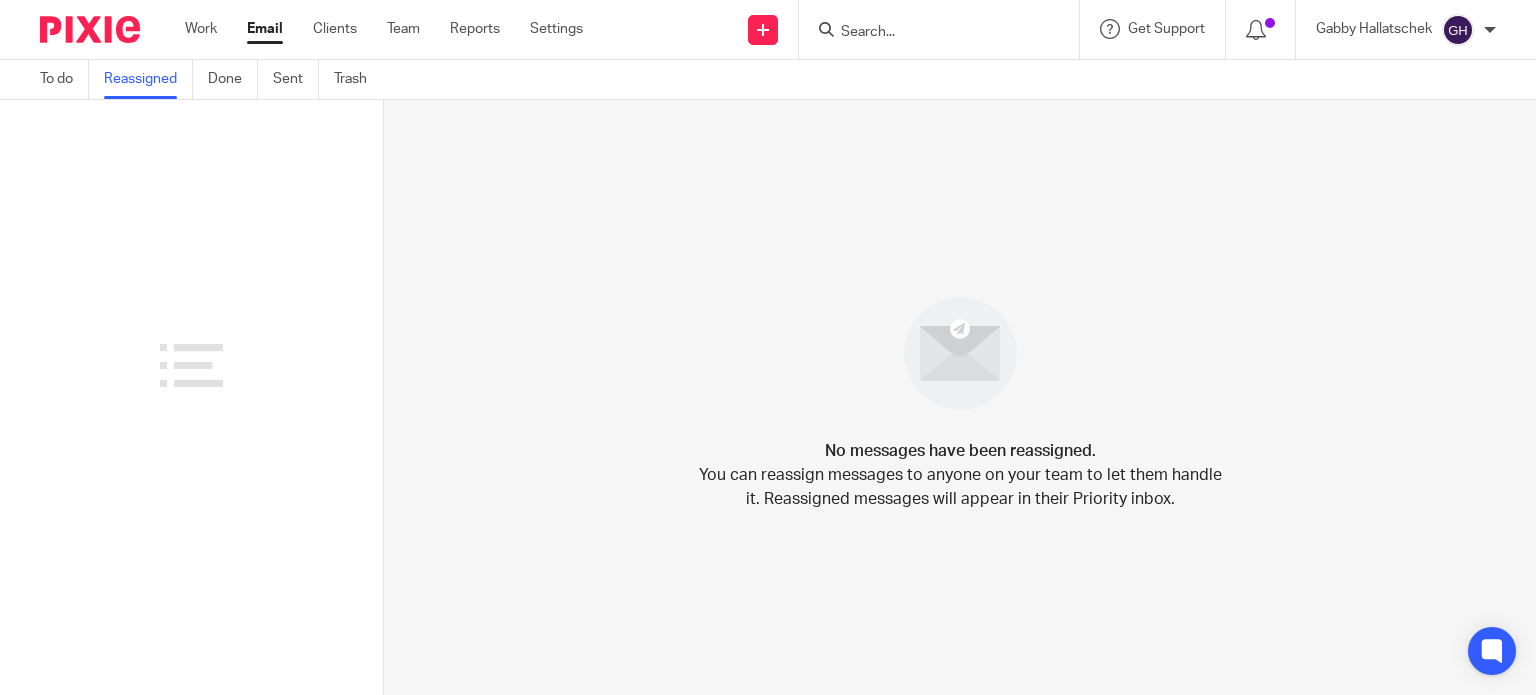 scroll, scrollTop: 0, scrollLeft: 0, axis: both 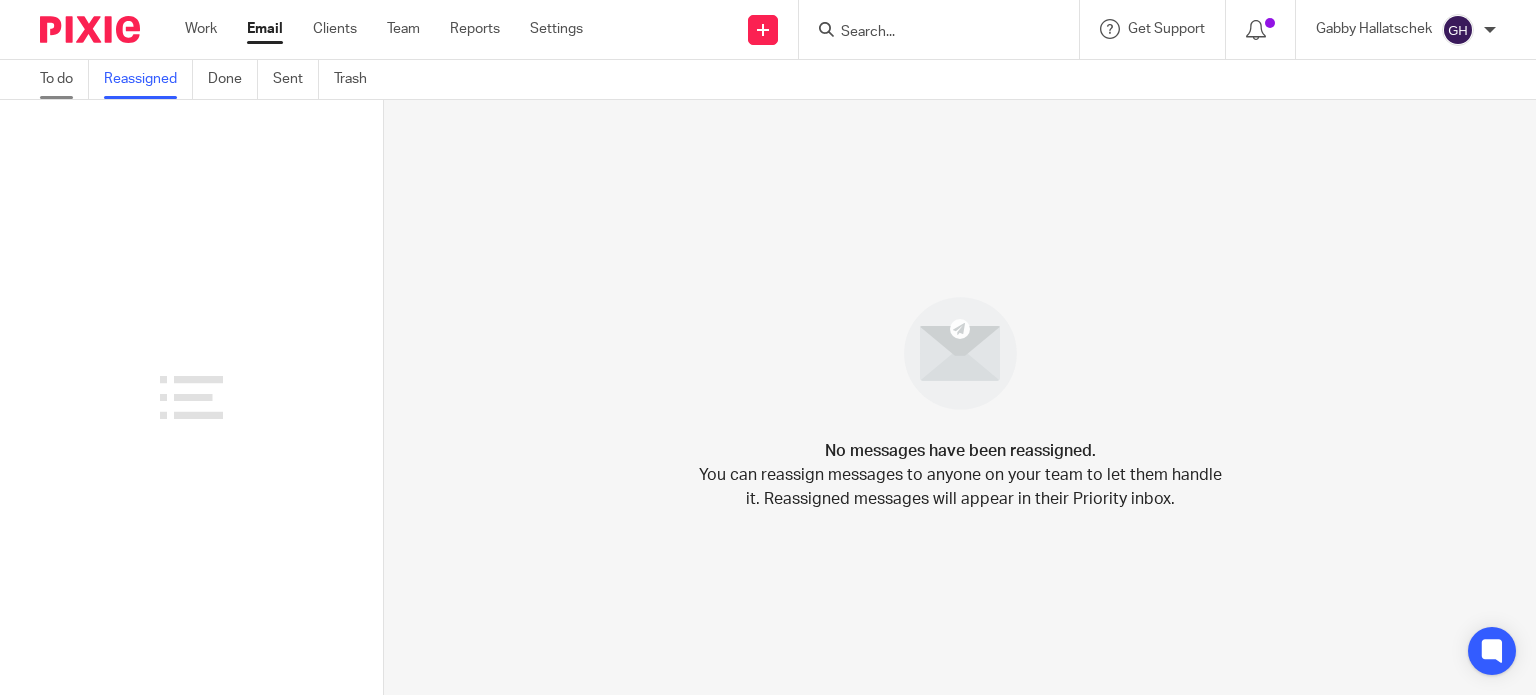click on "To do" at bounding box center (64, 79) 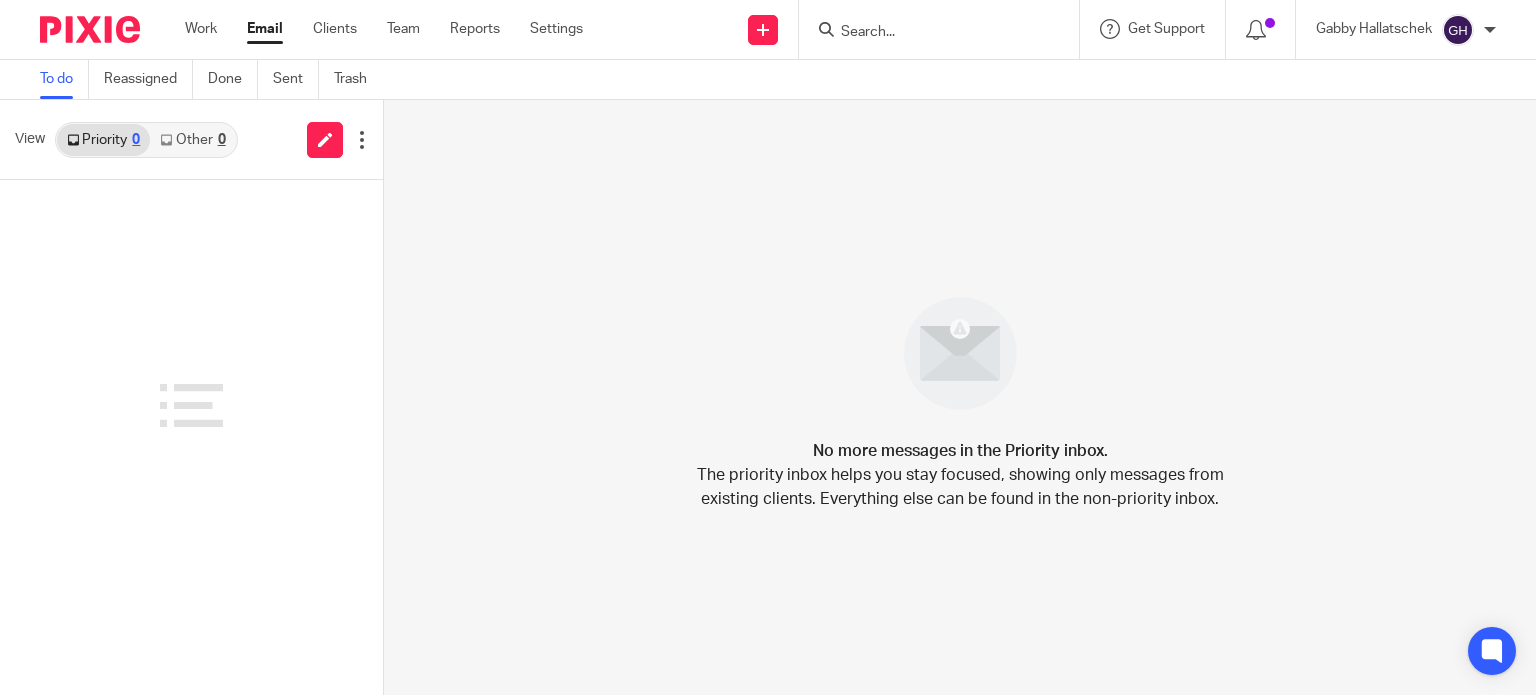 scroll, scrollTop: 0, scrollLeft: 0, axis: both 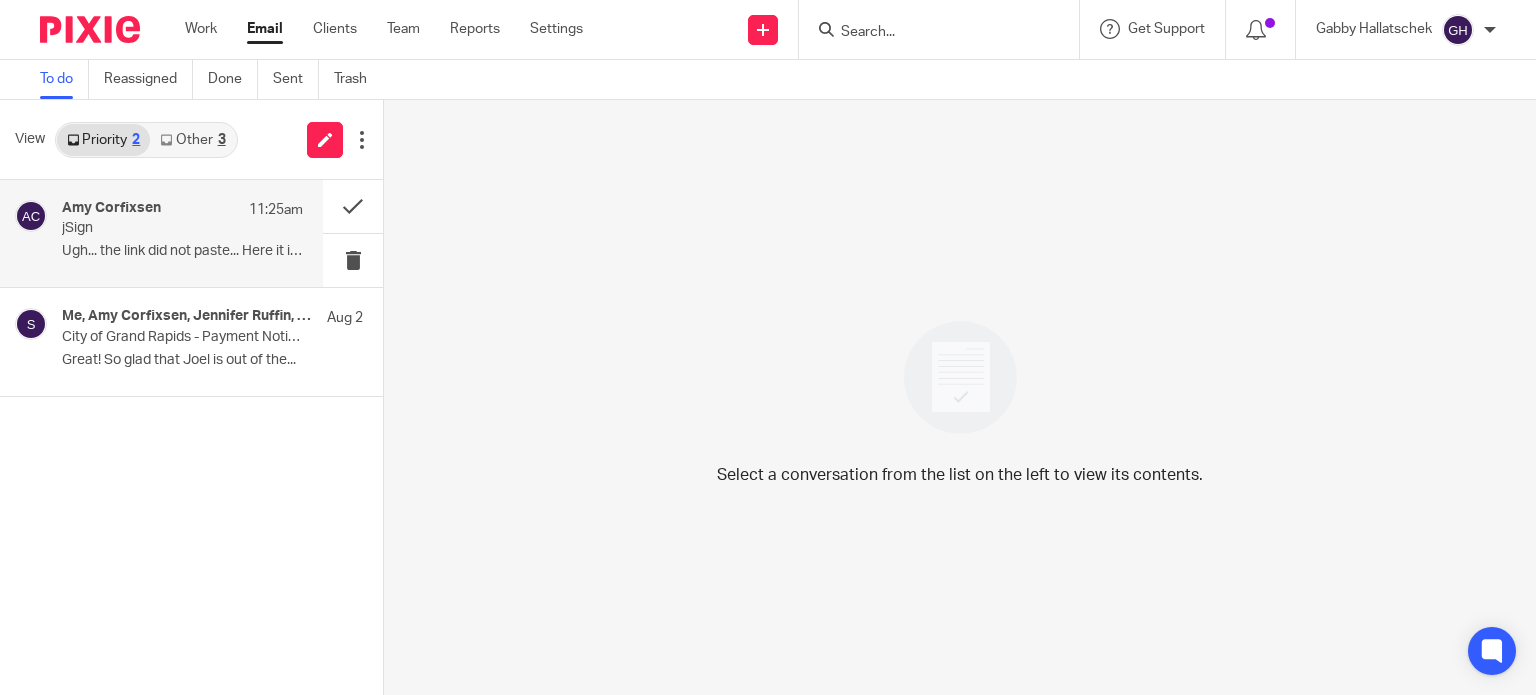 click on "Amy Corfixsen
[TIME]   jSign   Ugh... the link did not paste... Here it is. ..." at bounding box center (182, 233) 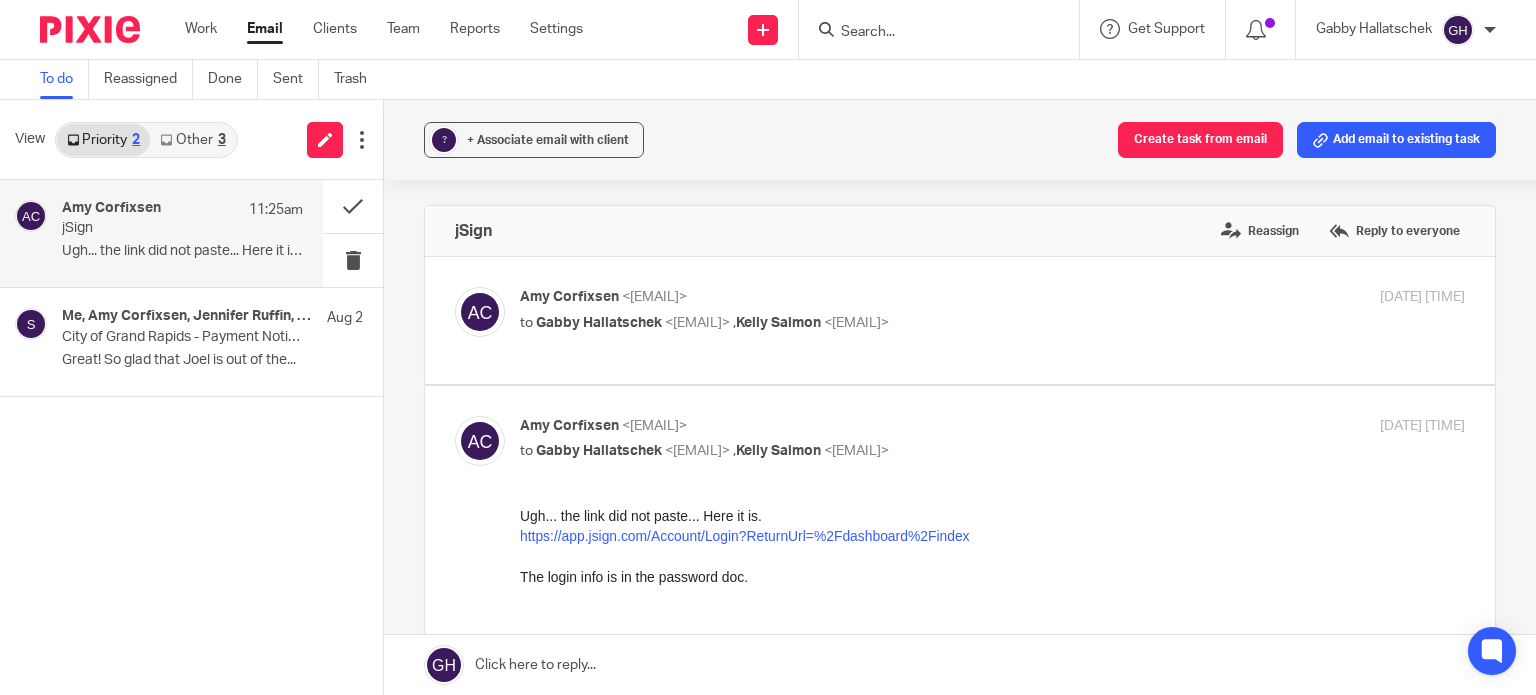 scroll, scrollTop: 0, scrollLeft: 0, axis: both 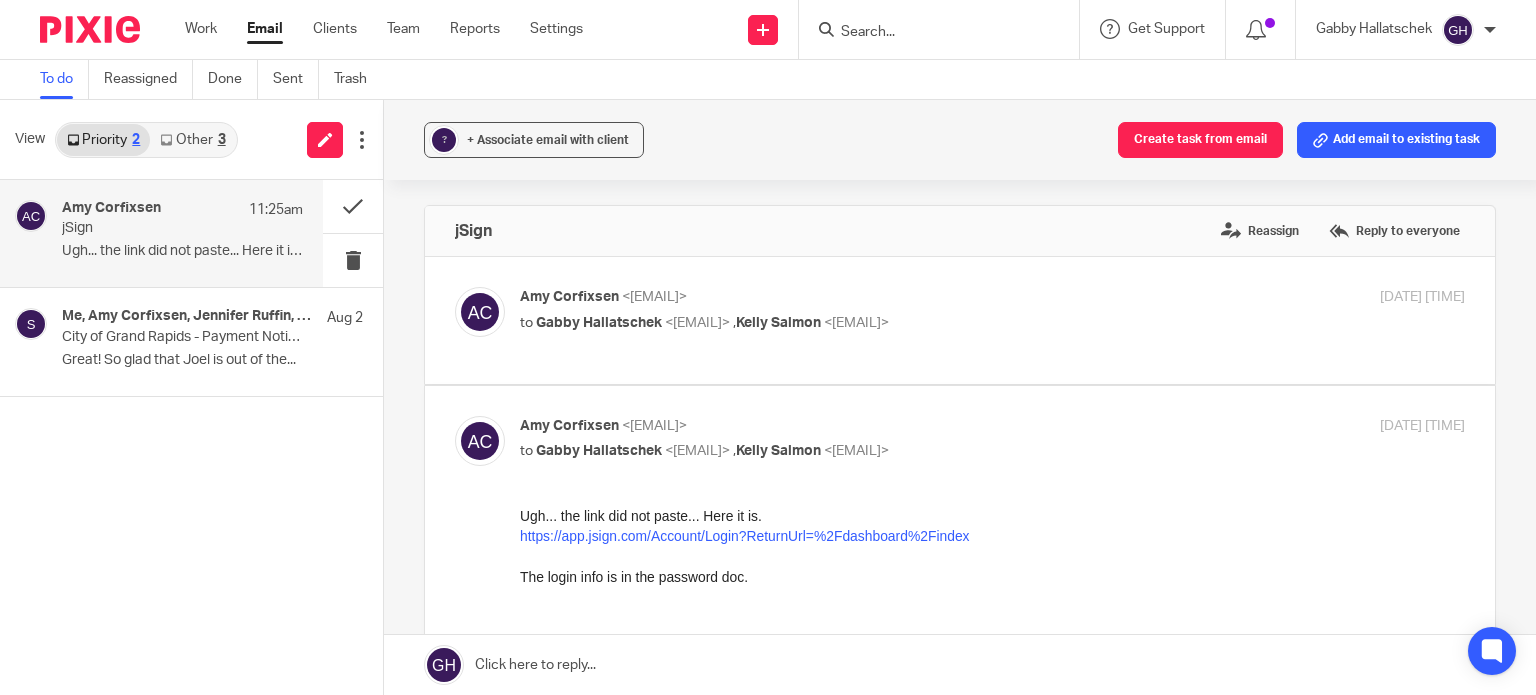 click on "Other
3" at bounding box center (192, 140) 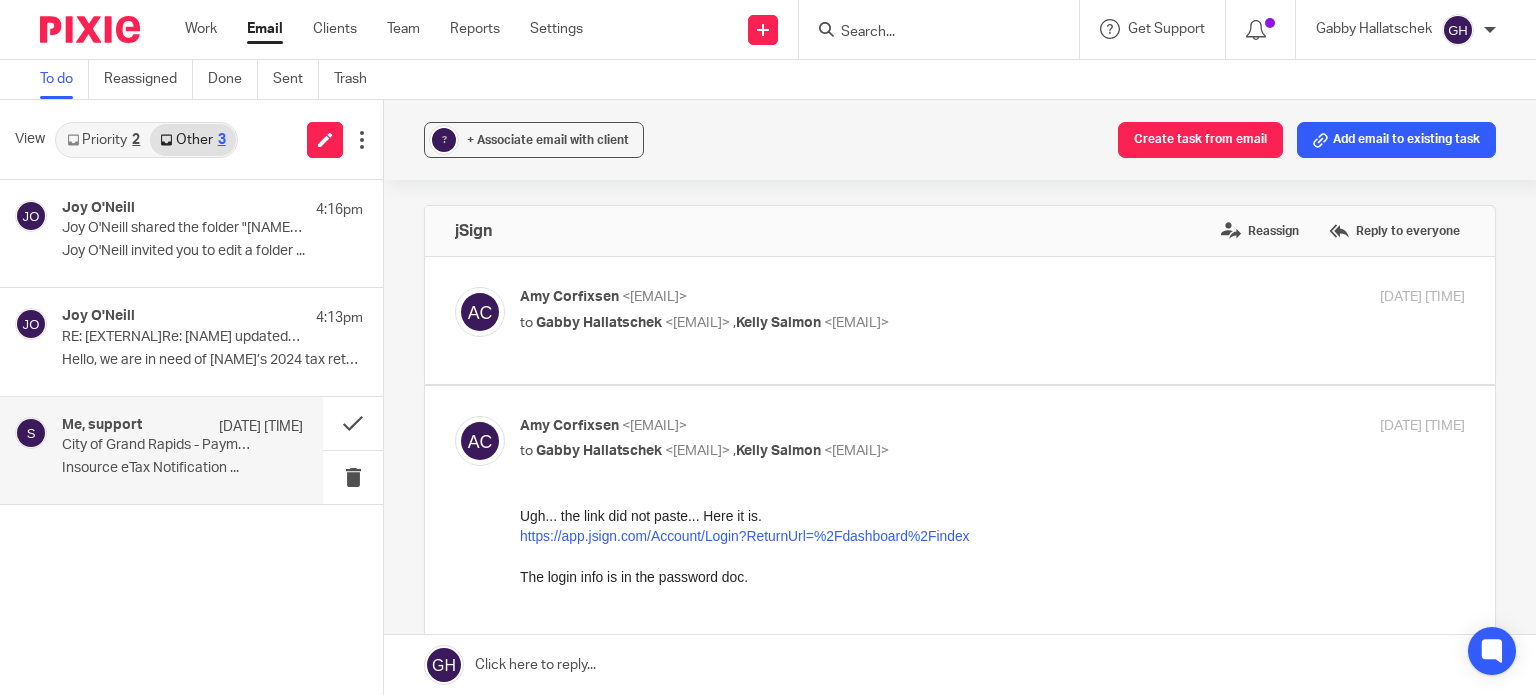 click on "Insource eTax Notification                     ..." at bounding box center [182, 468] 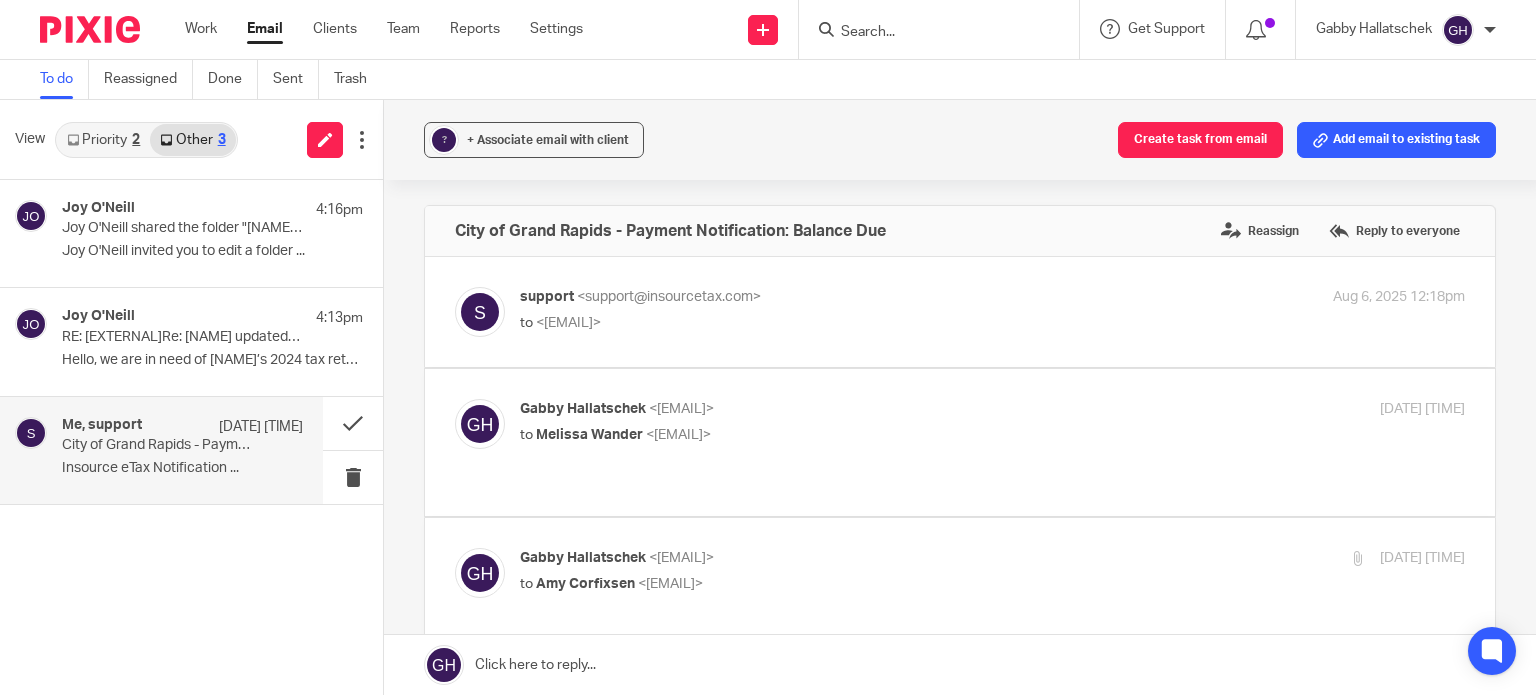 scroll, scrollTop: 0, scrollLeft: 0, axis: both 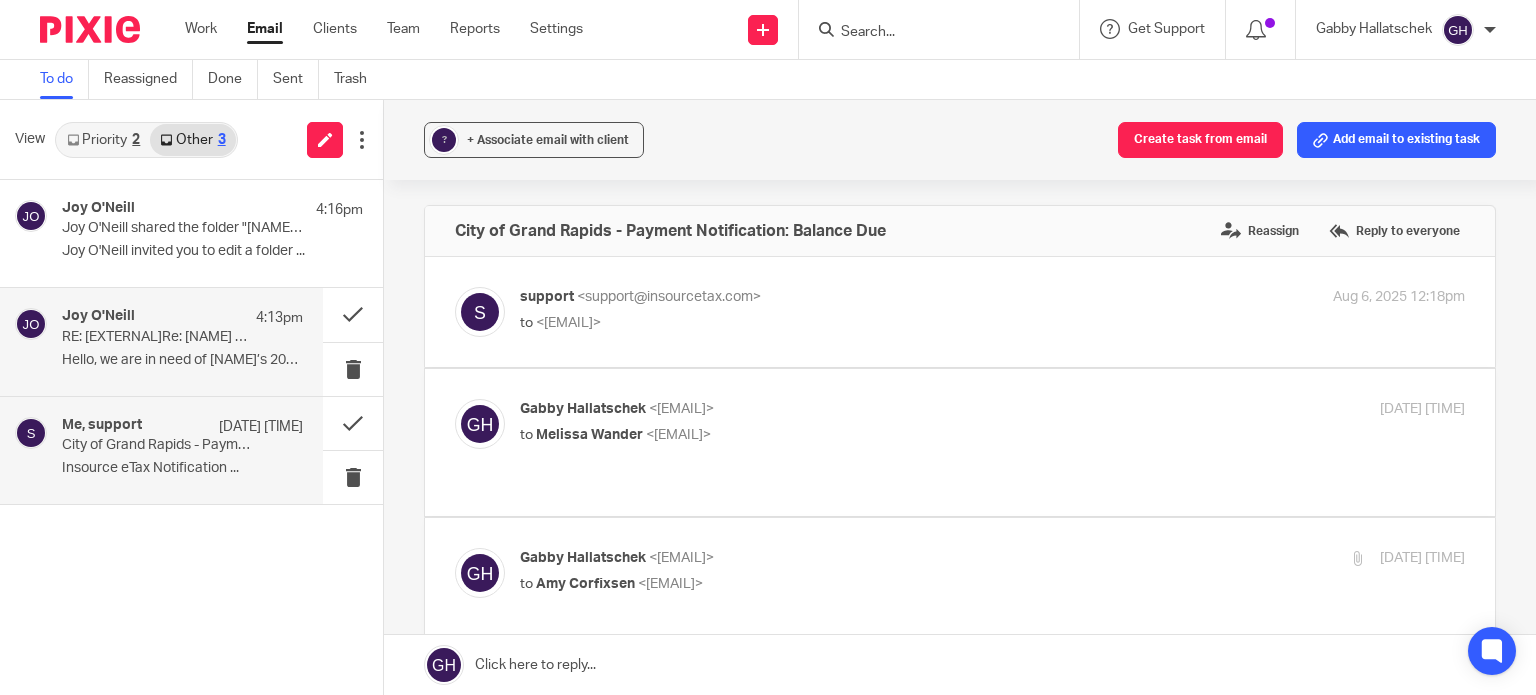 click on "Hello, we are in need of Jake’s 2024 tax return..." at bounding box center (182, 360) 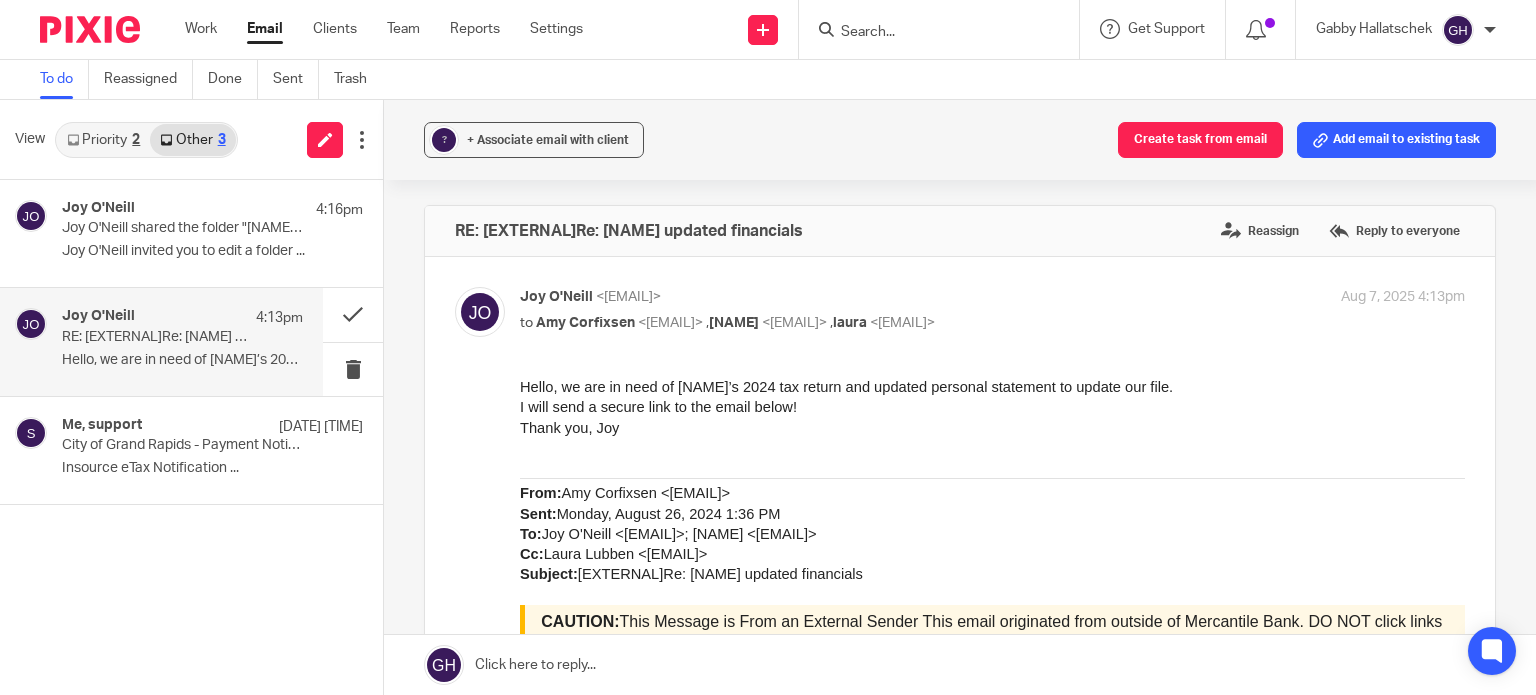 scroll, scrollTop: 0, scrollLeft: 0, axis: both 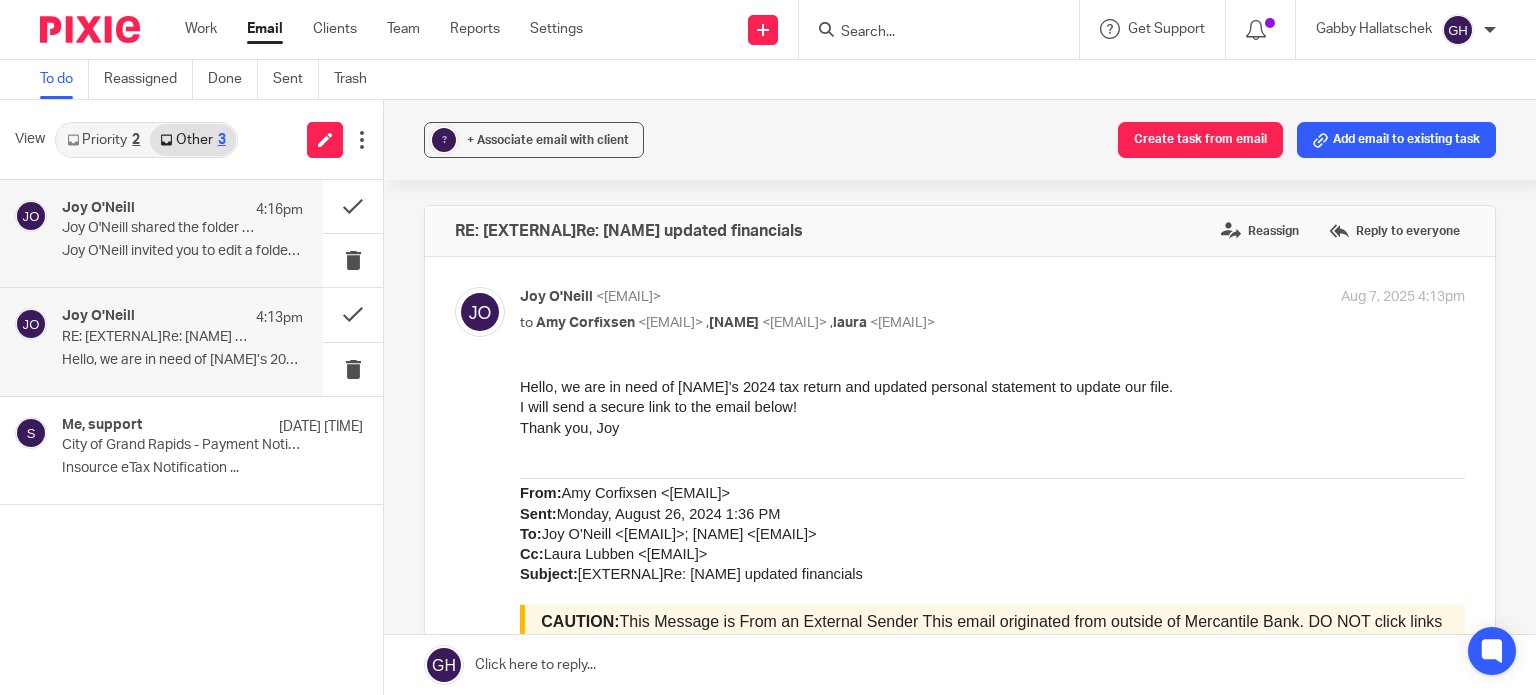 click on "Joy O'Neill
4:16pm   Joy O'Neill shared the folder "Jacob LeBaron" with you   Joy O'Neill invited you to edit a folder       ..." at bounding box center [182, 233] 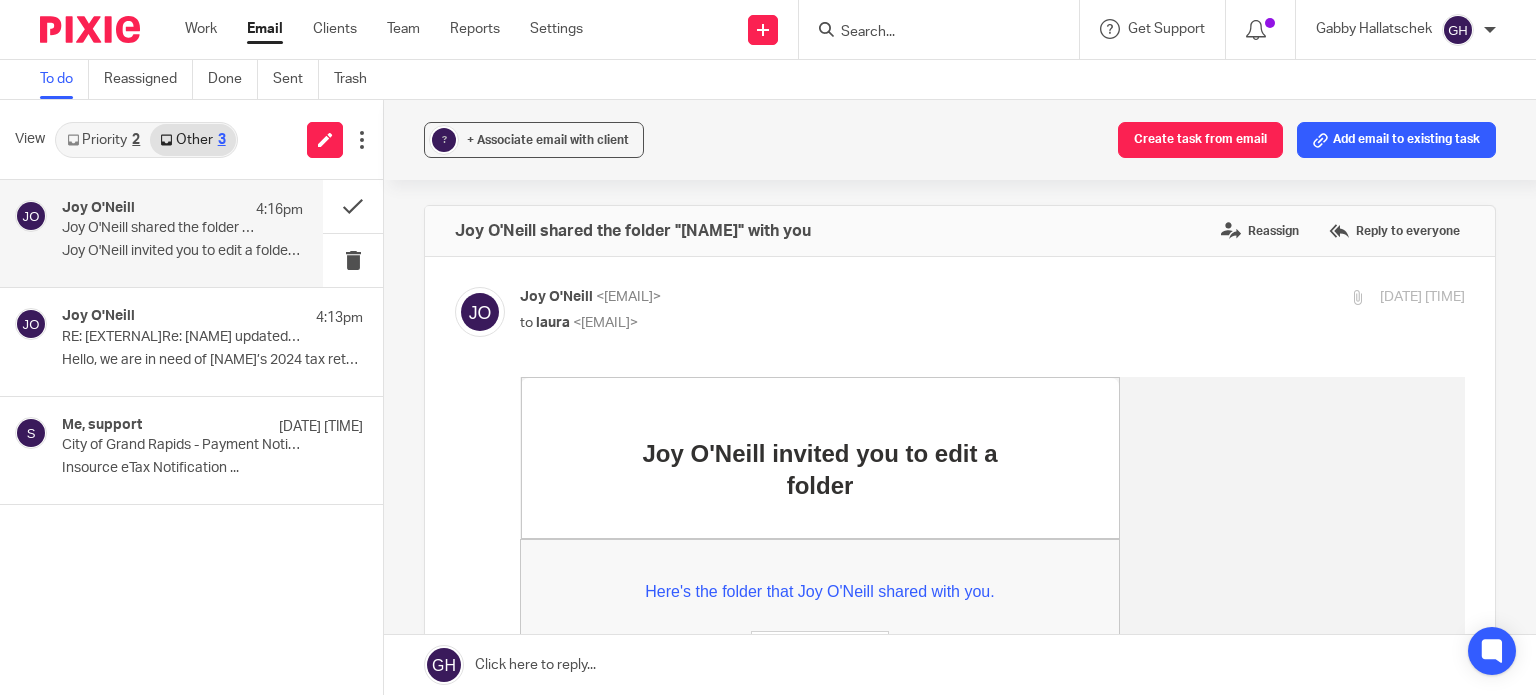 scroll, scrollTop: 0, scrollLeft: 0, axis: both 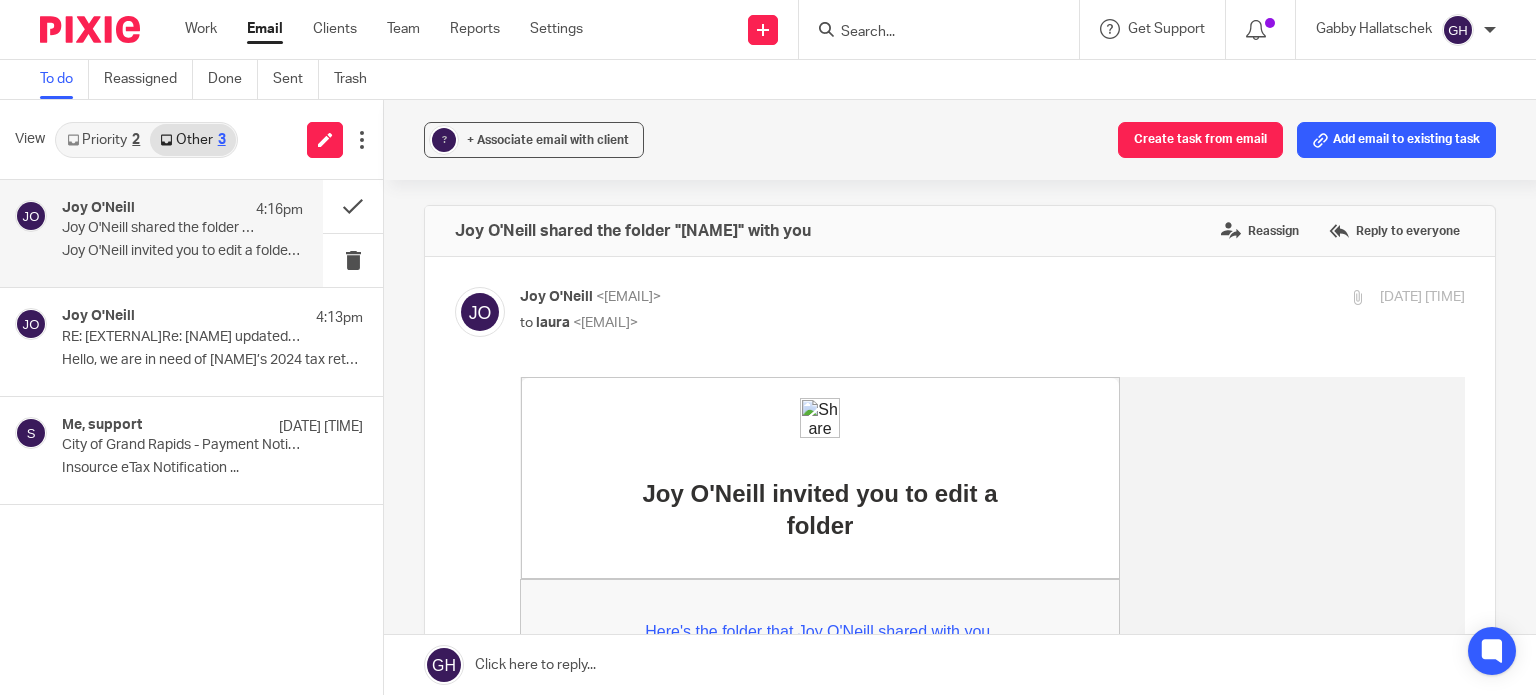 click on "Priority
2" at bounding box center [103, 140] 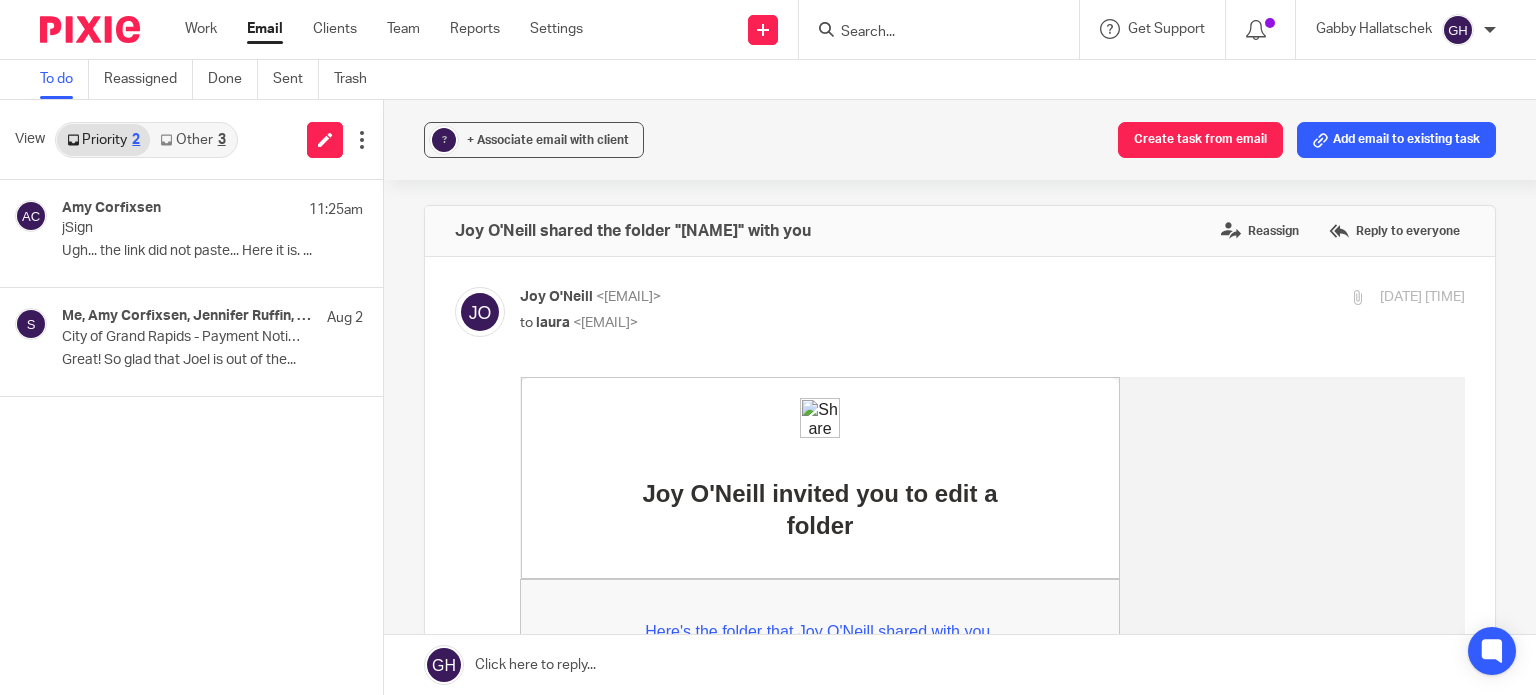 click on "Other
3" at bounding box center (192, 140) 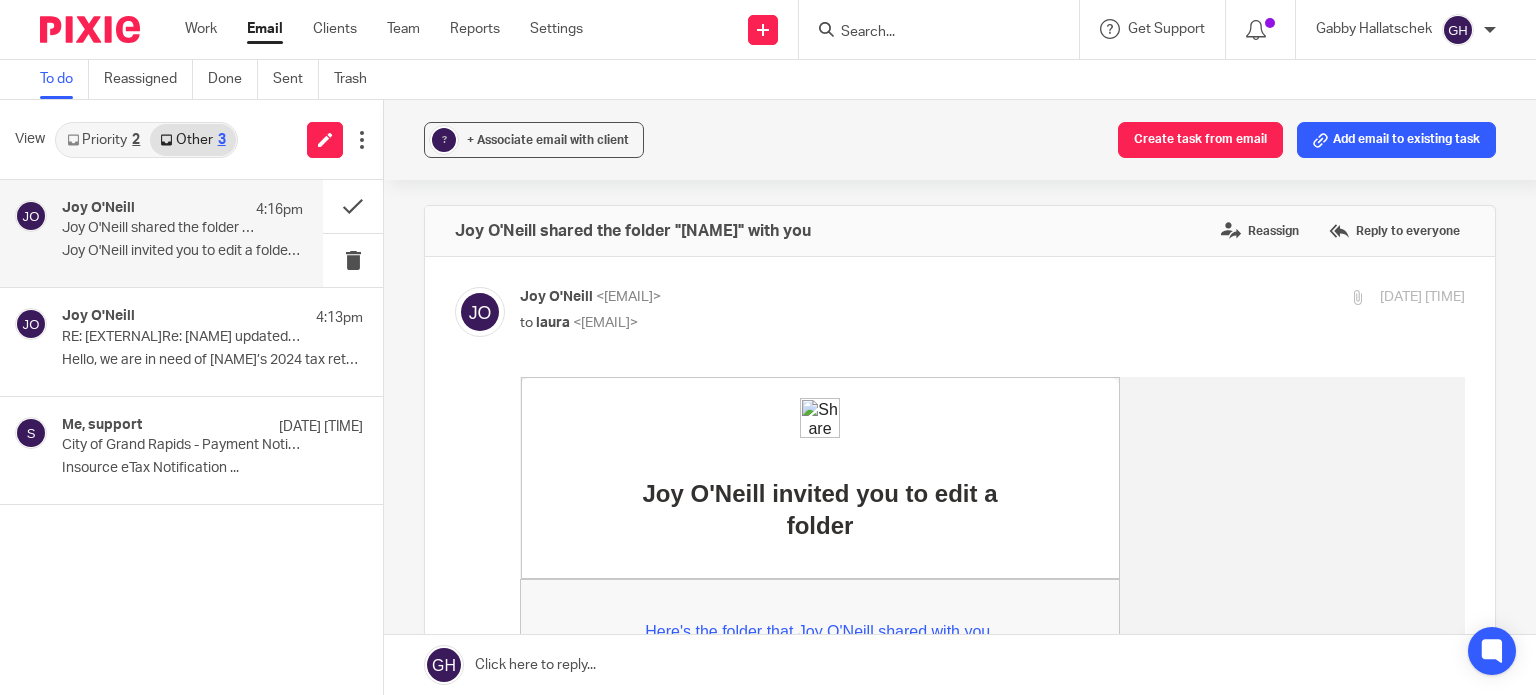 click on "Joy O'Neill invited you to edit a folder       ..." at bounding box center [182, 251] 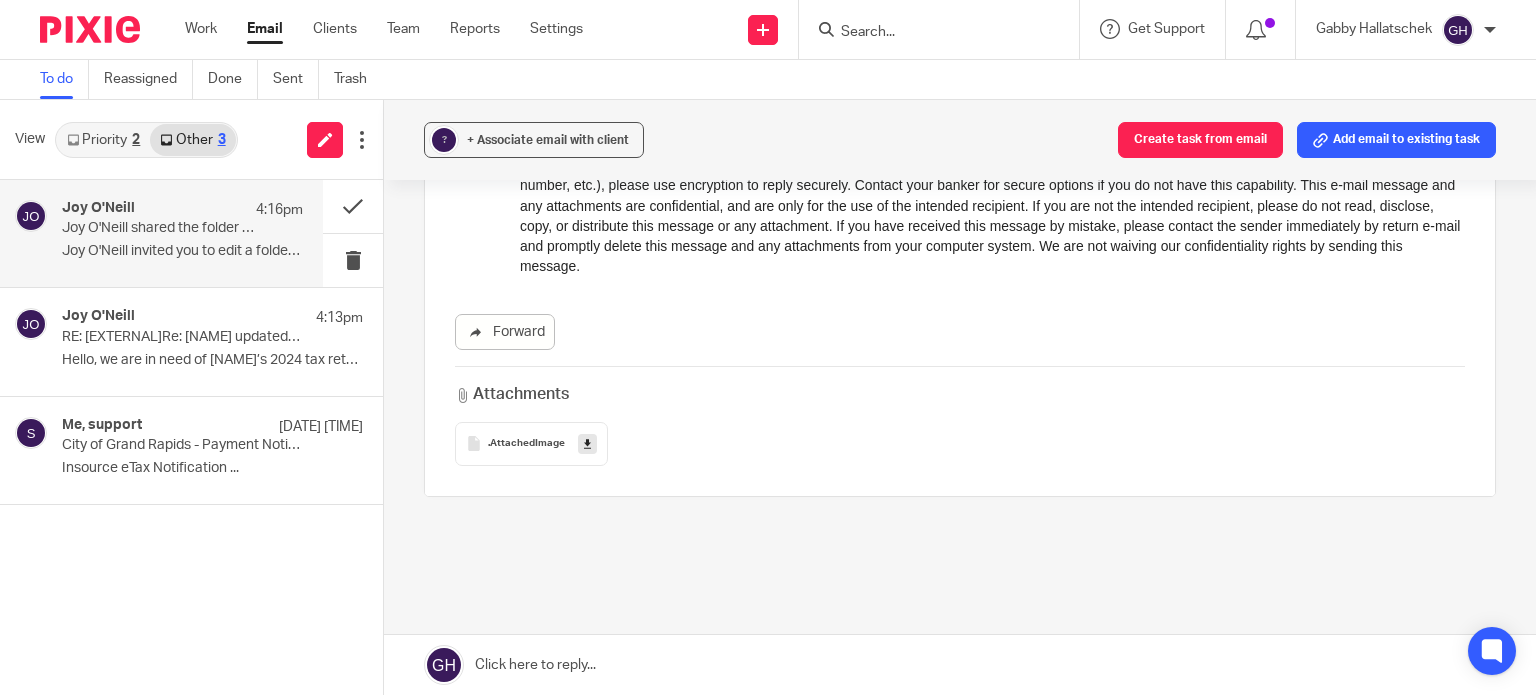 scroll, scrollTop: 527, scrollLeft: 0, axis: vertical 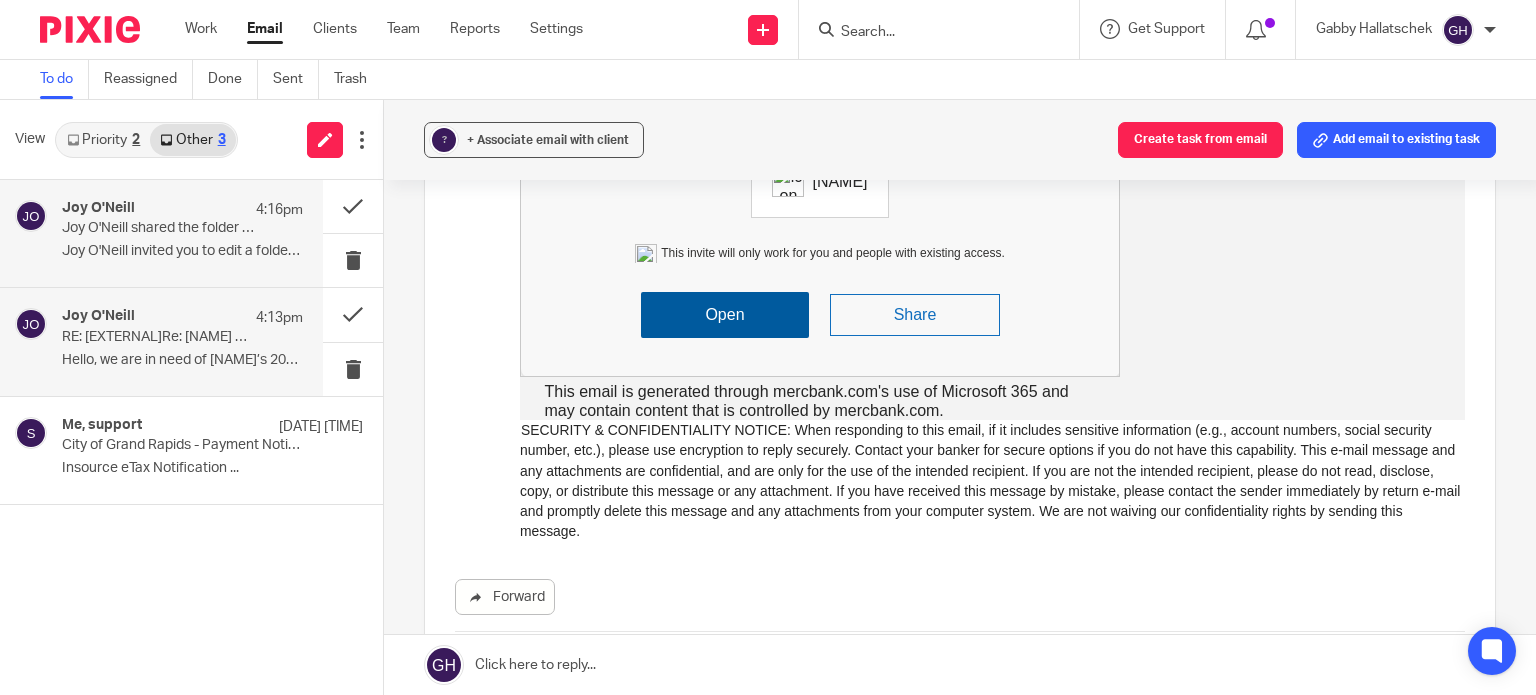 click on "Hello, we are in need of Jake’s 2024 tax return..." at bounding box center [182, 360] 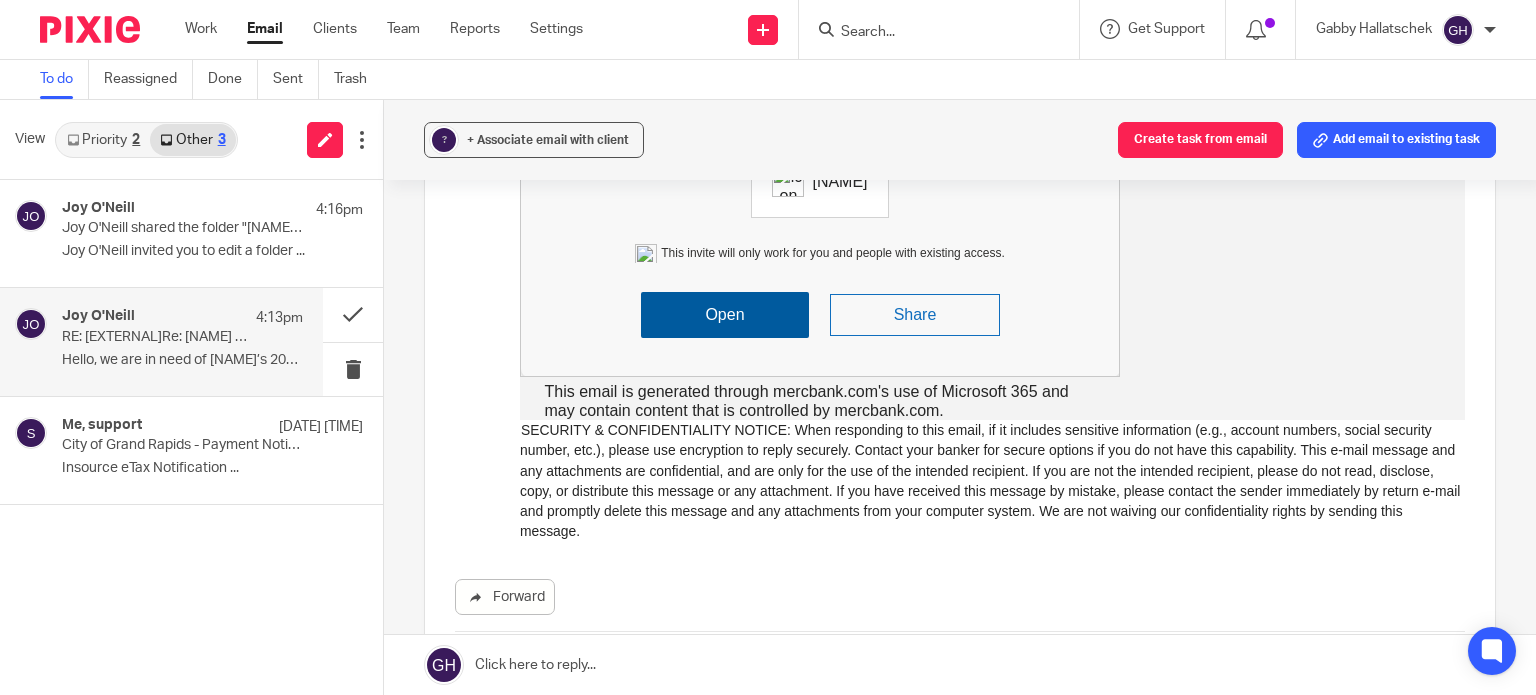 scroll, scrollTop: 0, scrollLeft: 0, axis: both 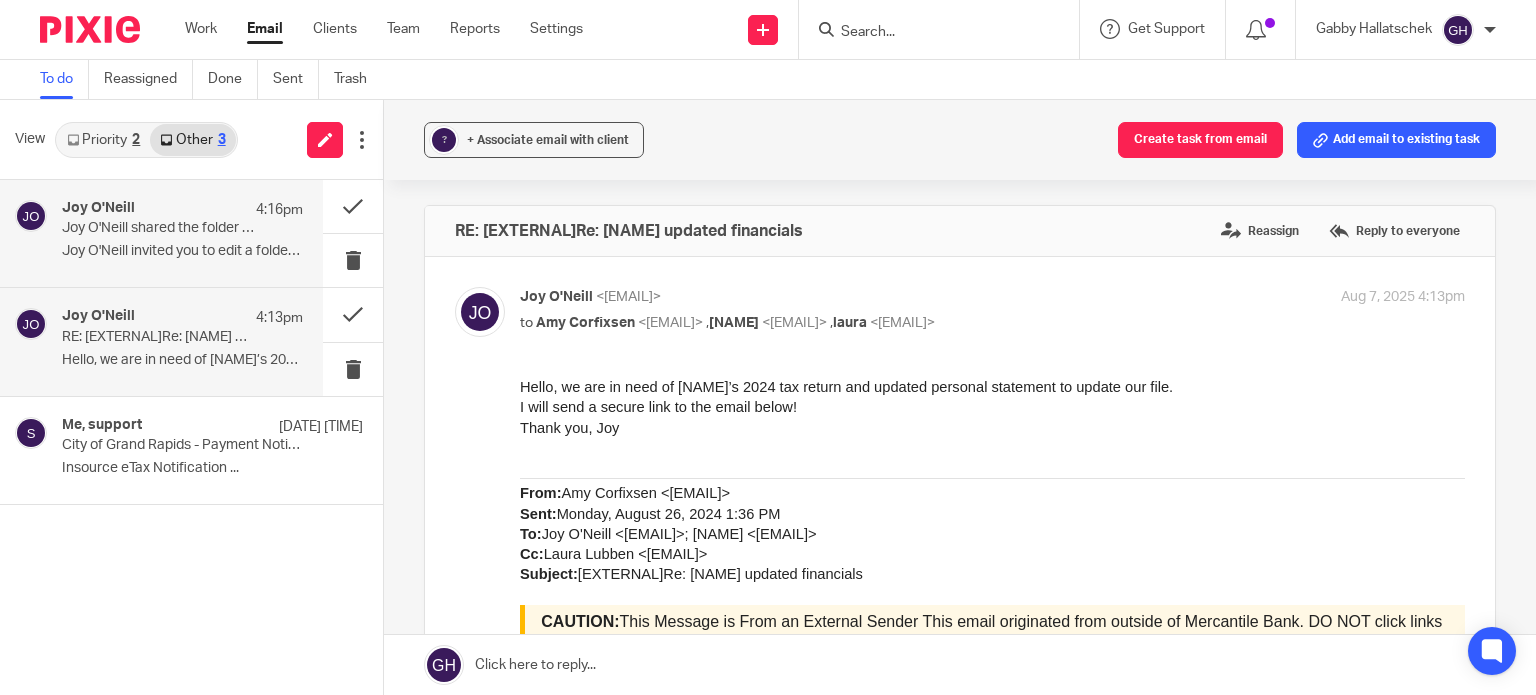click on "Joy O'Neill
4:16pm   Joy O'Neill shared the folder "Jacob LeBaron" with you   Joy O'Neill invited you to edit a folder       ..." at bounding box center (161, 233) 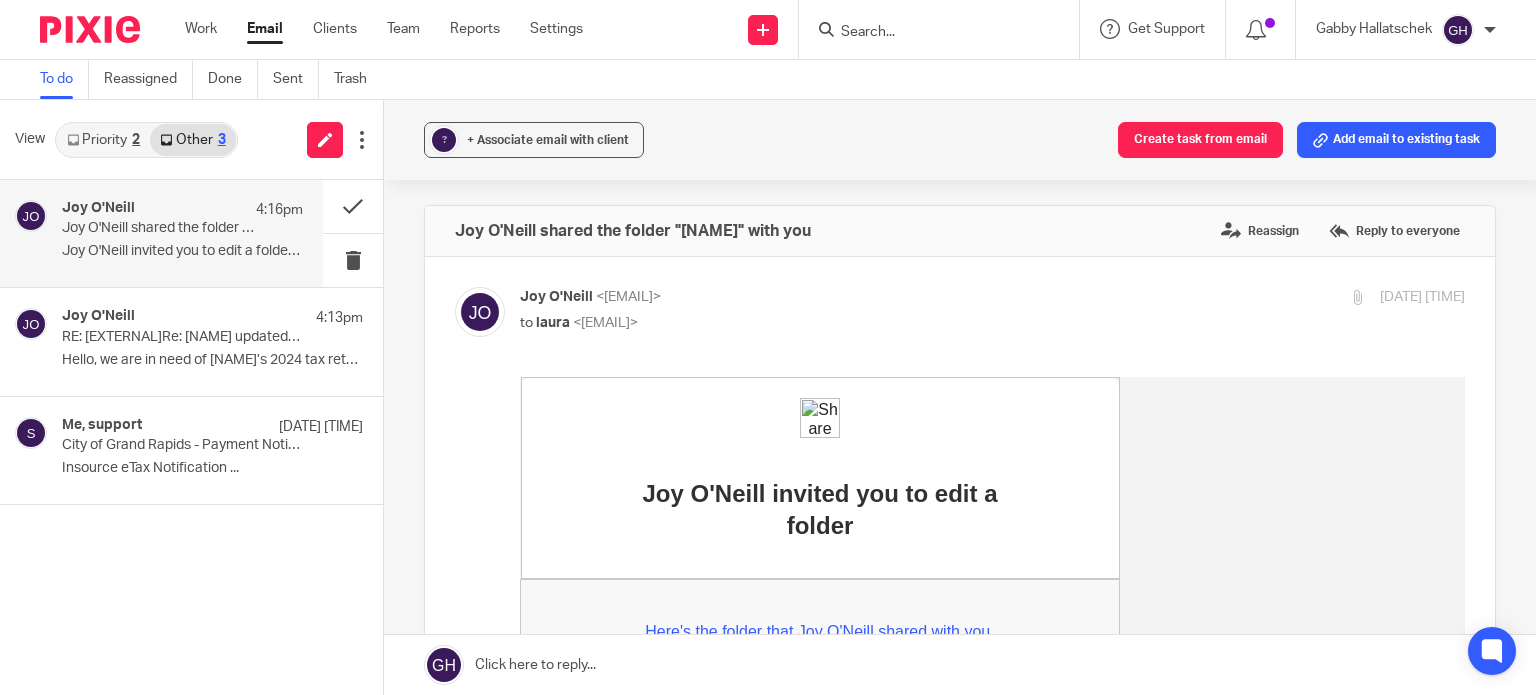 scroll, scrollTop: 0, scrollLeft: 0, axis: both 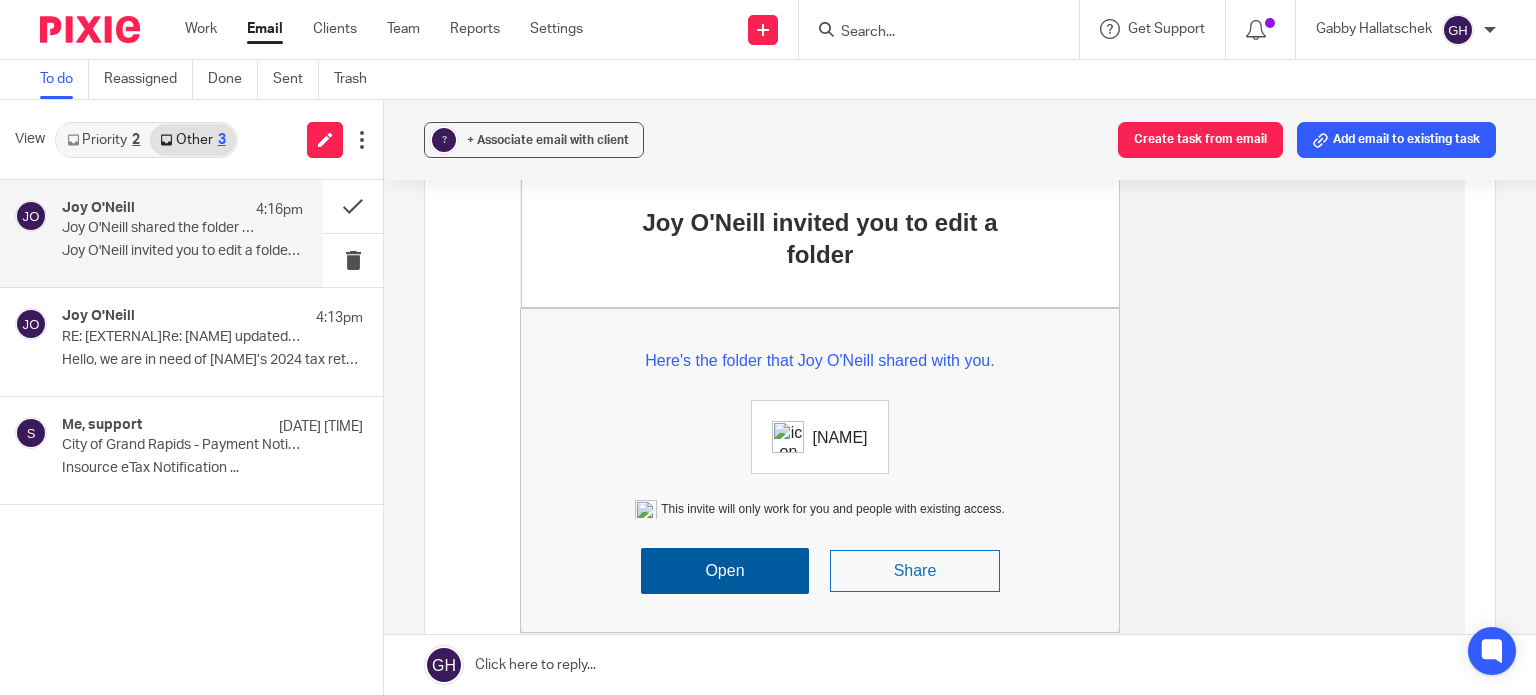 click on "Open" at bounding box center (725, 571) 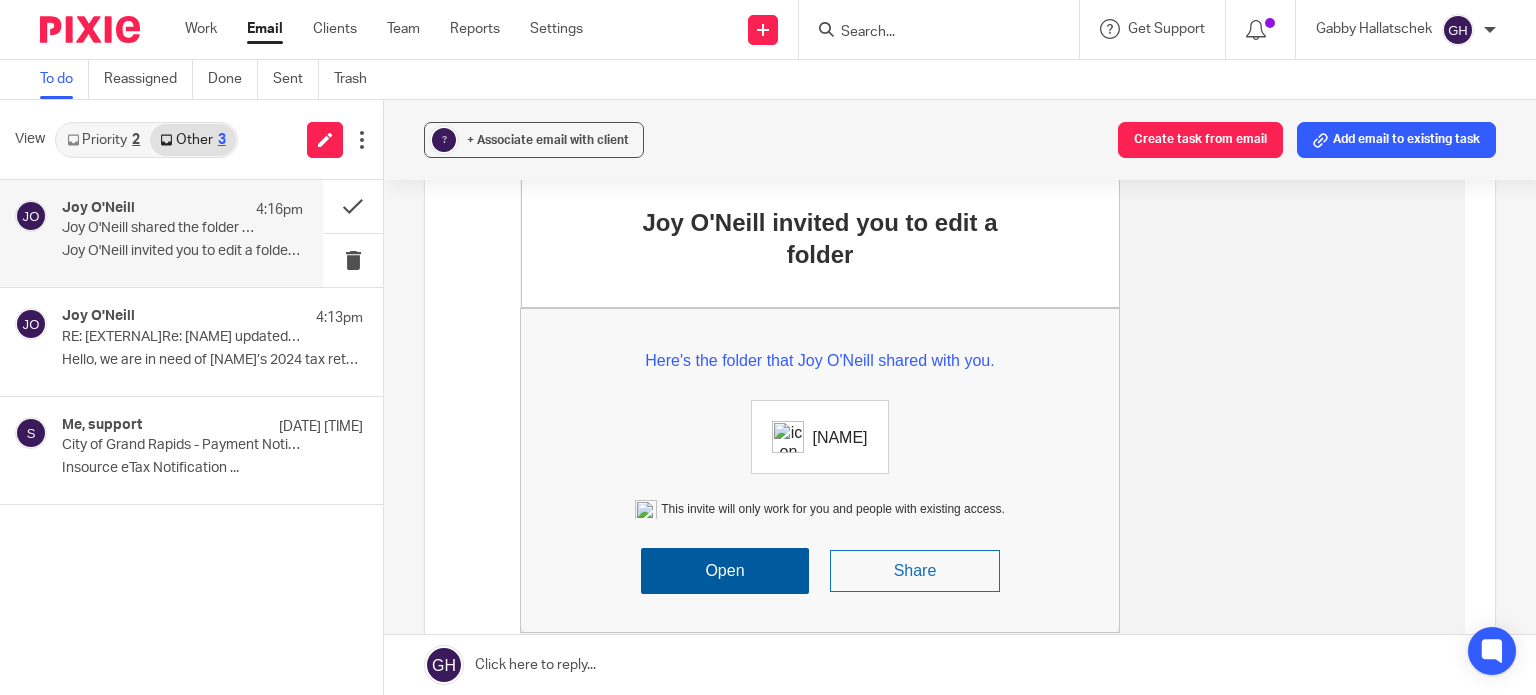 click on "Gabby Hallatschek" at bounding box center [1406, 30] 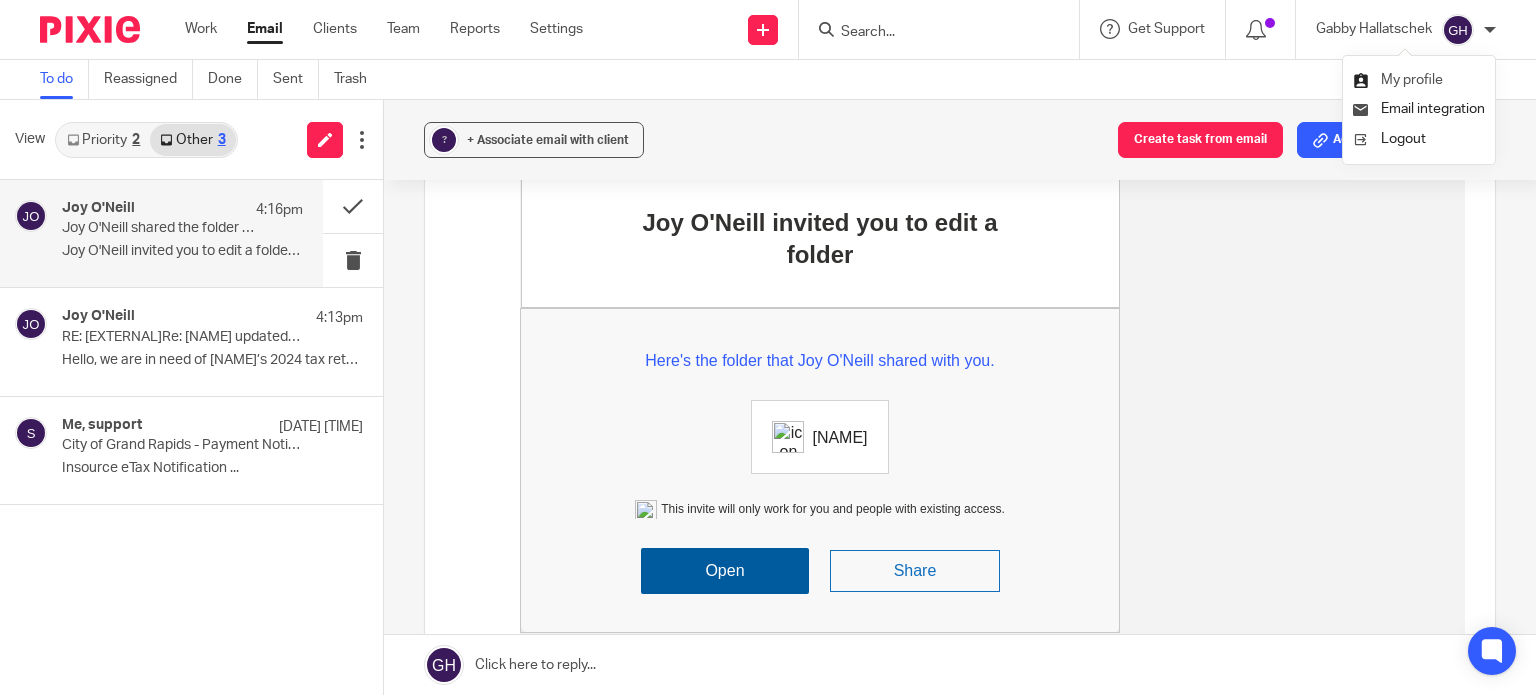 click on "My profile" at bounding box center [1412, 80] 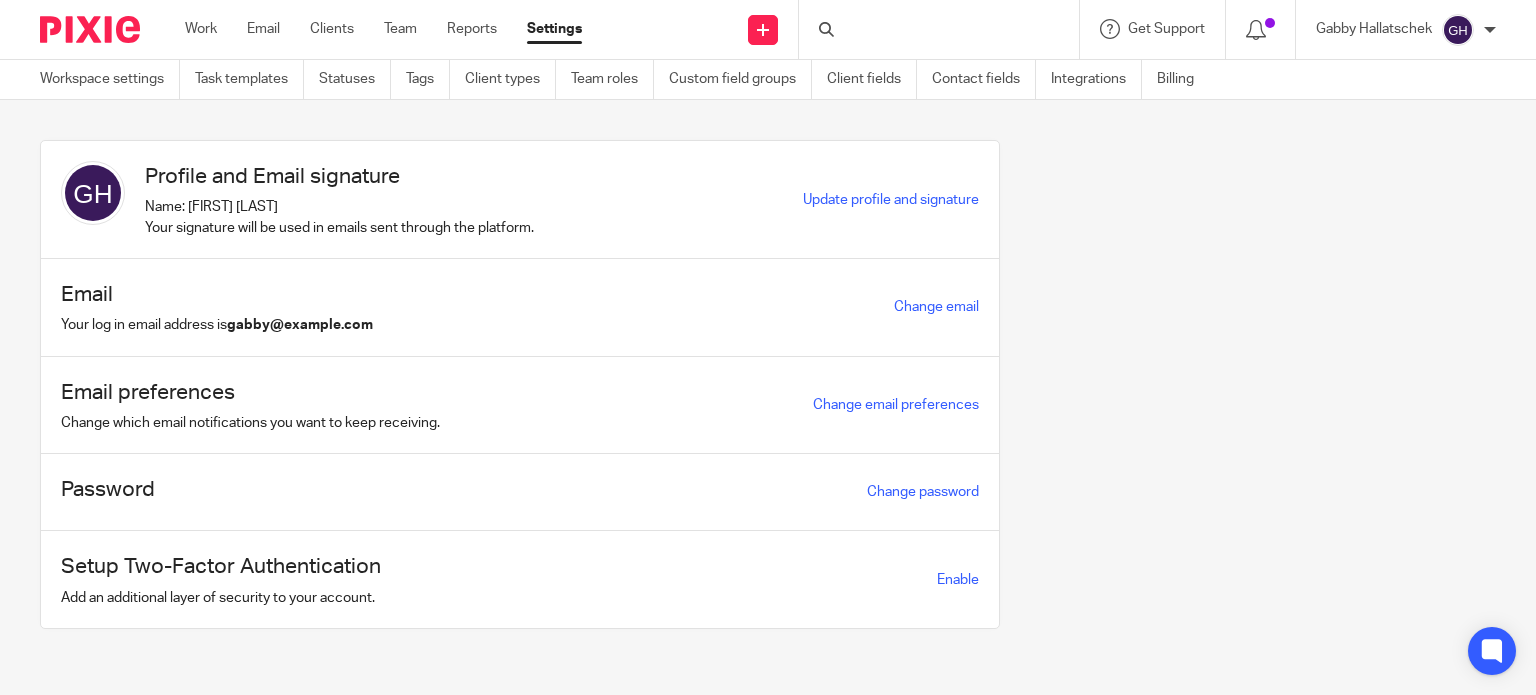 scroll, scrollTop: 0, scrollLeft: 0, axis: both 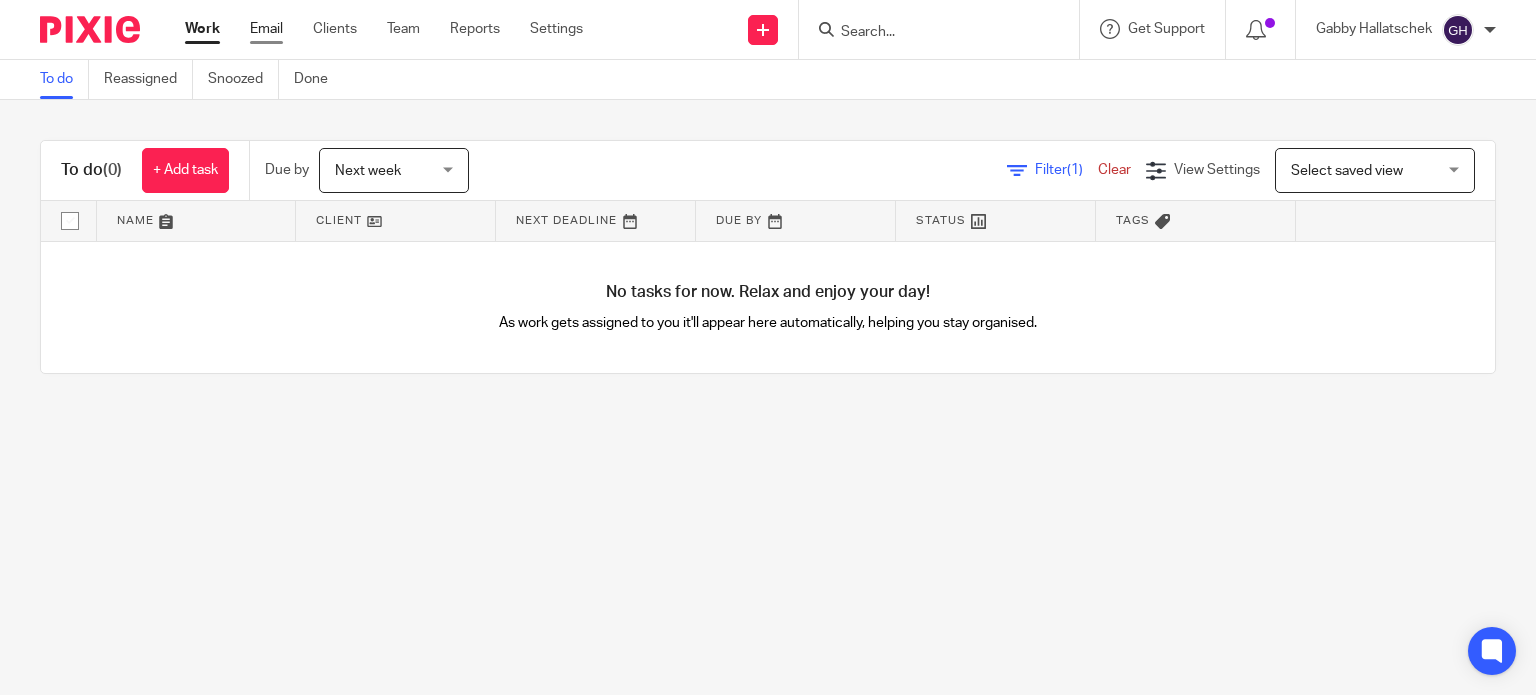 click on "Email" at bounding box center [266, 29] 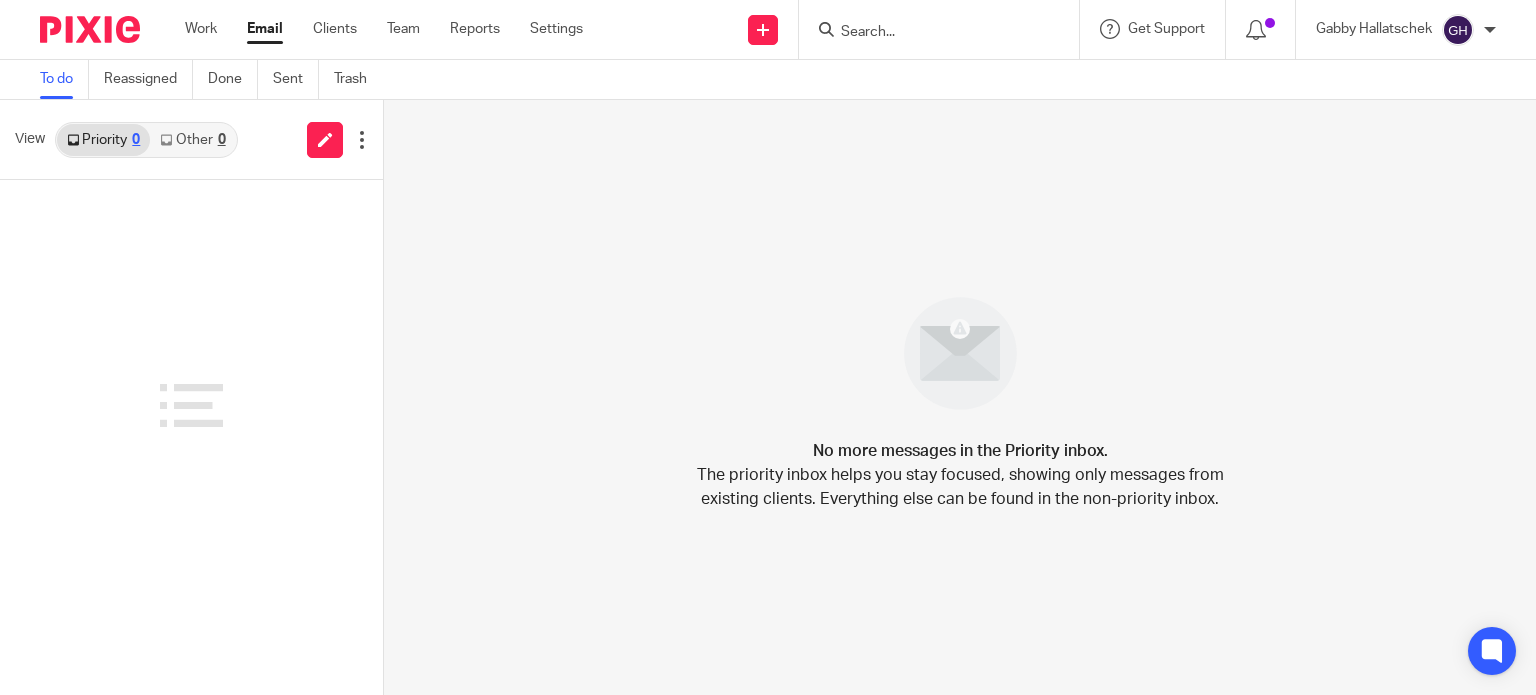 scroll, scrollTop: 0, scrollLeft: 0, axis: both 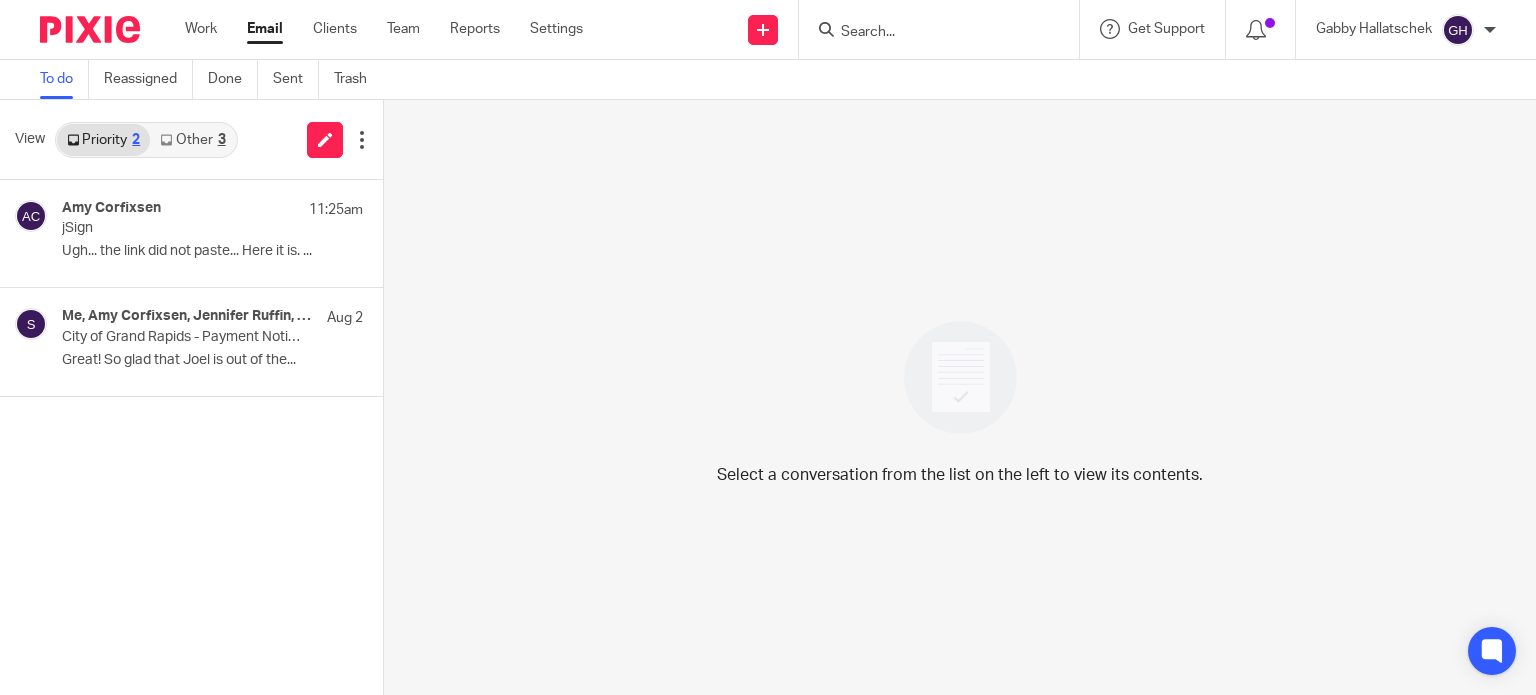 click on "Other
3" at bounding box center [192, 140] 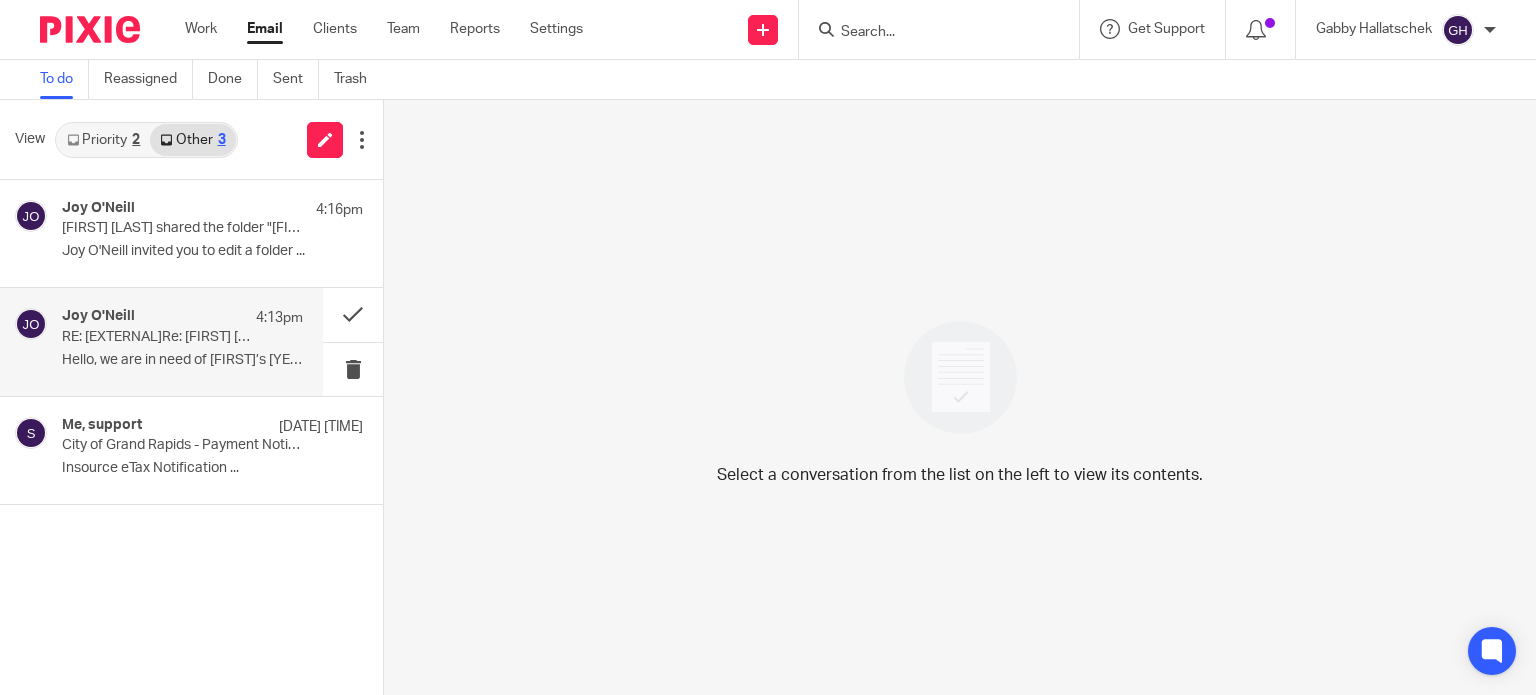 click on "[FIRST] [LAST]
[TIME]" at bounding box center (182, 318) 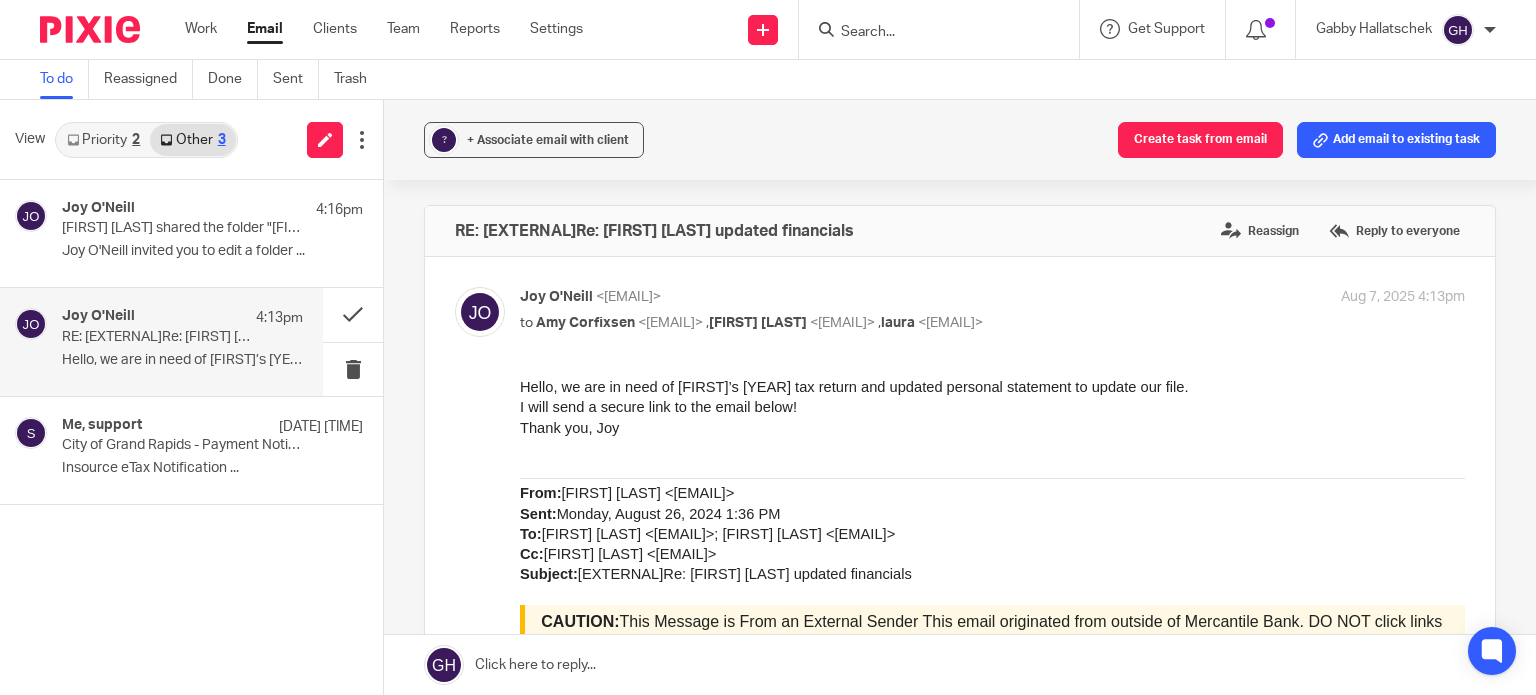 scroll, scrollTop: 0, scrollLeft: 0, axis: both 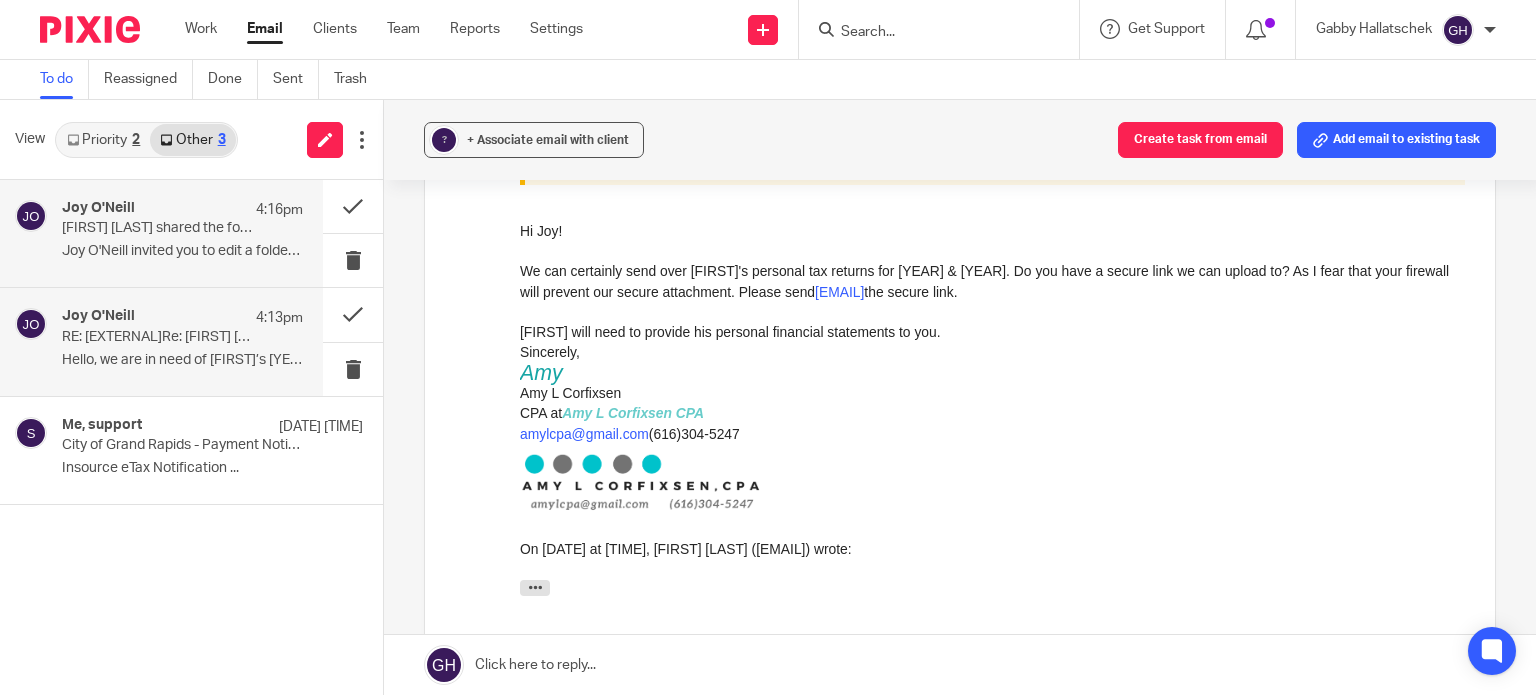click on "Joy O'Neill shared the folder "Jacob LeBaron" with you" at bounding box center [158, 228] 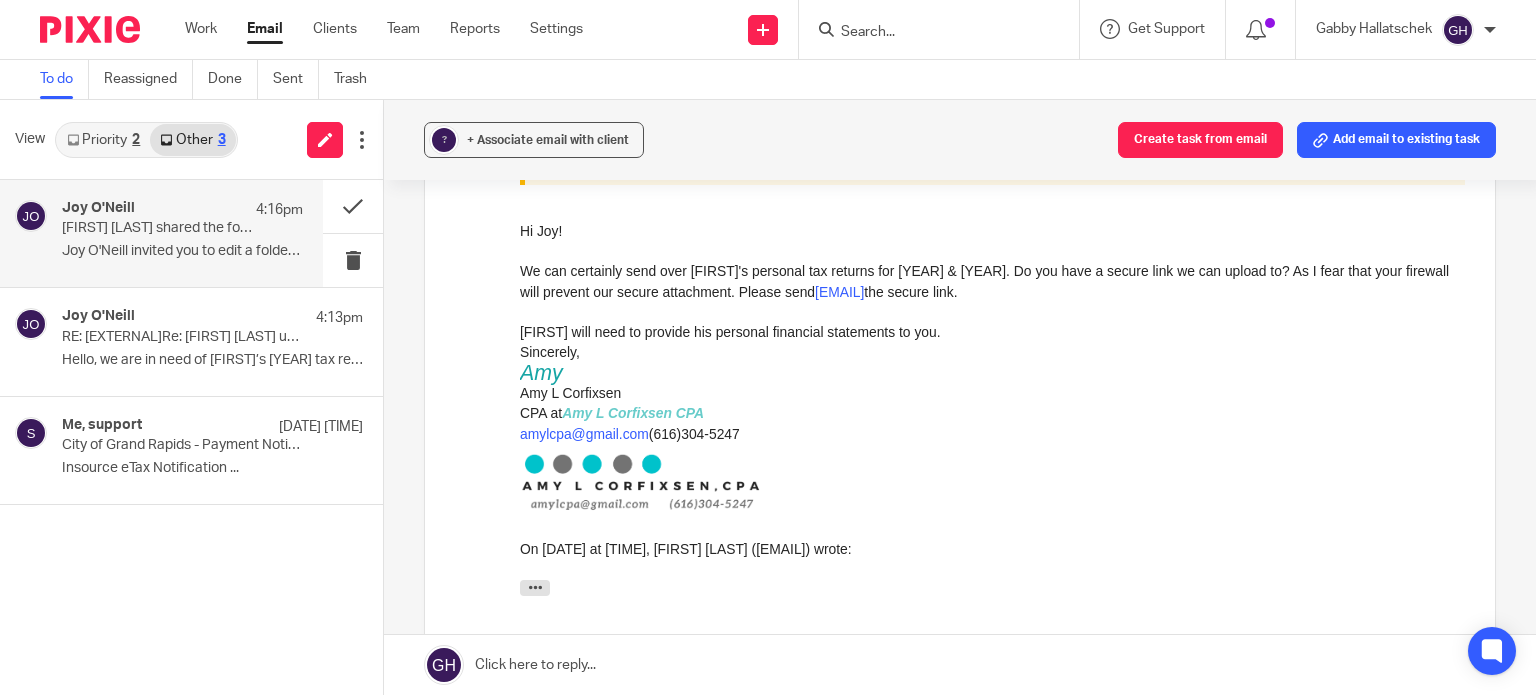 scroll, scrollTop: 0, scrollLeft: 0, axis: both 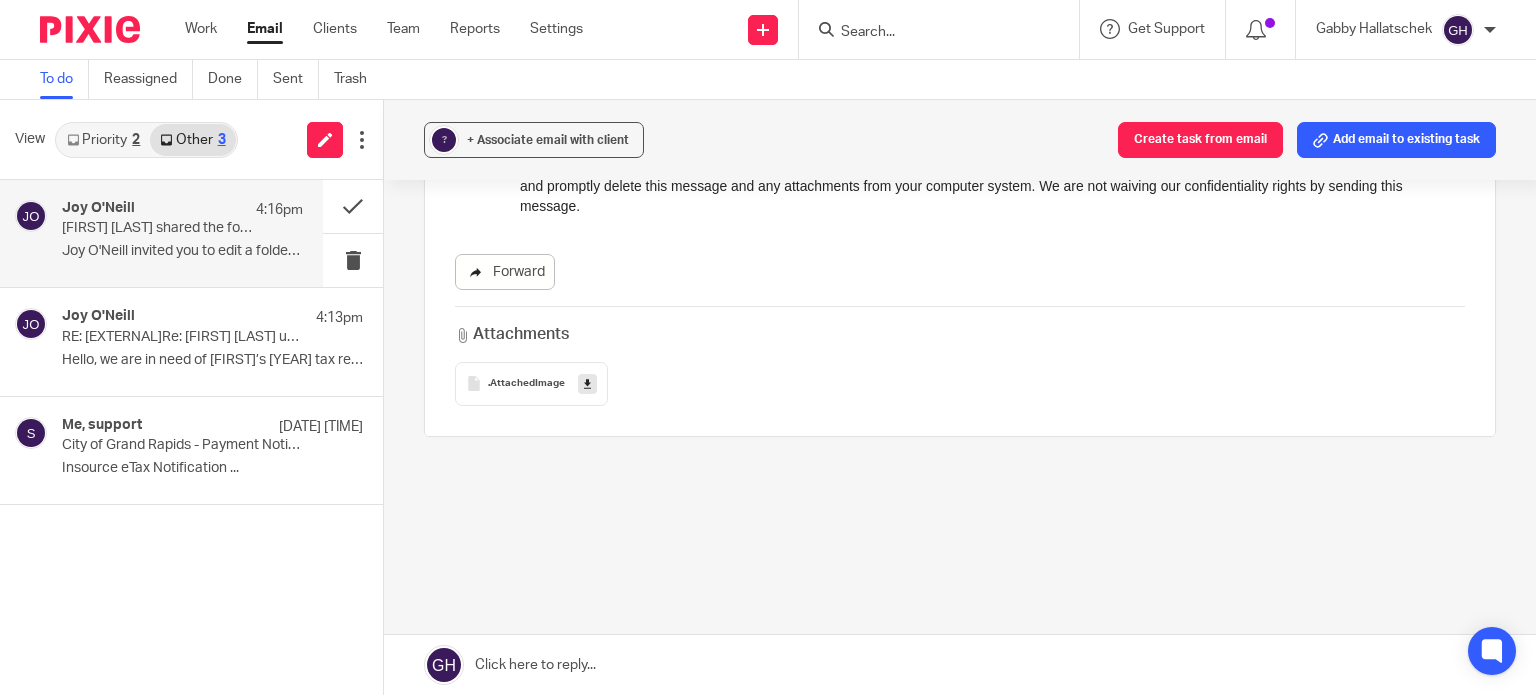 click on "Forward" at bounding box center (505, 272) 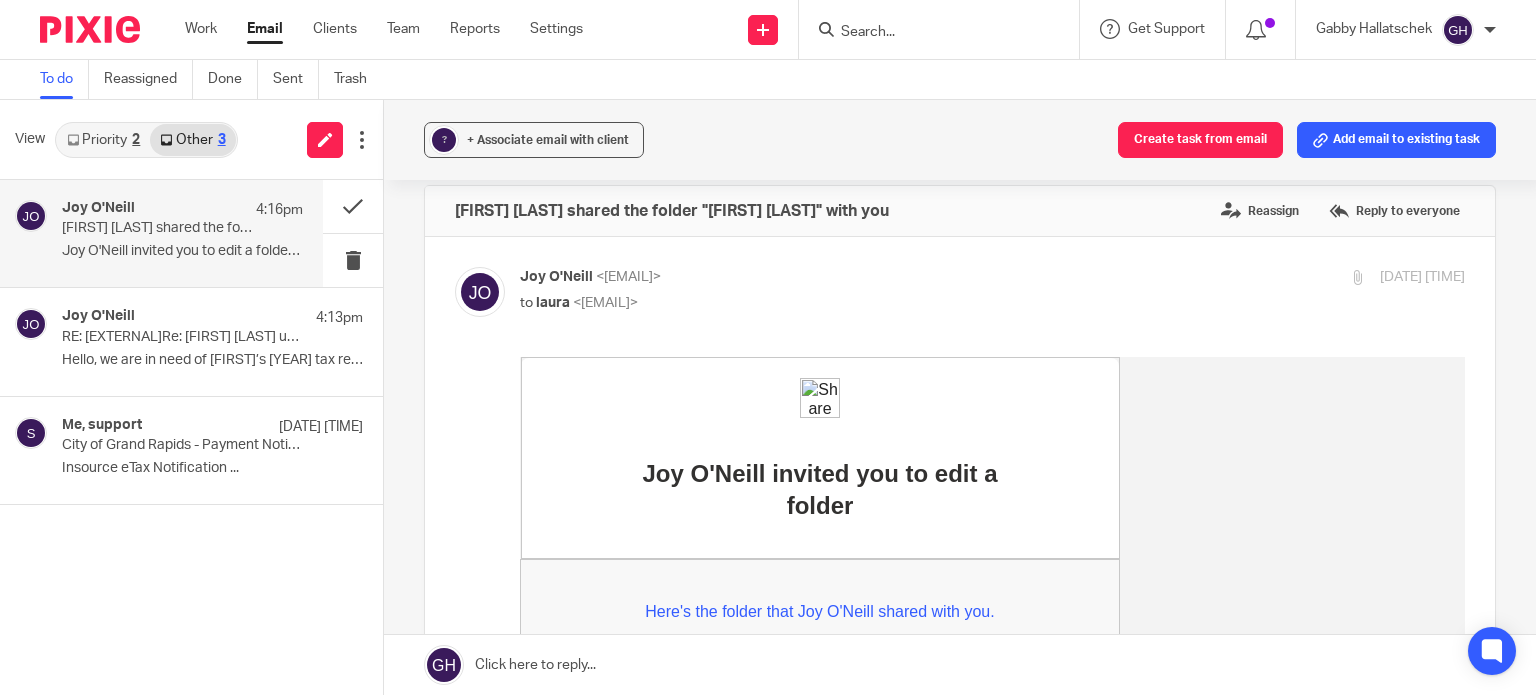 scroll, scrollTop: 0, scrollLeft: 0, axis: both 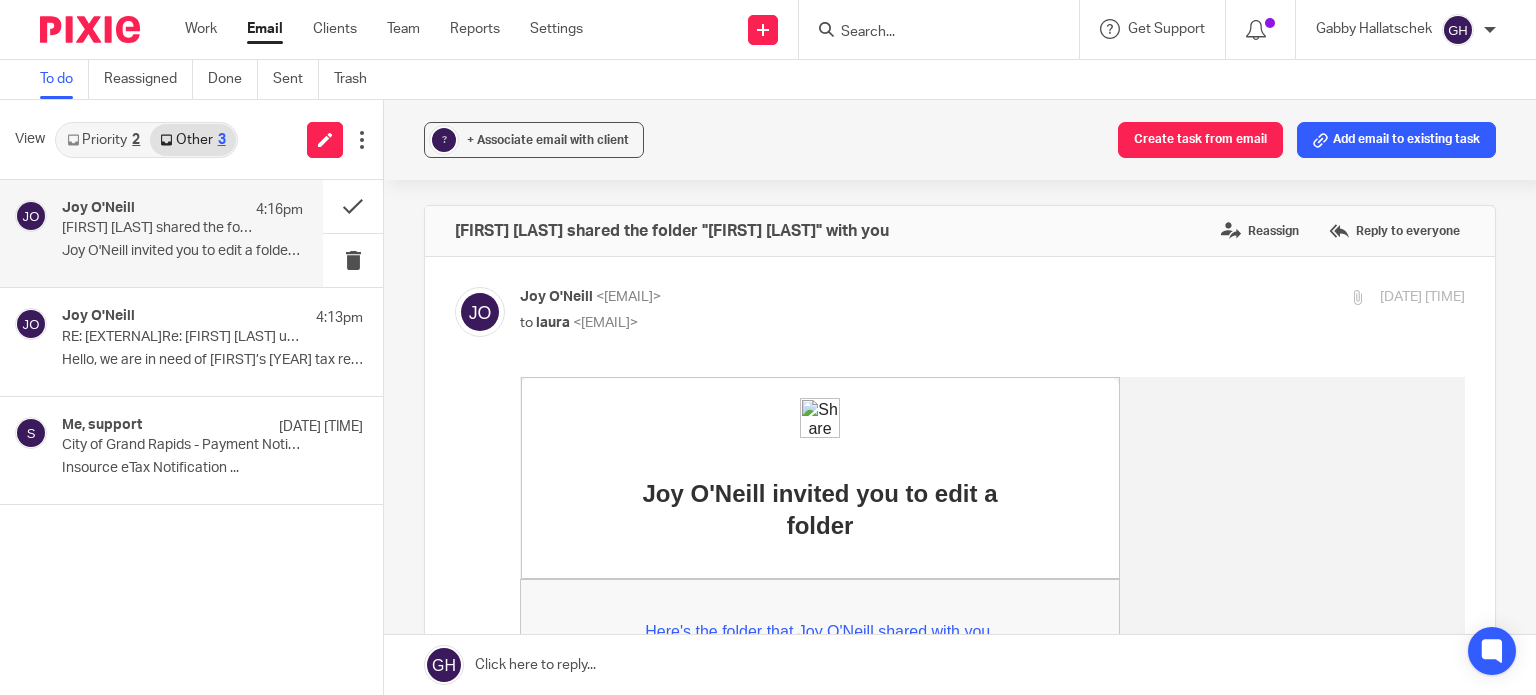 click on "Joy O'Neill shared the folder "Jacob LeBaron" with you" at bounding box center (158, 228) 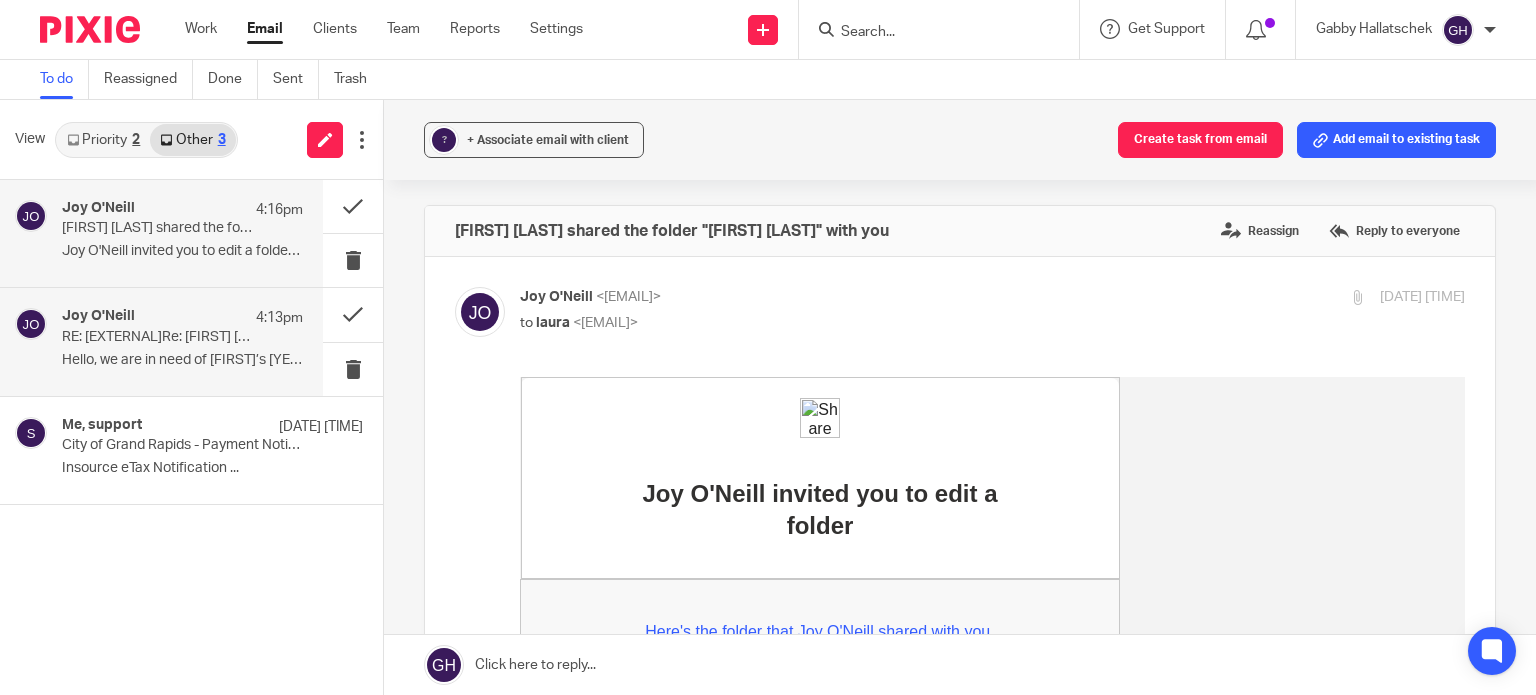 click on "RE: [EXTERNAL]Re: Jake Lebaron updated financials" at bounding box center (158, 337) 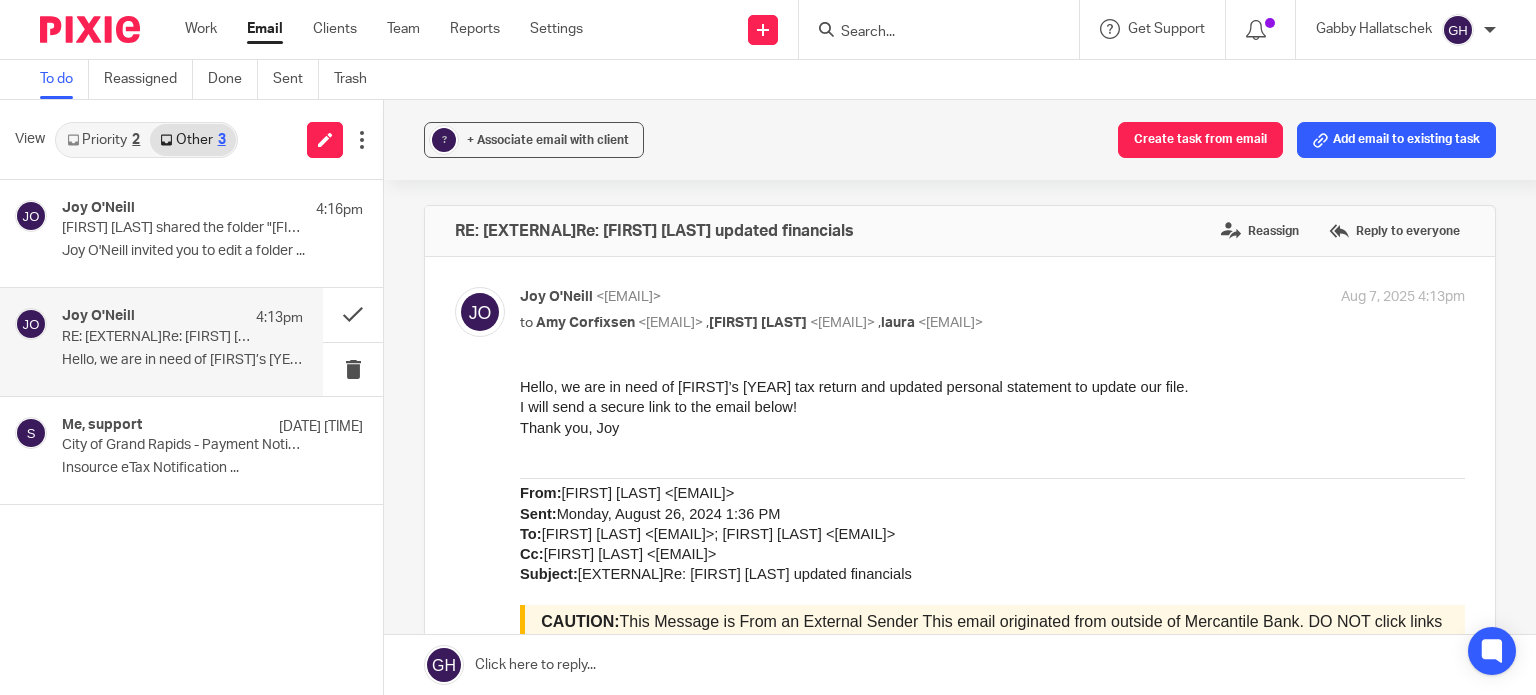 scroll, scrollTop: 0, scrollLeft: 0, axis: both 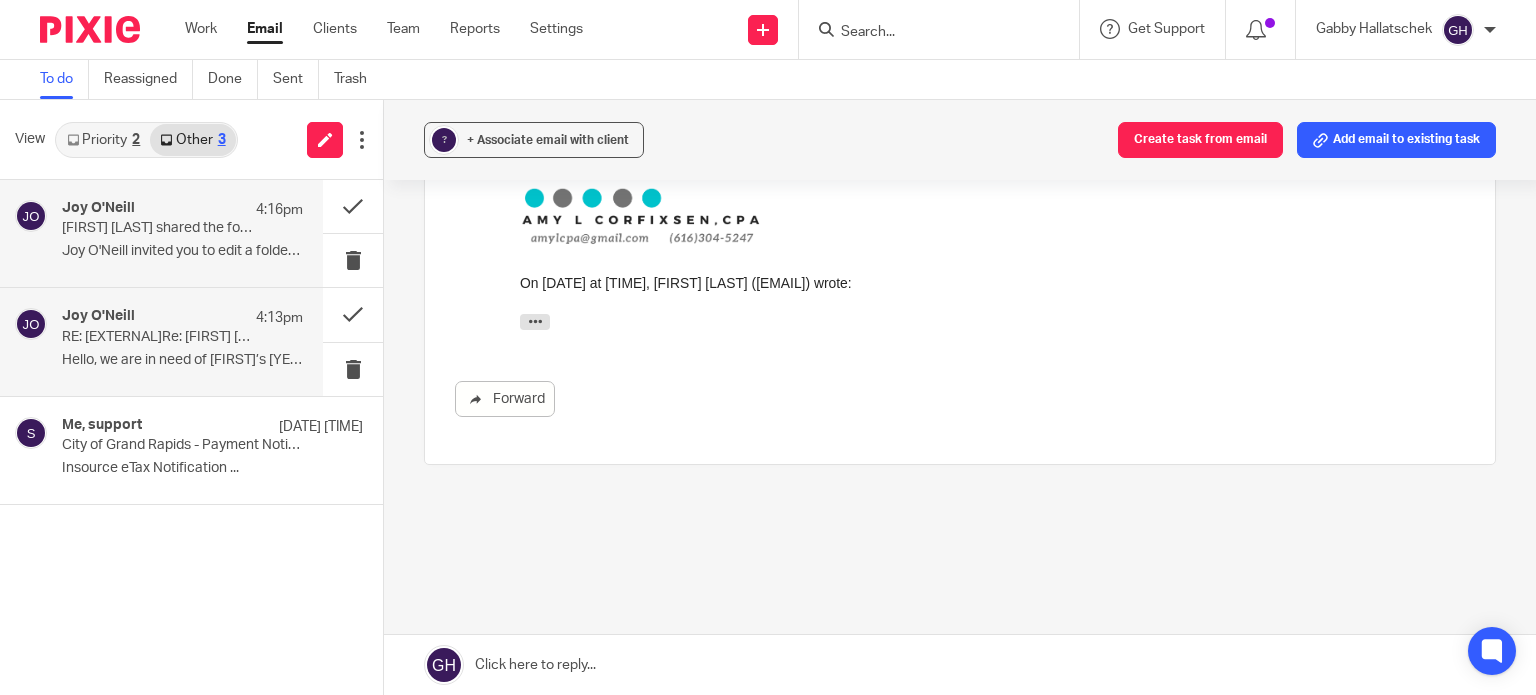 click on "Joy O'Neill invited you to edit a folder       ..." at bounding box center (182, 251) 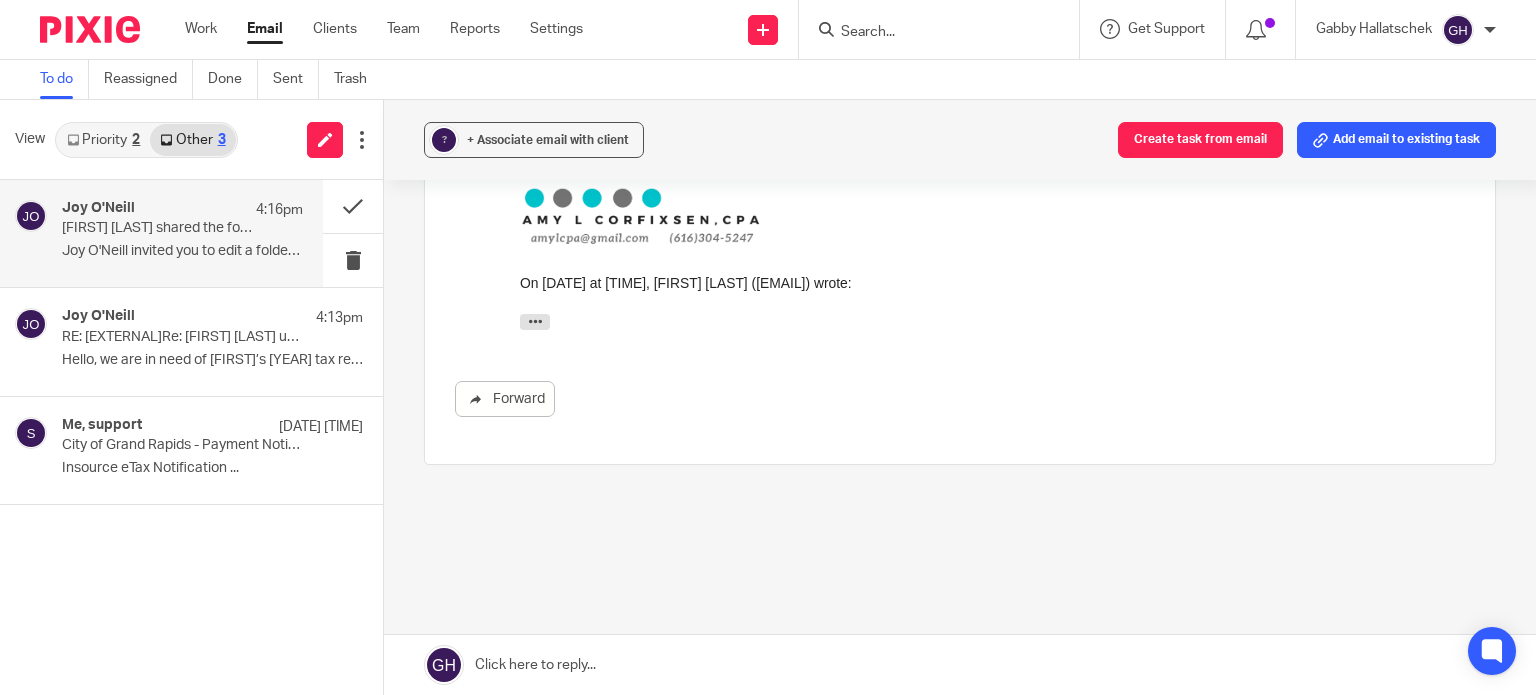 scroll, scrollTop: 0, scrollLeft: 0, axis: both 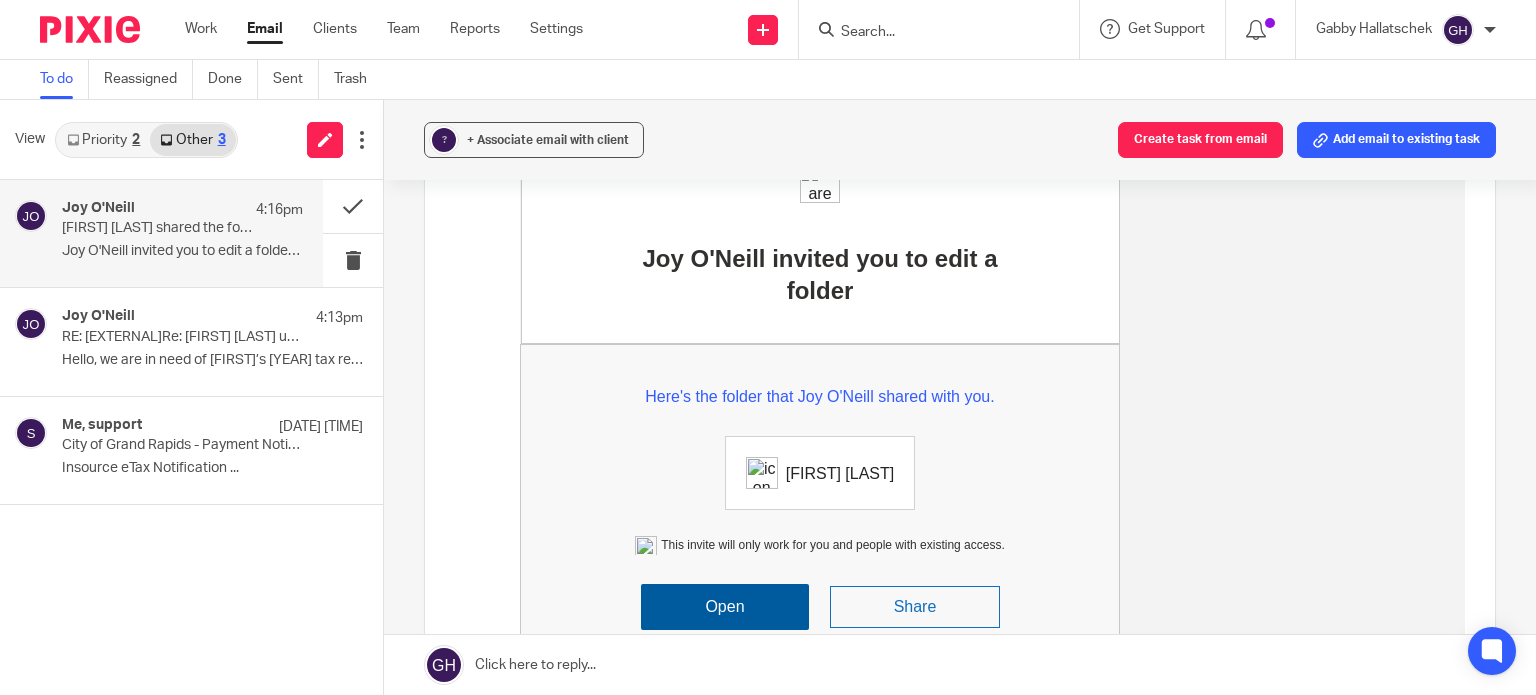 click on "Open" at bounding box center [725, 607] 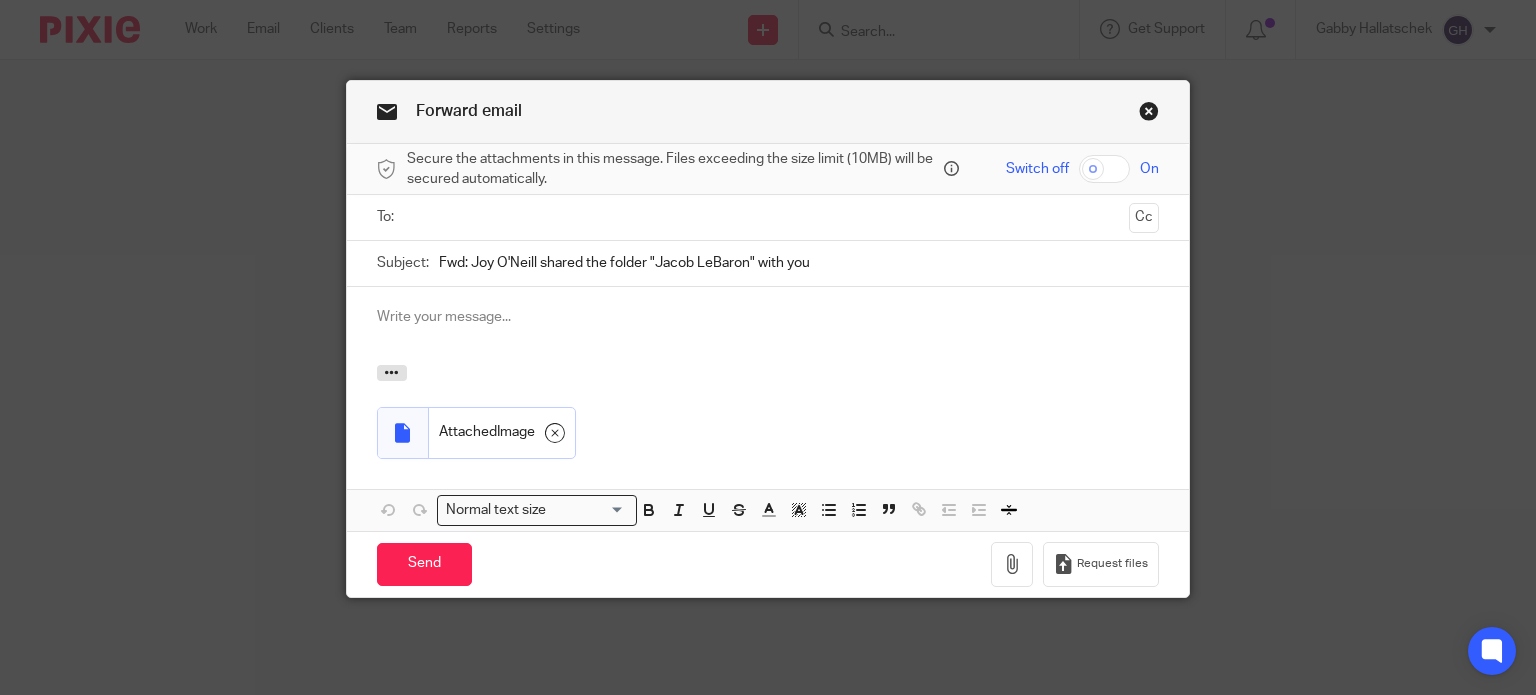 scroll, scrollTop: 0, scrollLeft: 0, axis: both 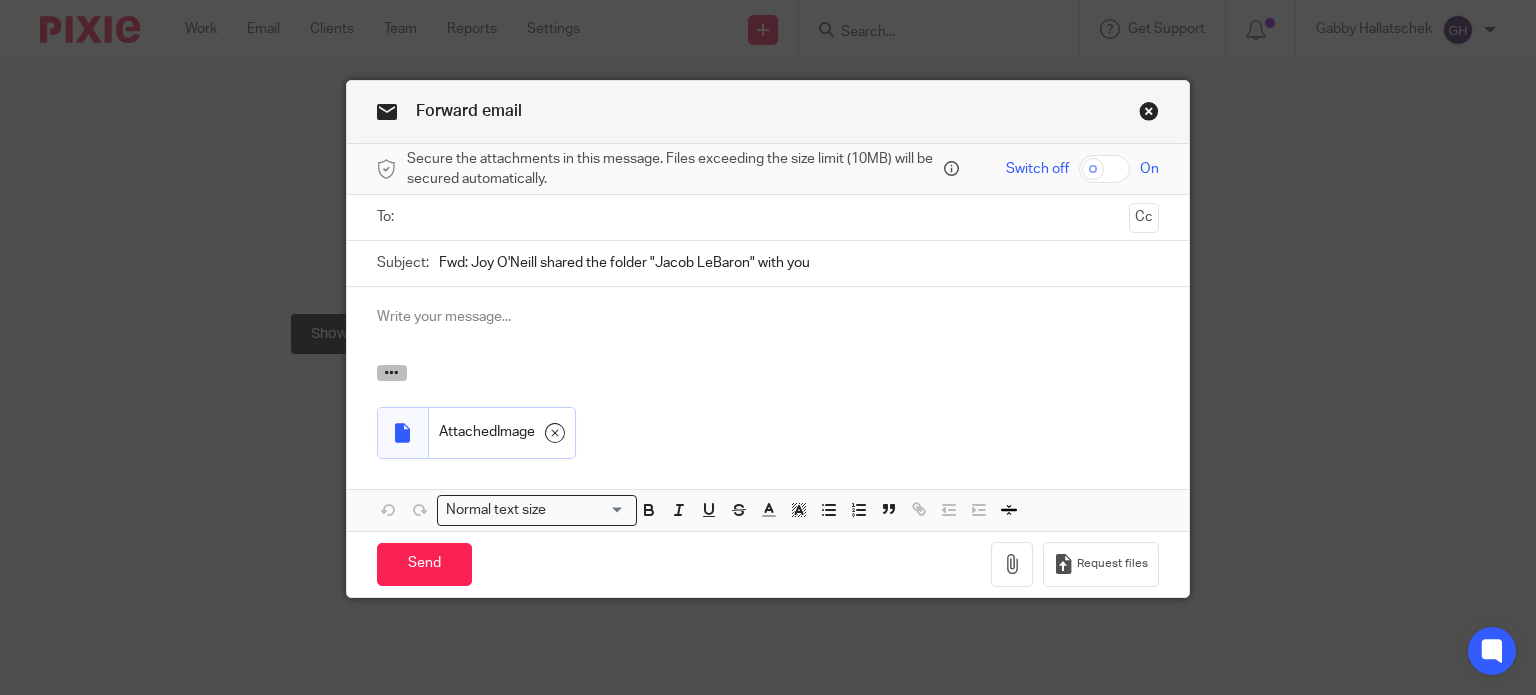 click at bounding box center (391, 372) 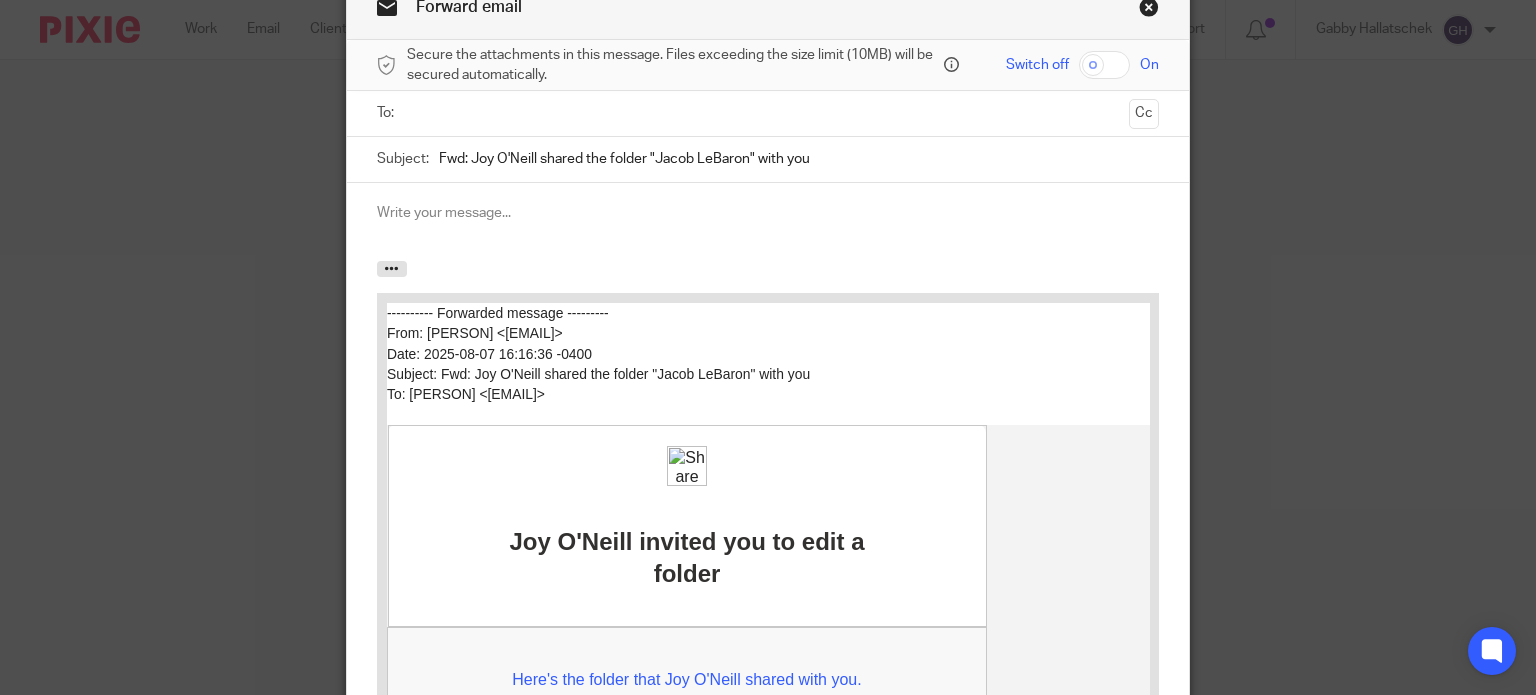 scroll, scrollTop: 87, scrollLeft: 0, axis: vertical 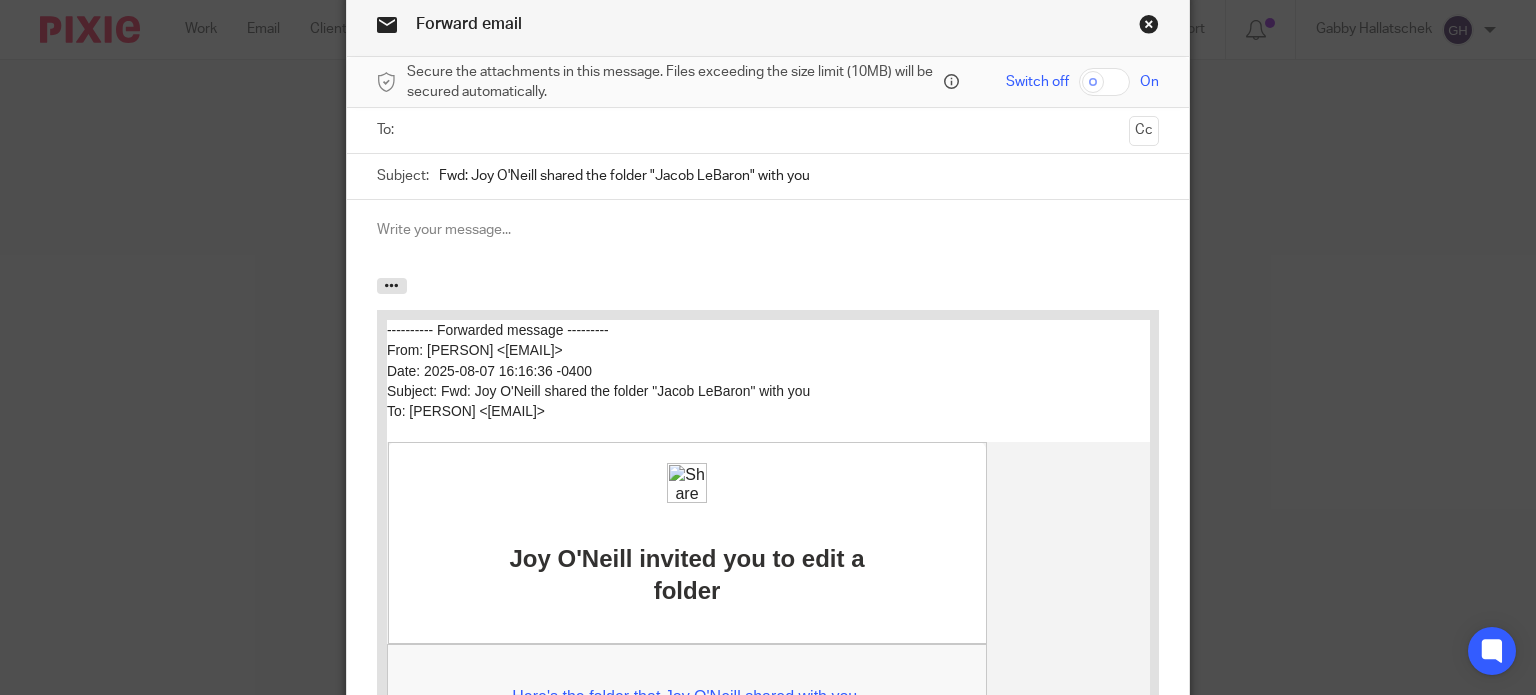 click at bounding box center (767, 130) 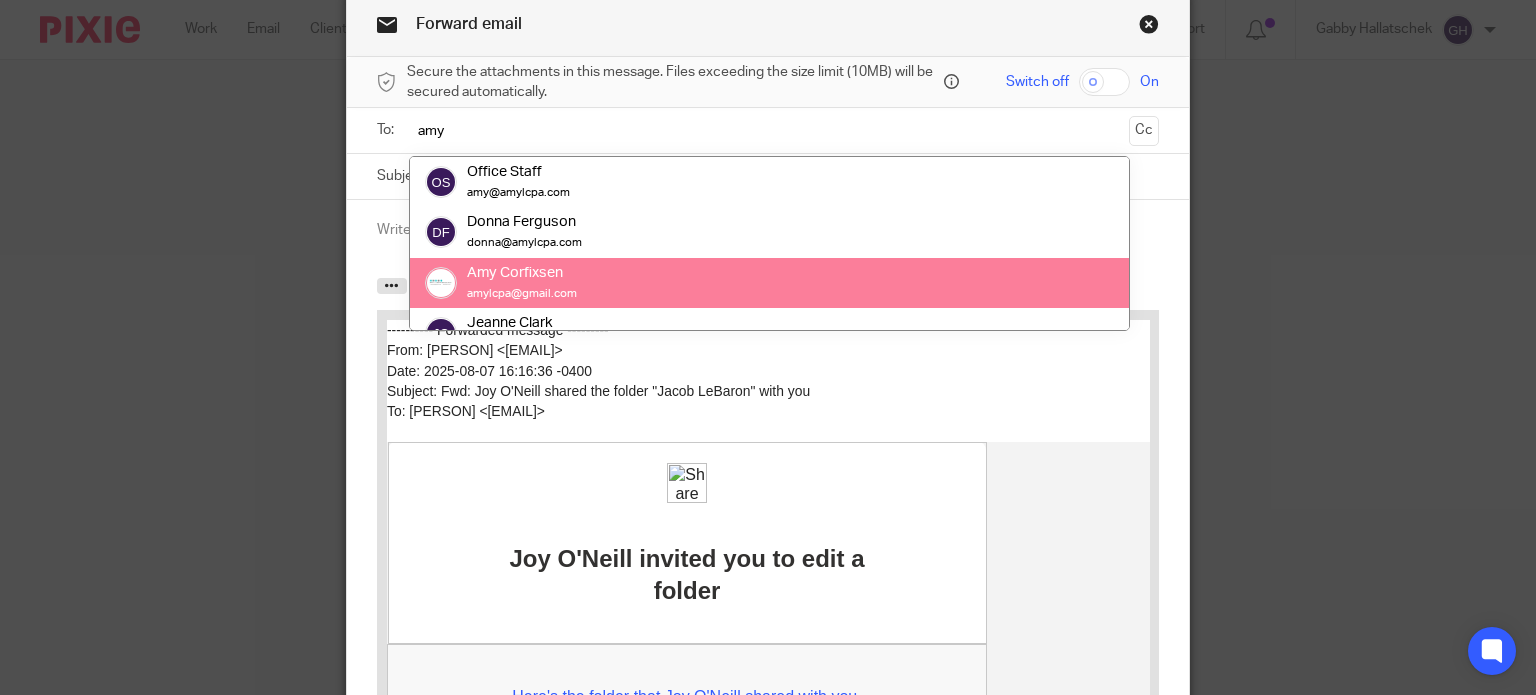 type on "amy" 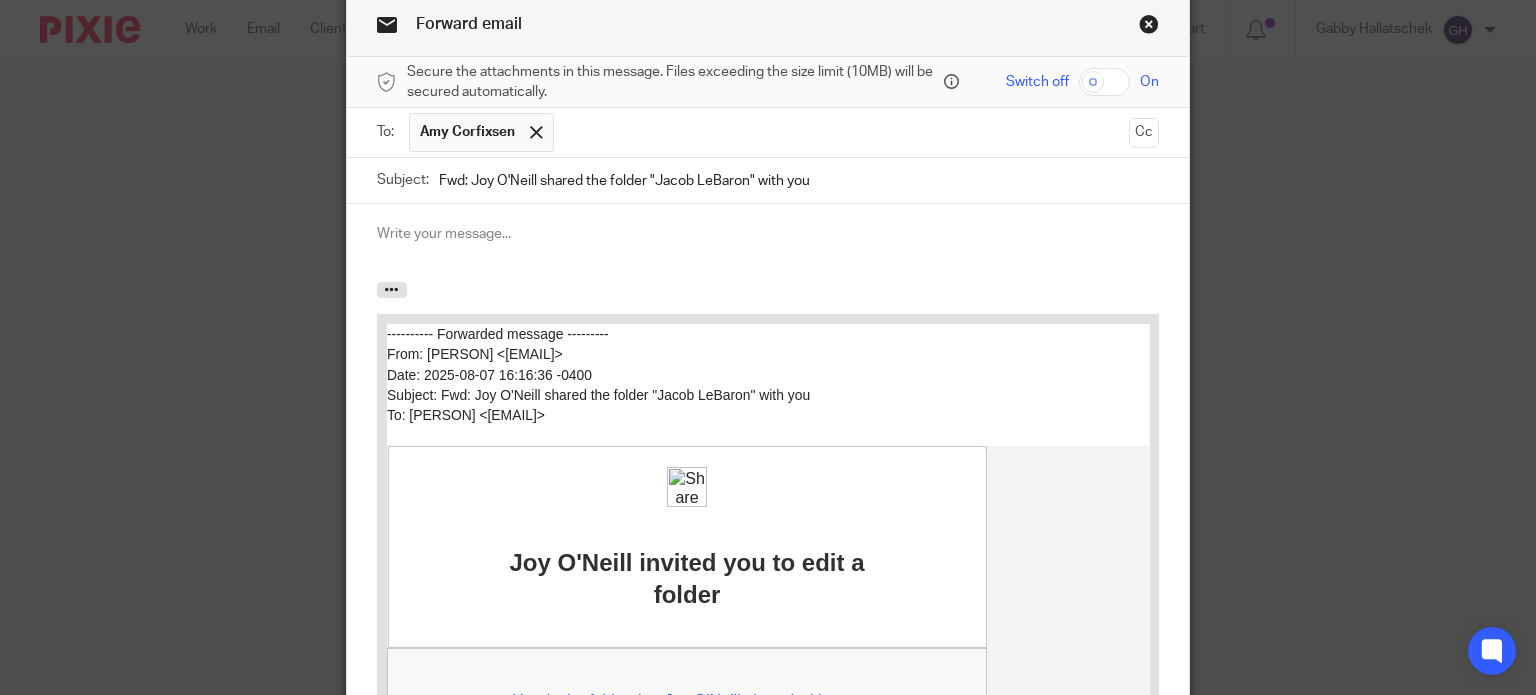 click at bounding box center (768, 234) 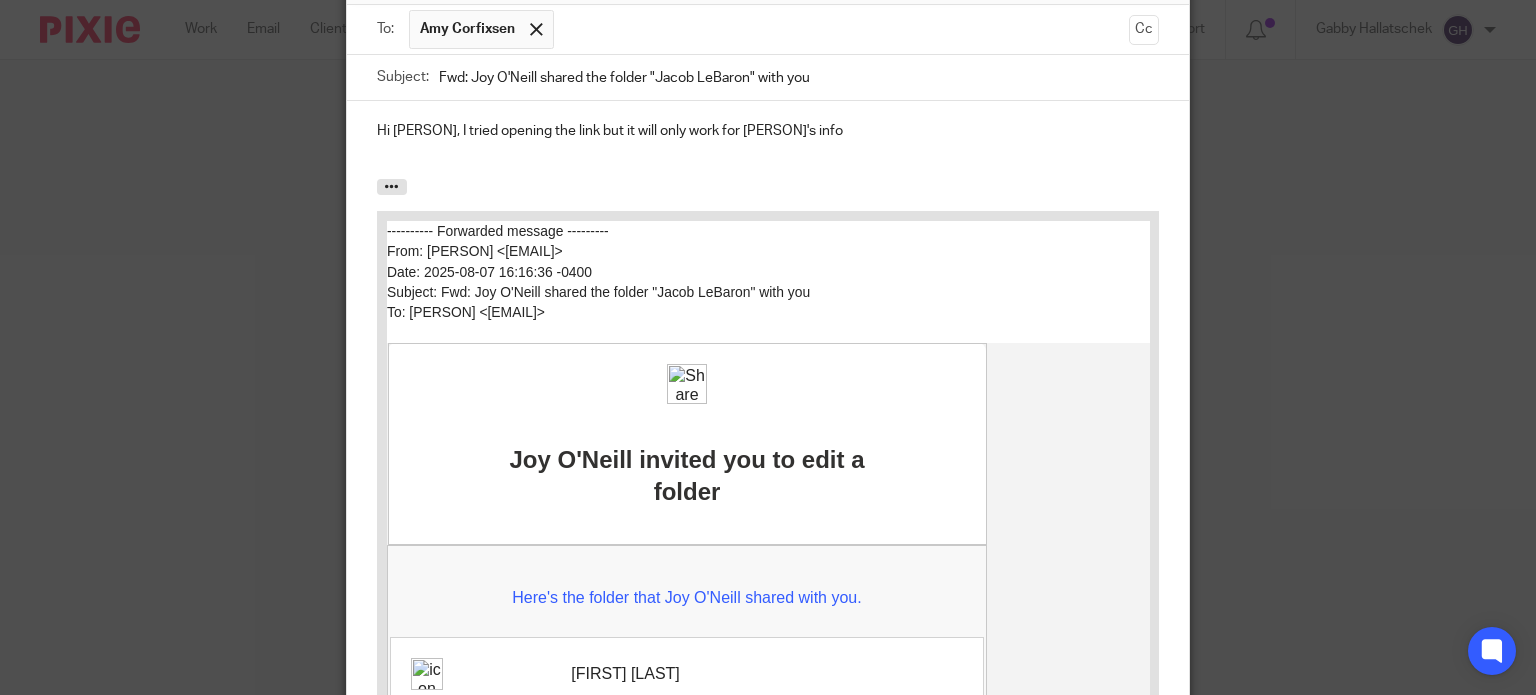 scroll, scrollTop: 156, scrollLeft: 0, axis: vertical 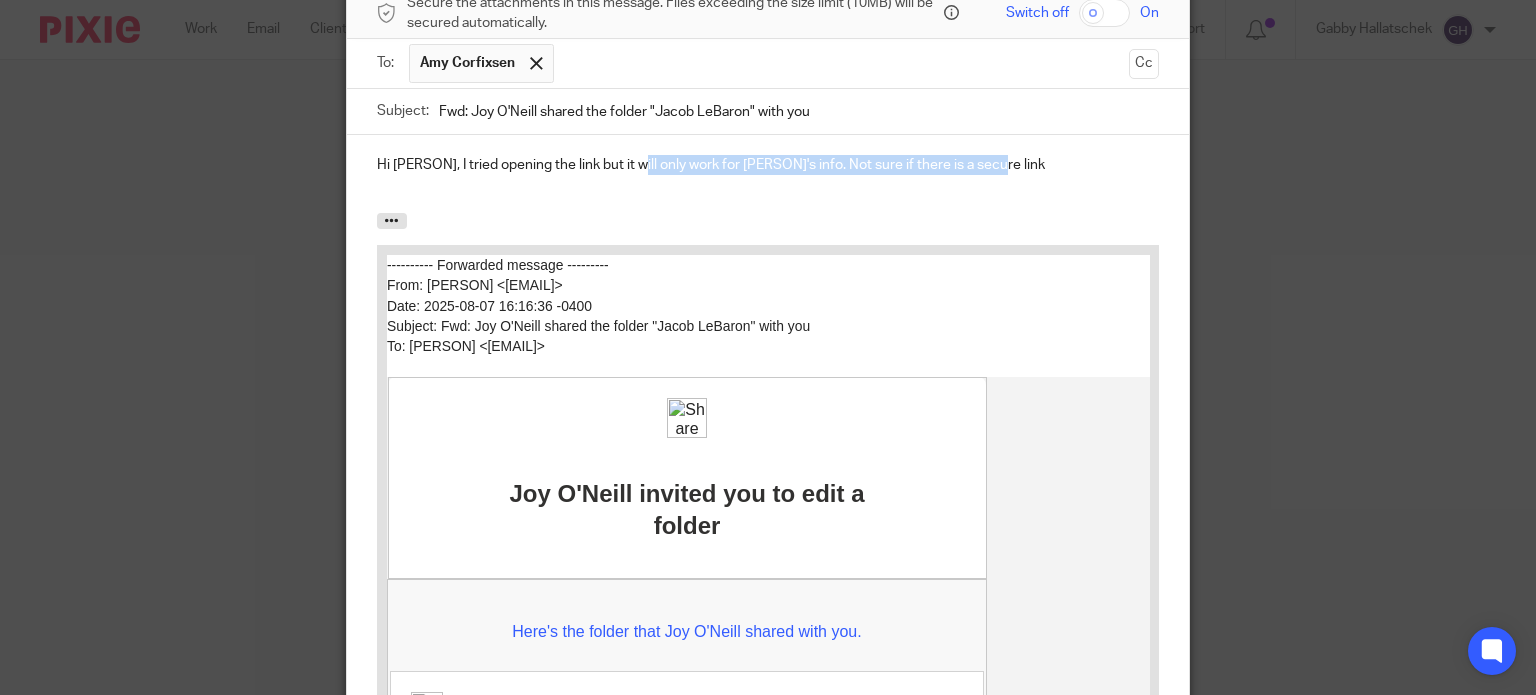 drag, startPoint x: 623, startPoint y: 158, endPoint x: 991, endPoint y: 167, distance: 368.11005 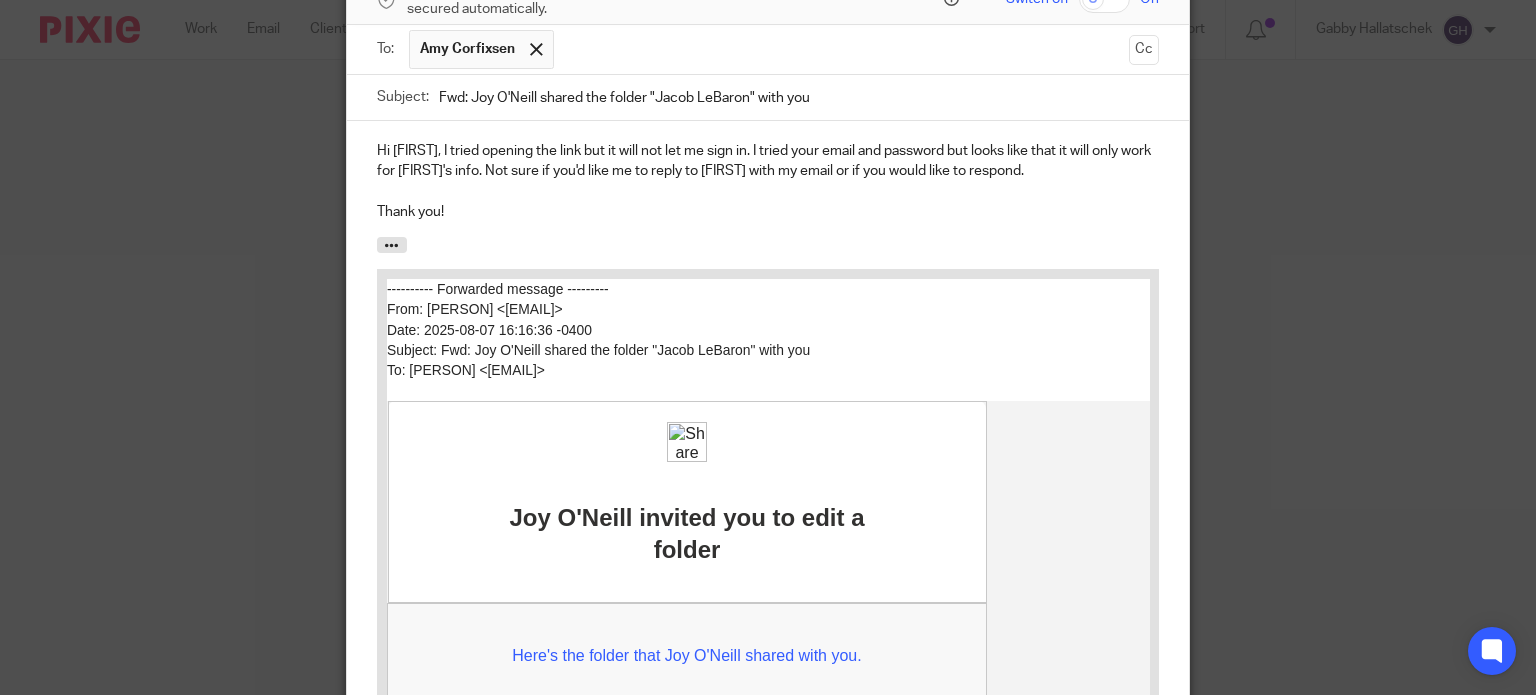 scroll, scrollTop: 187, scrollLeft: 0, axis: vertical 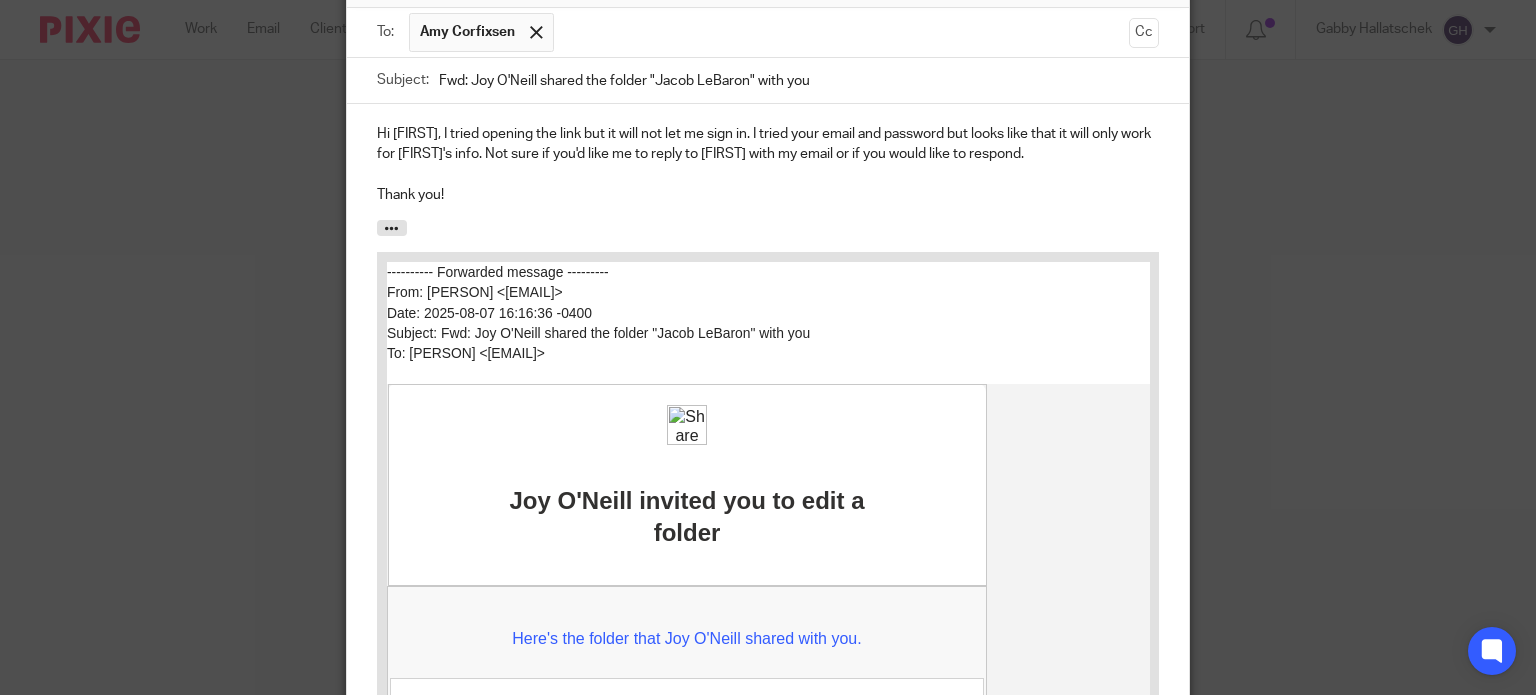 click on "Hi Amy, I tried opening the link but it will not let me sign in. I tried your email and password but looks like that it will only work for Laura's info. Not sure if you'd like me to reply to Joy with my email or if you would like to respond." at bounding box center (768, 144) 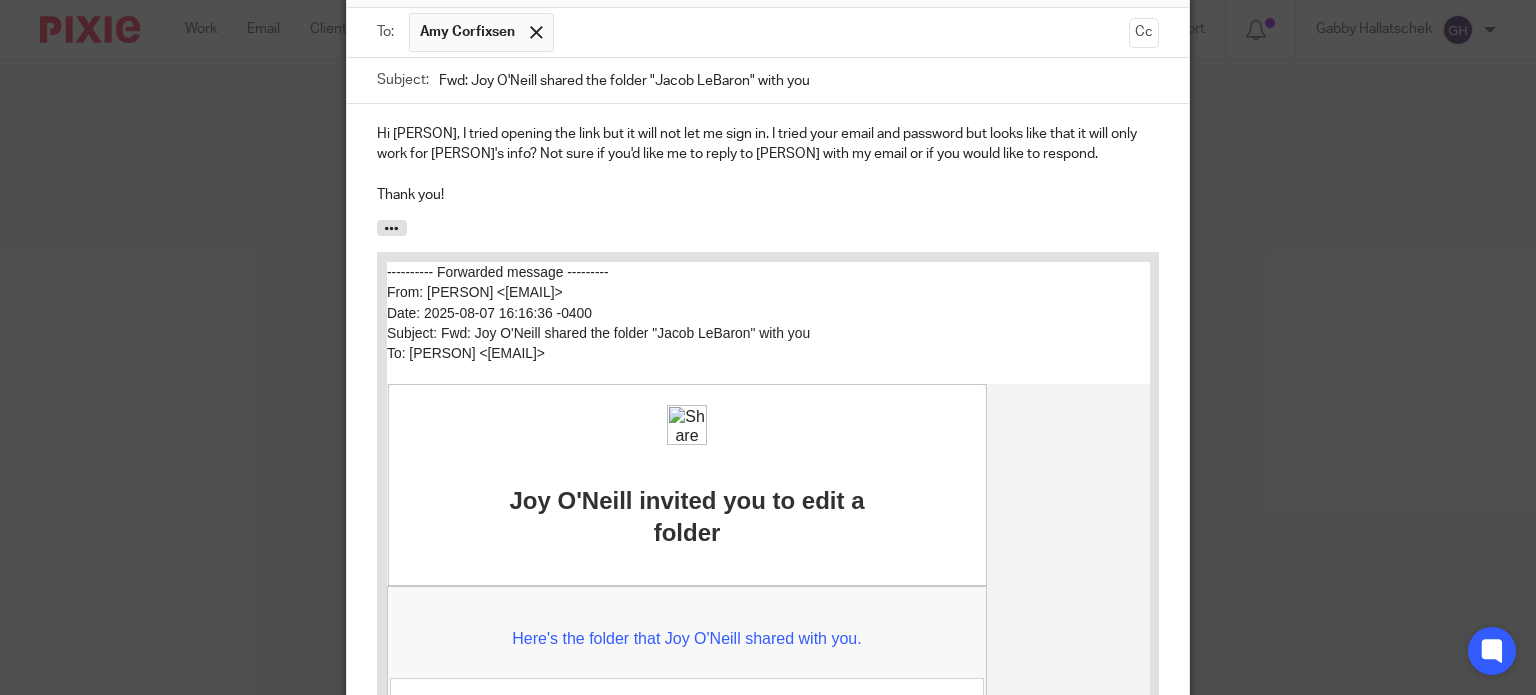 click on "Hi Amy, I tried opening the link but it will not let me sign in. I tried your email and password but looks like that it will only work for Laura's info? Not sure if you'd like me to reply to Joy with my email or if you would like to respond." at bounding box center [768, 144] 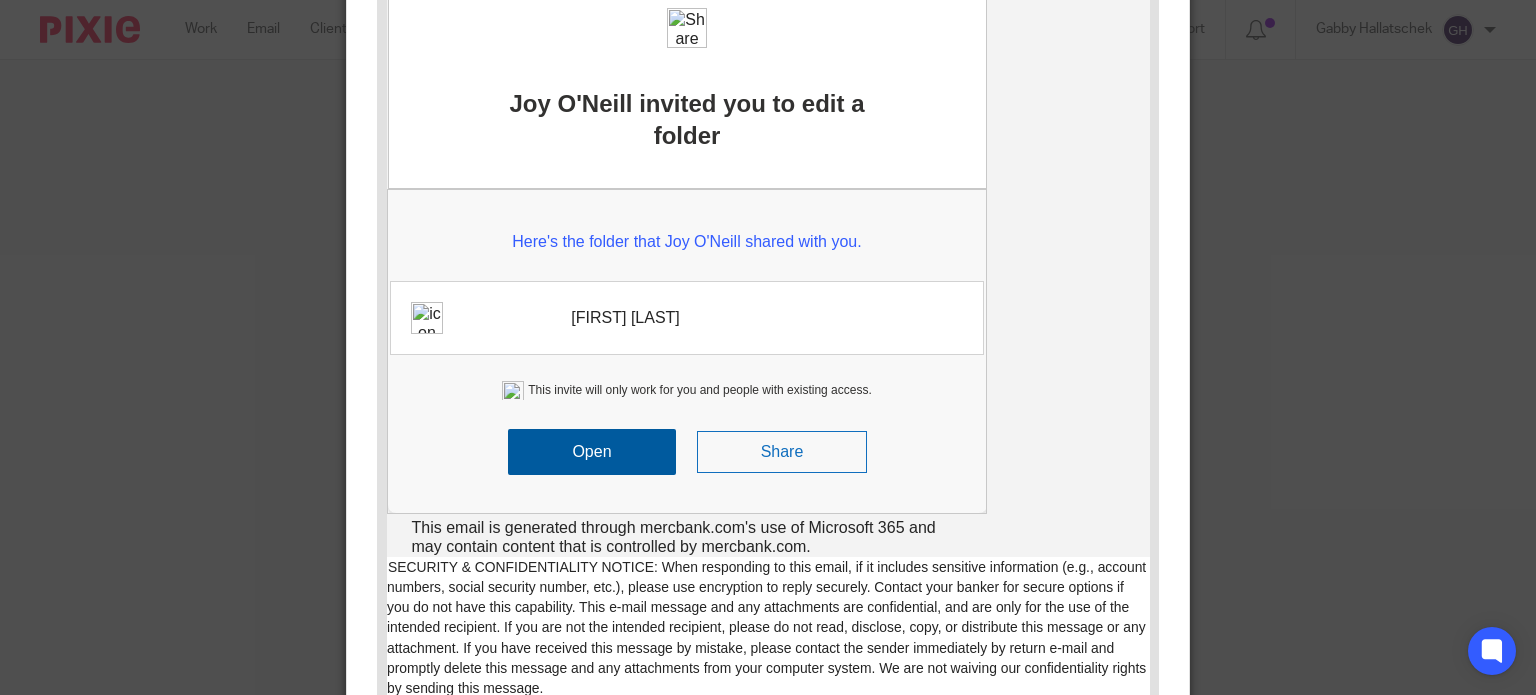 scroll, scrollTop: 883, scrollLeft: 0, axis: vertical 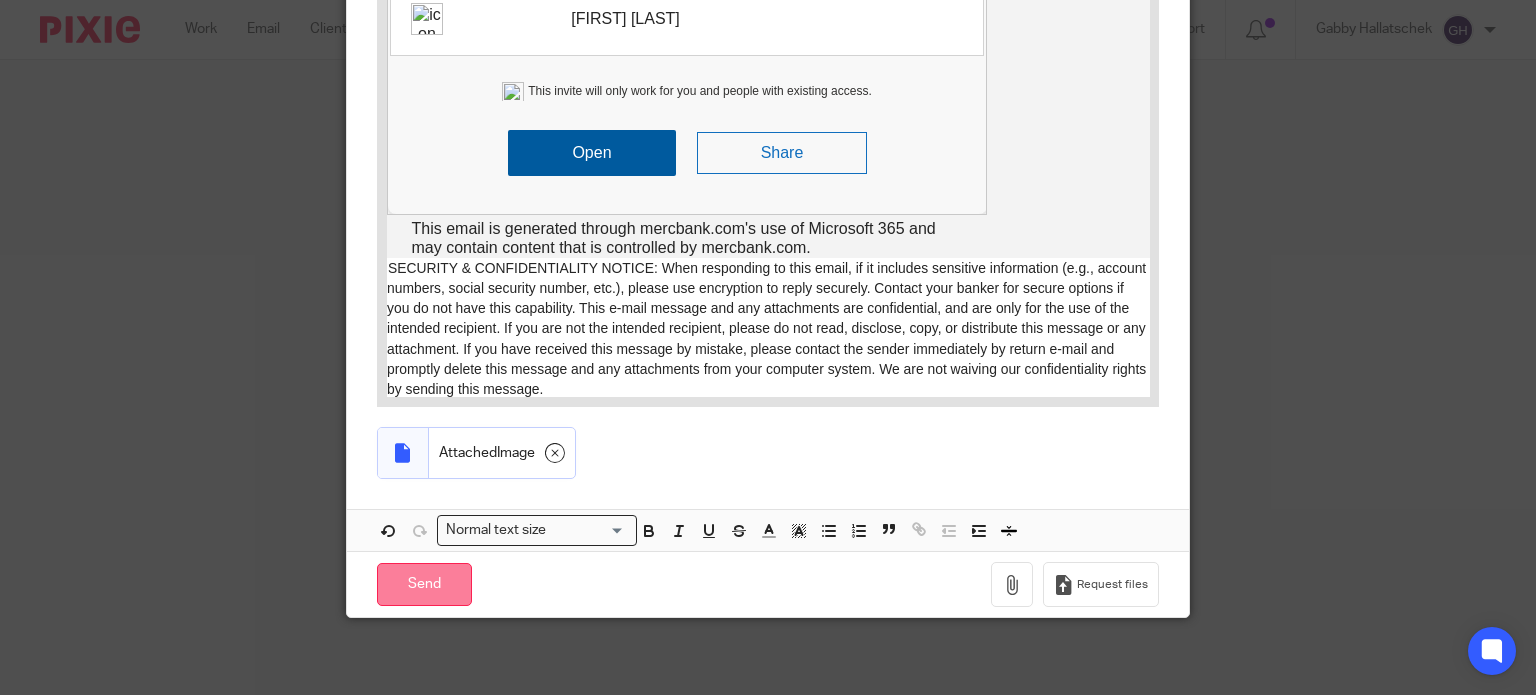 click on "Send" at bounding box center (424, 584) 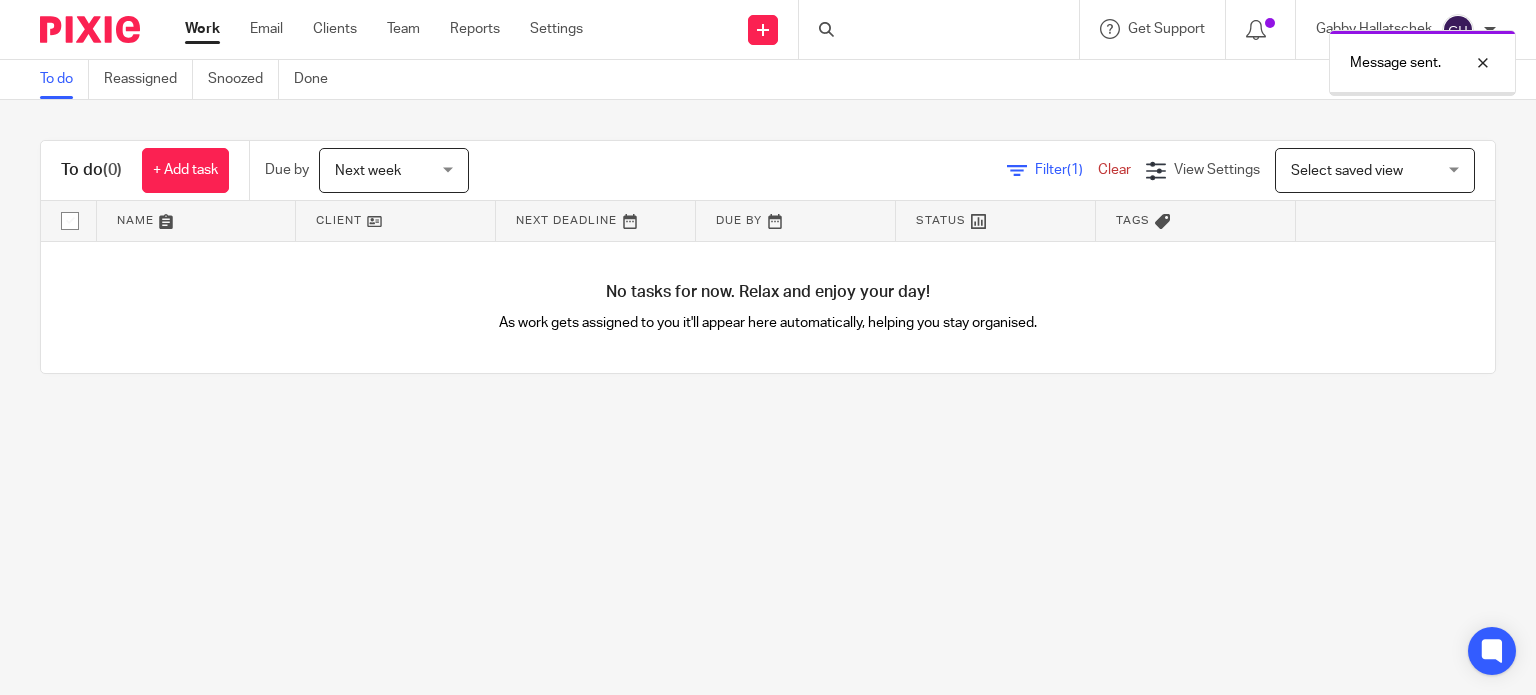 scroll, scrollTop: 0, scrollLeft: 0, axis: both 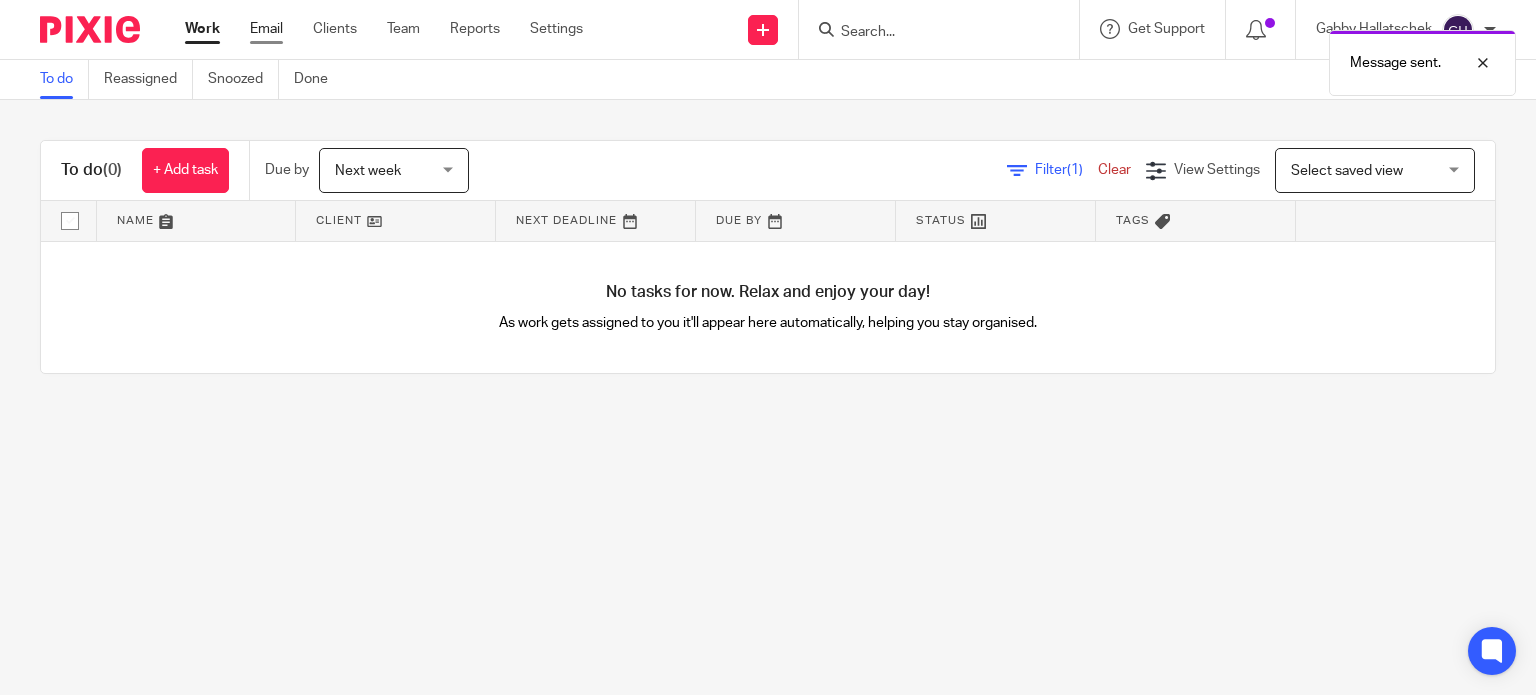 click on "Email" at bounding box center [266, 29] 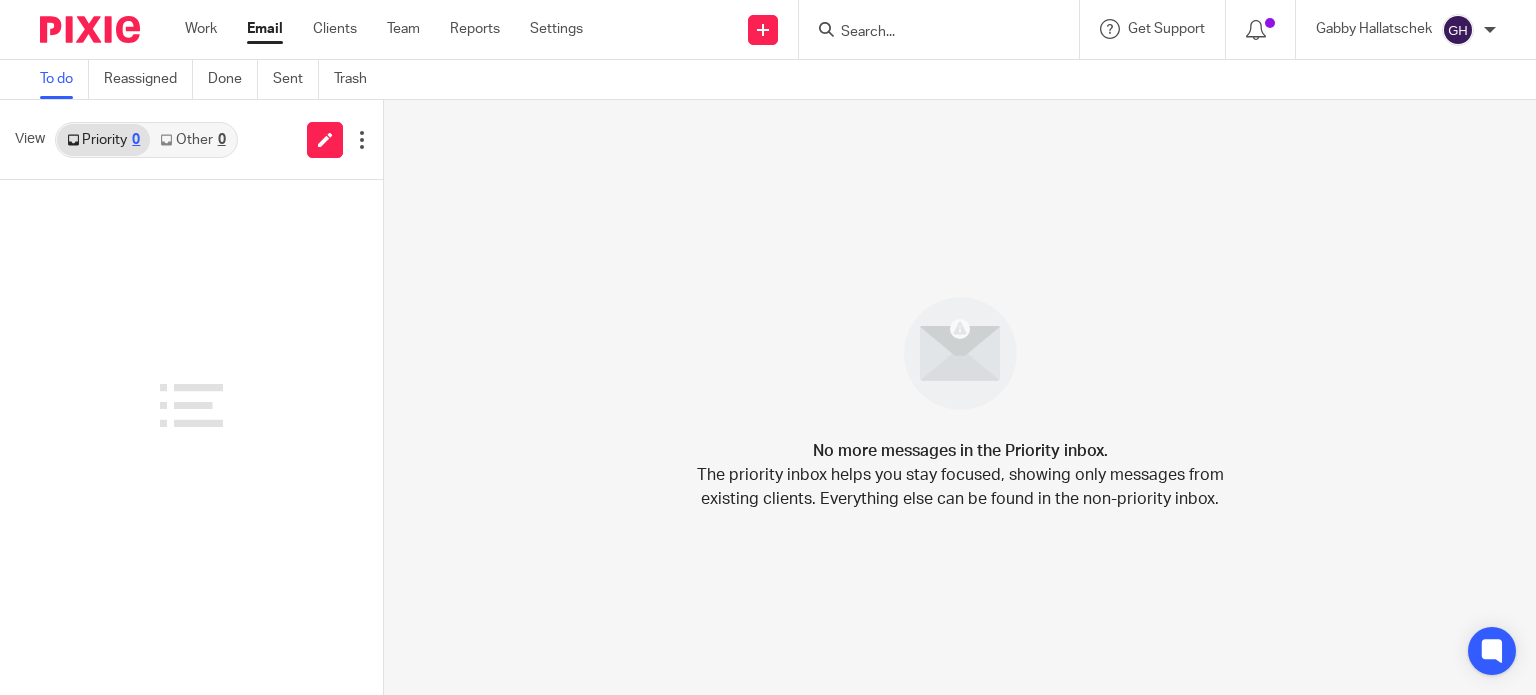 scroll, scrollTop: 0, scrollLeft: 0, axis: both 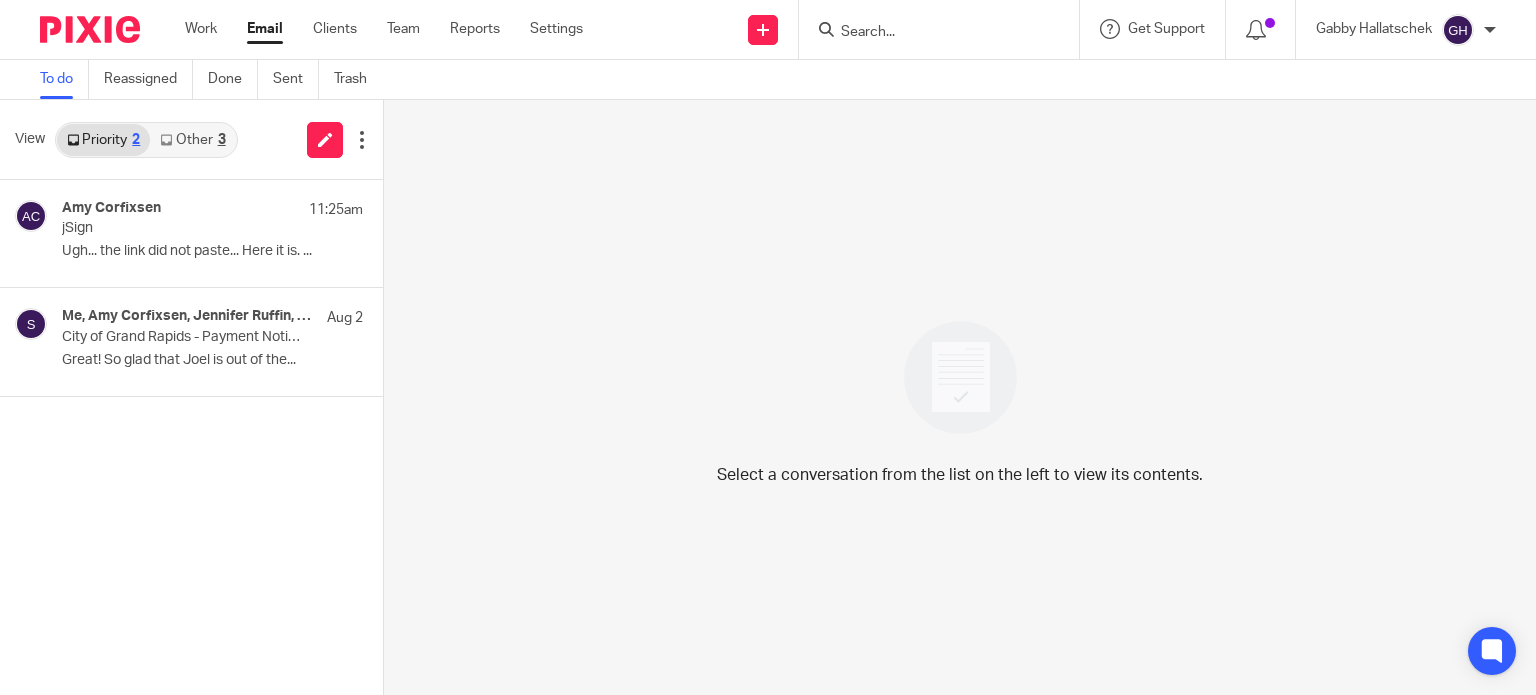 click on "Other
3" at bounding box center (192, 140) 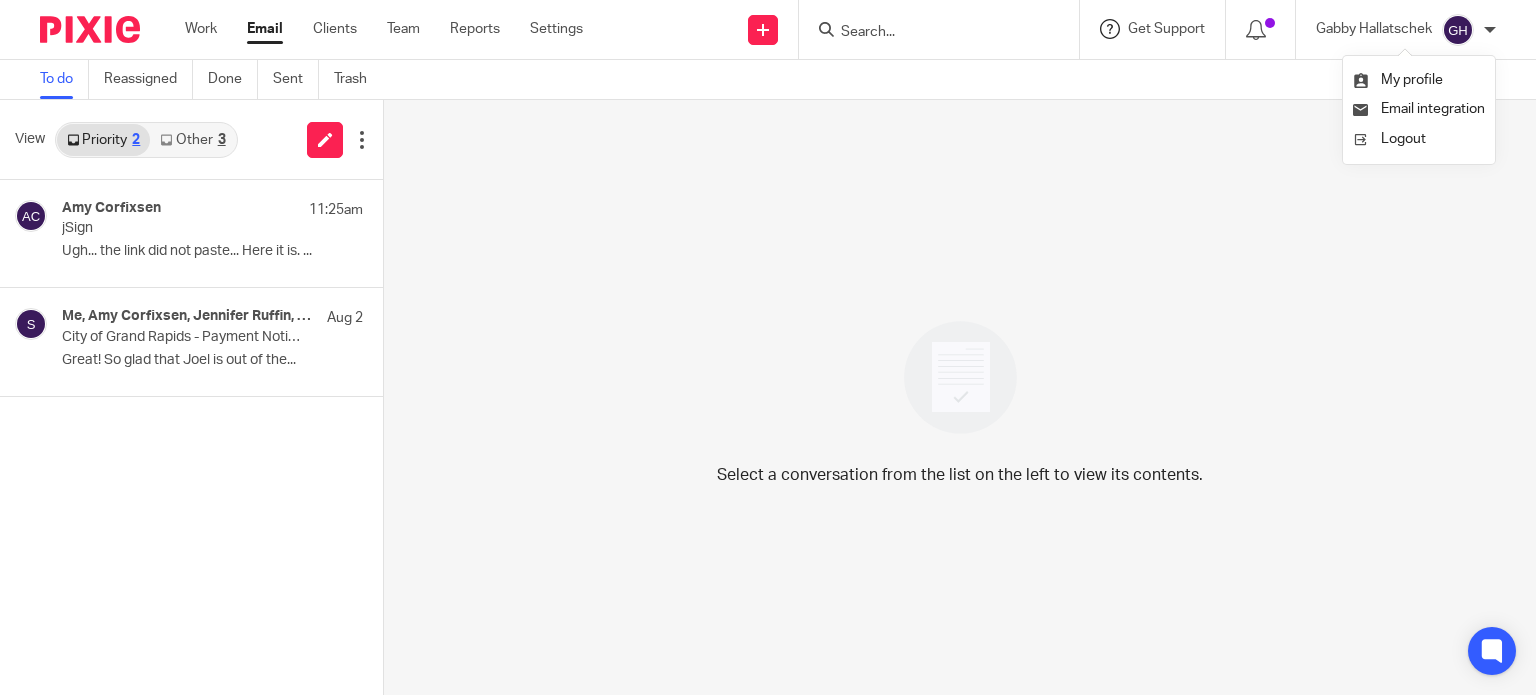 click on "Get Support" at bounding box center [1152, 29] 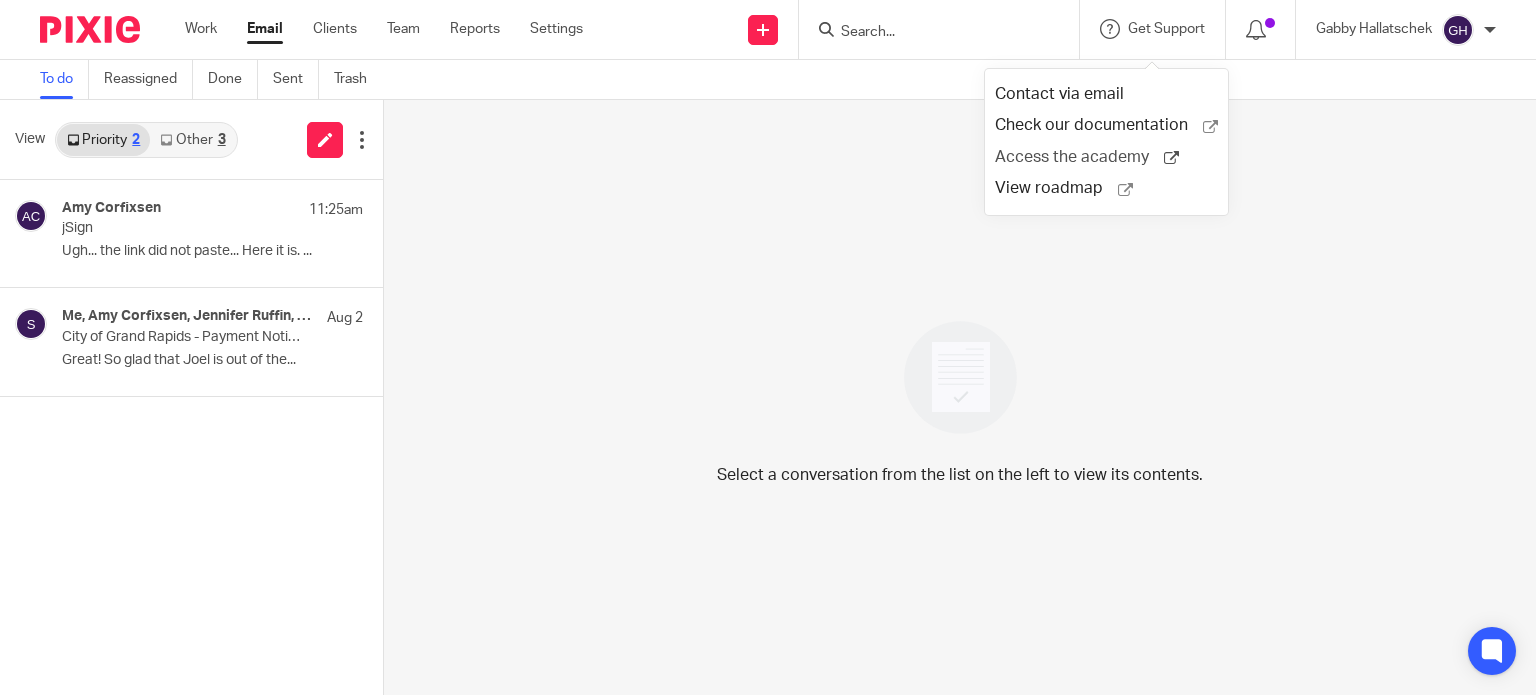 click on "Access the academy" at bounding box center (1079, 157) 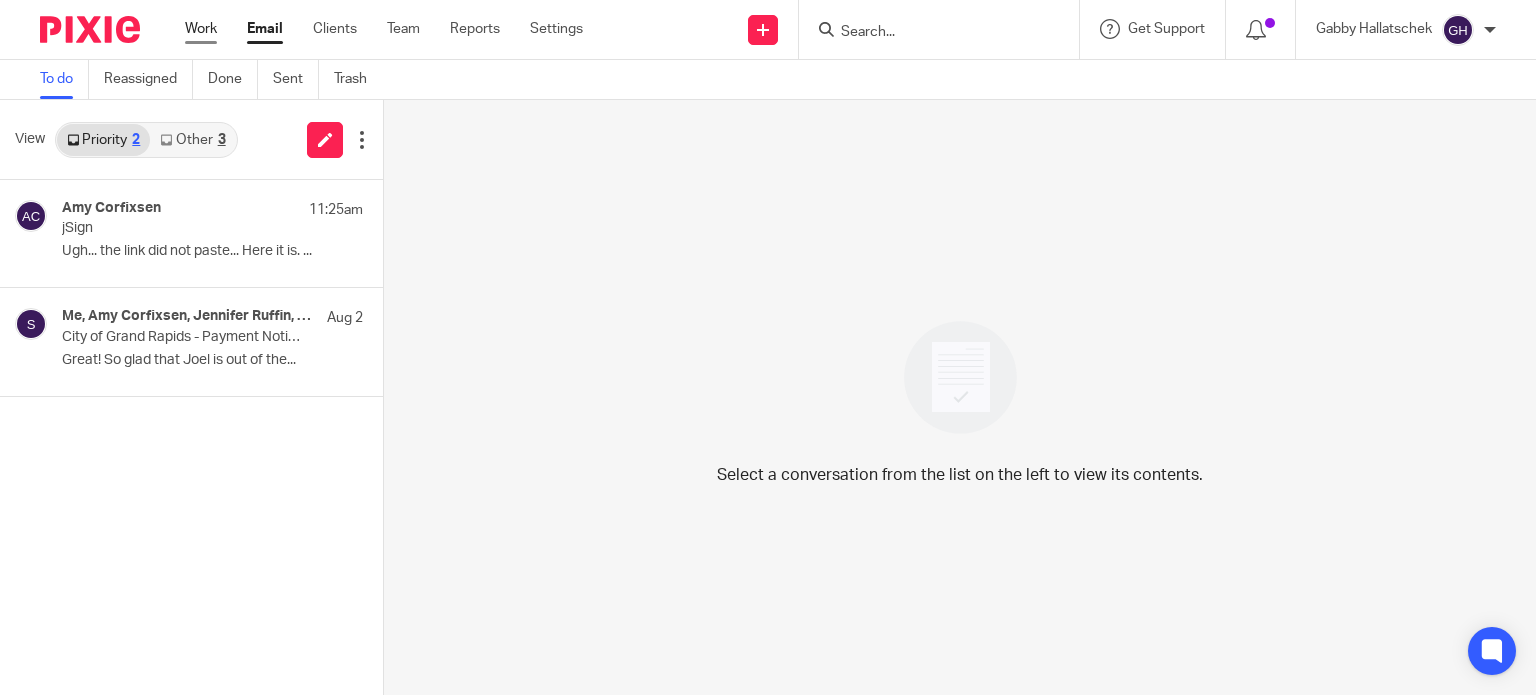 click on "Work" at bounding box center (201, 29) 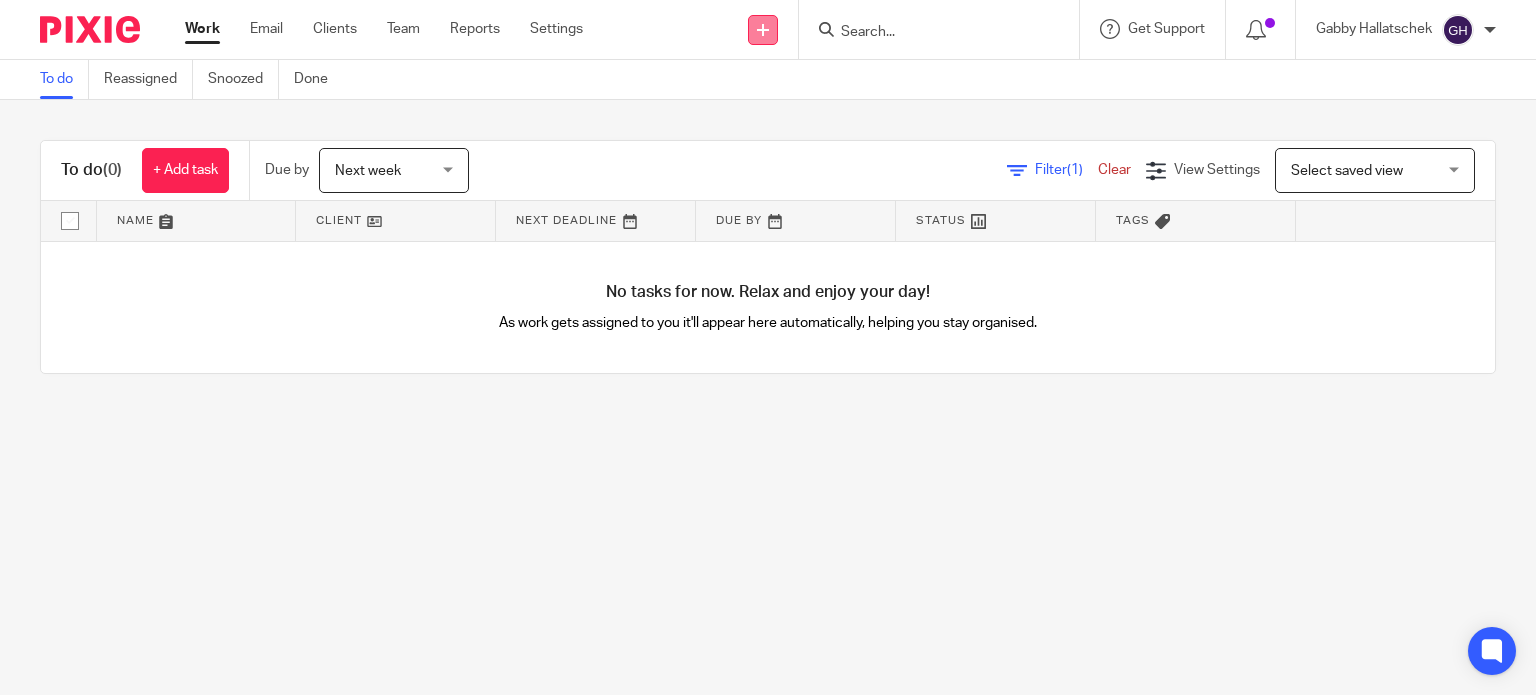 scroll, scrollTop: 0, scrollLeft: 0, axis: both 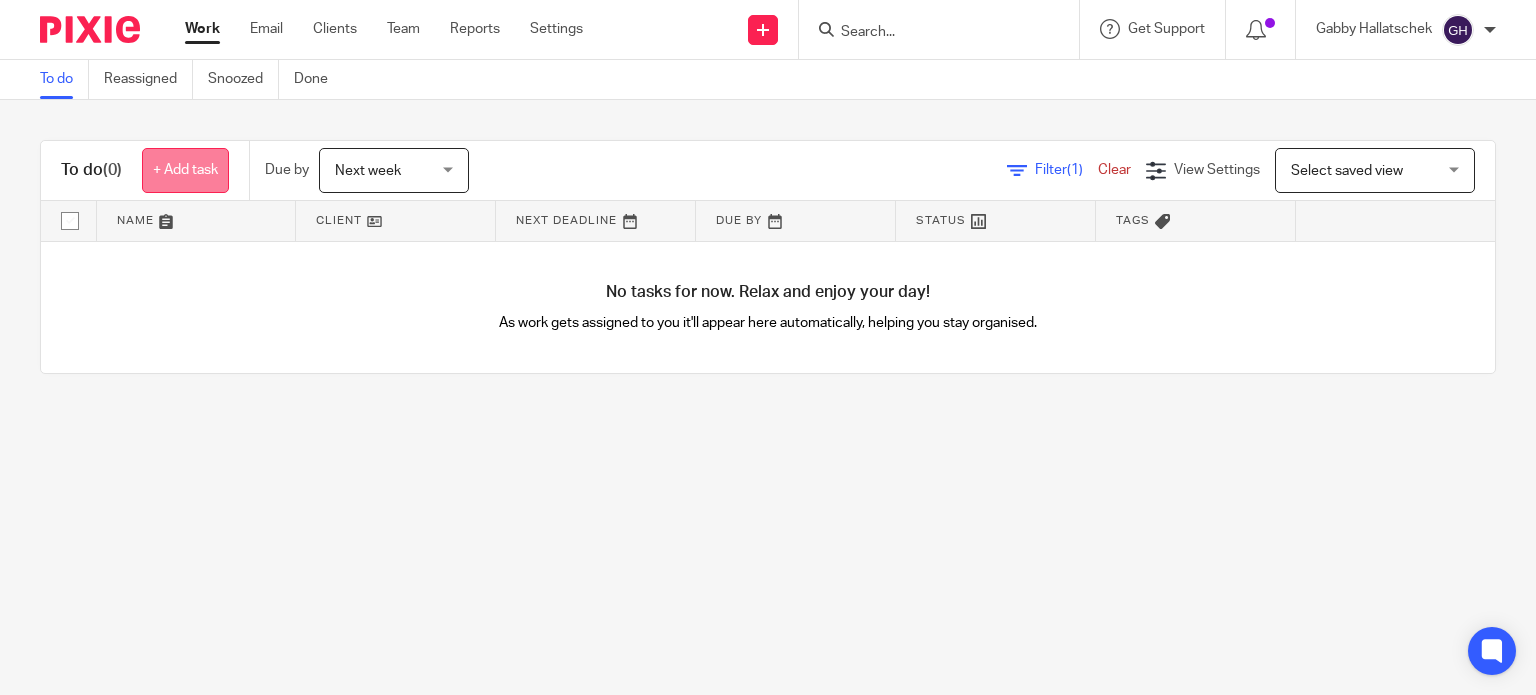 click on "+ Add task" at bounding box center [185, 170] 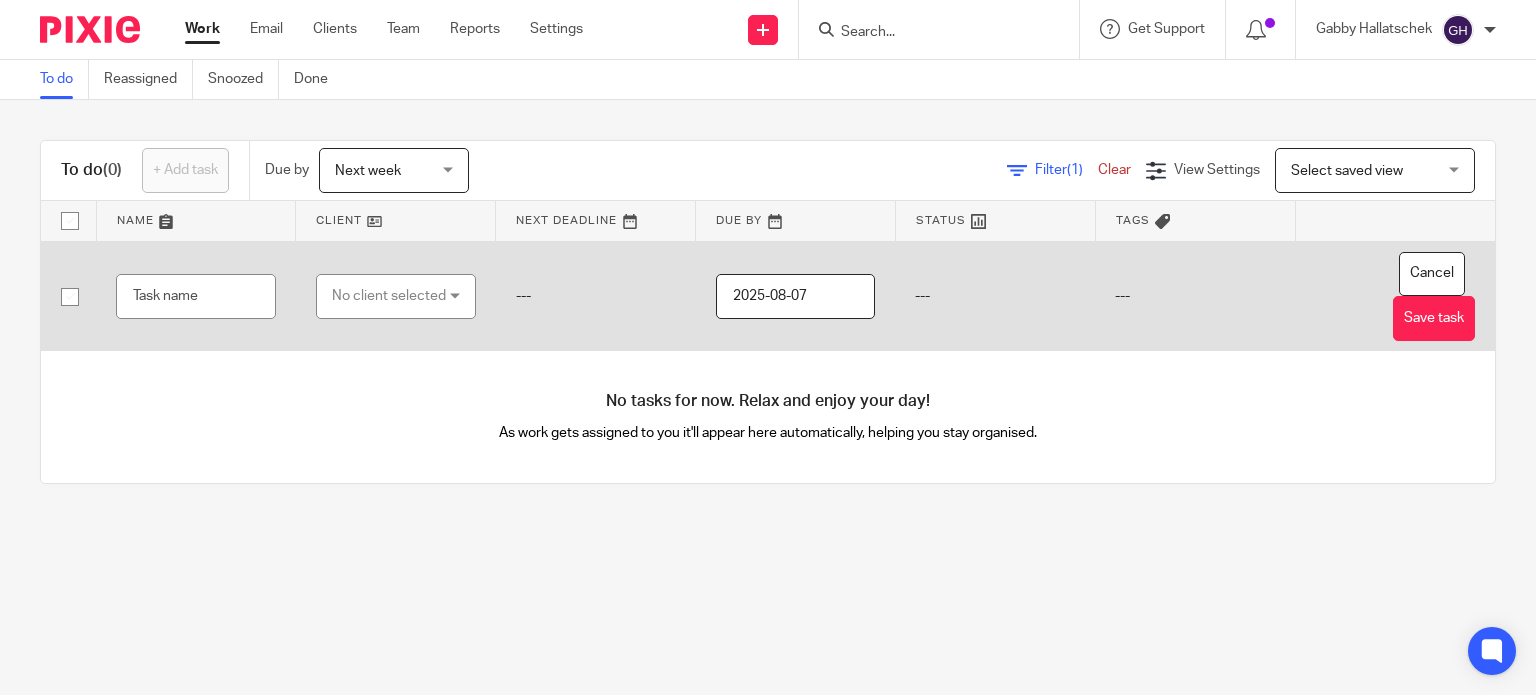 click on "No client selected" at bounding box center (389, 296) 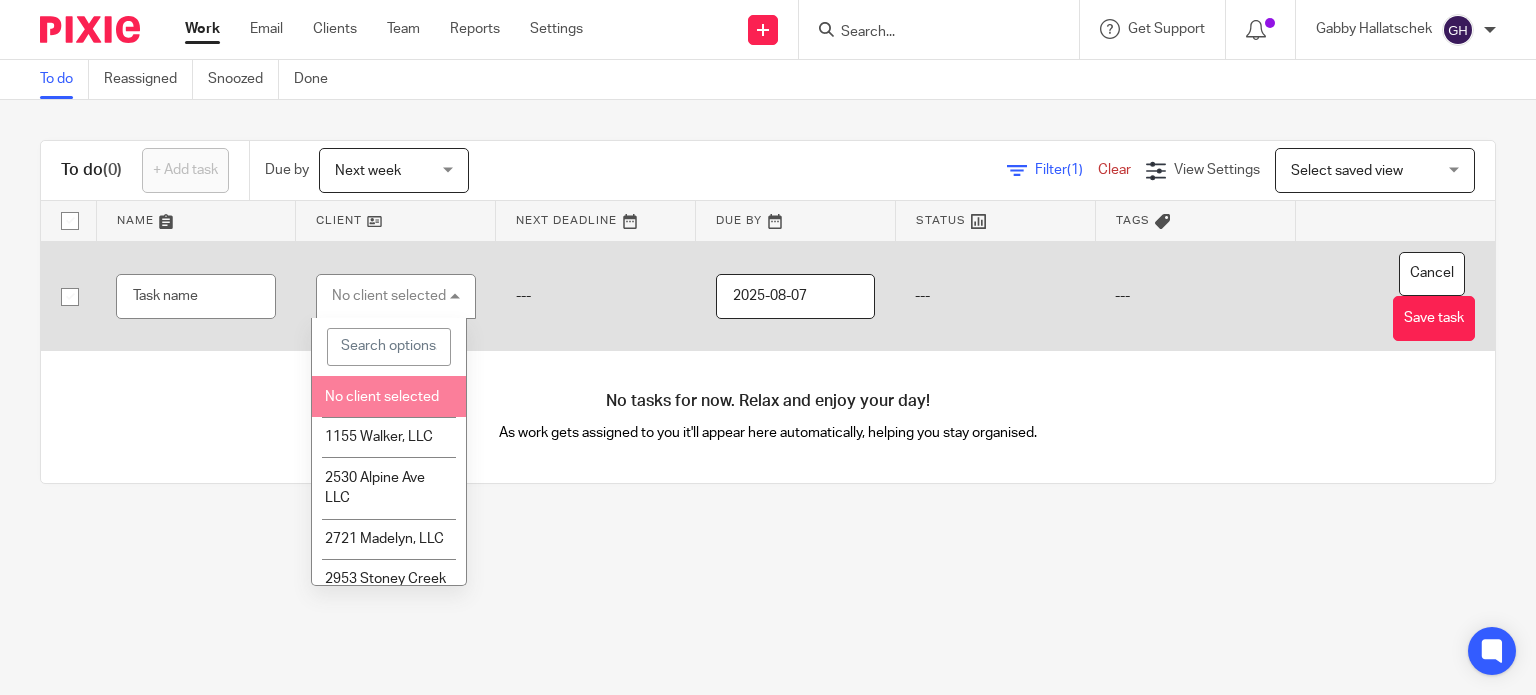 click on "---" at bounding box center [596, 296] 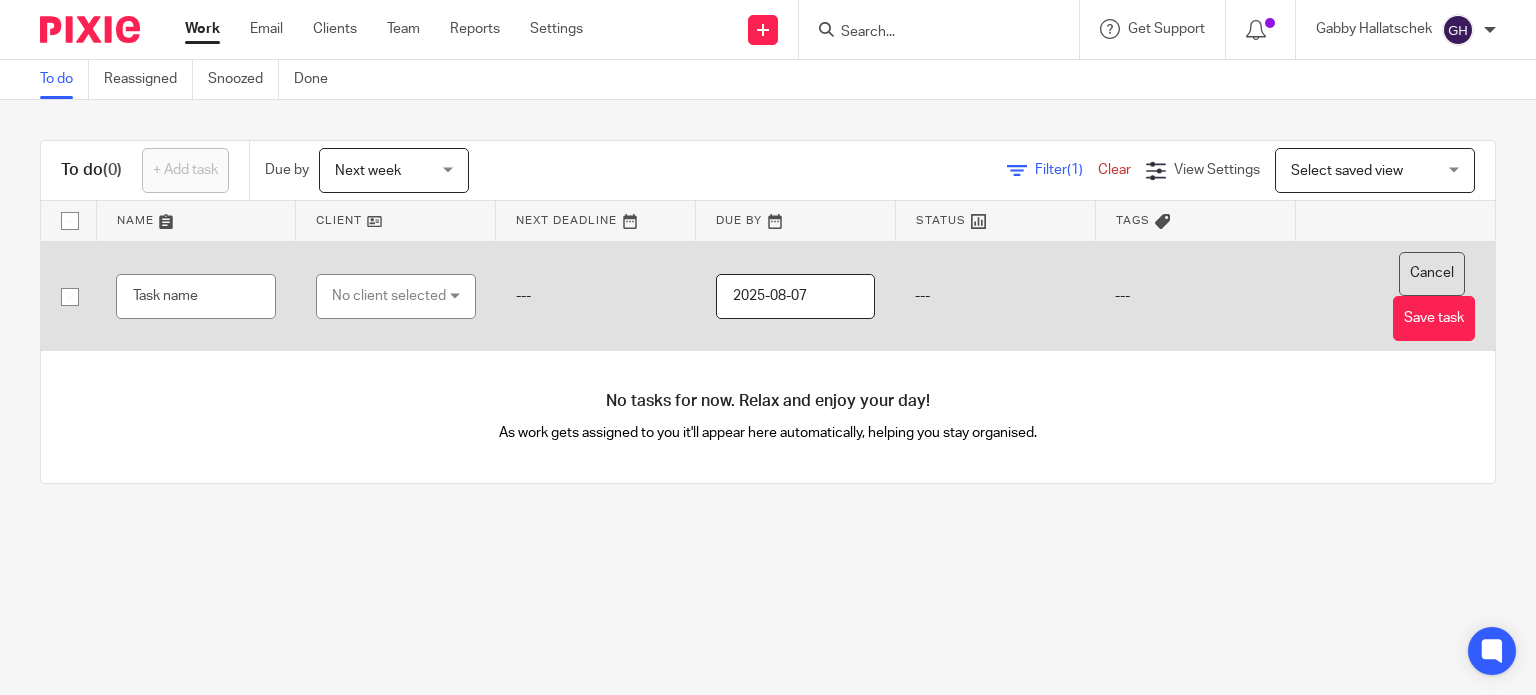 click on "Cancel" at bounding box center [1432, 274] 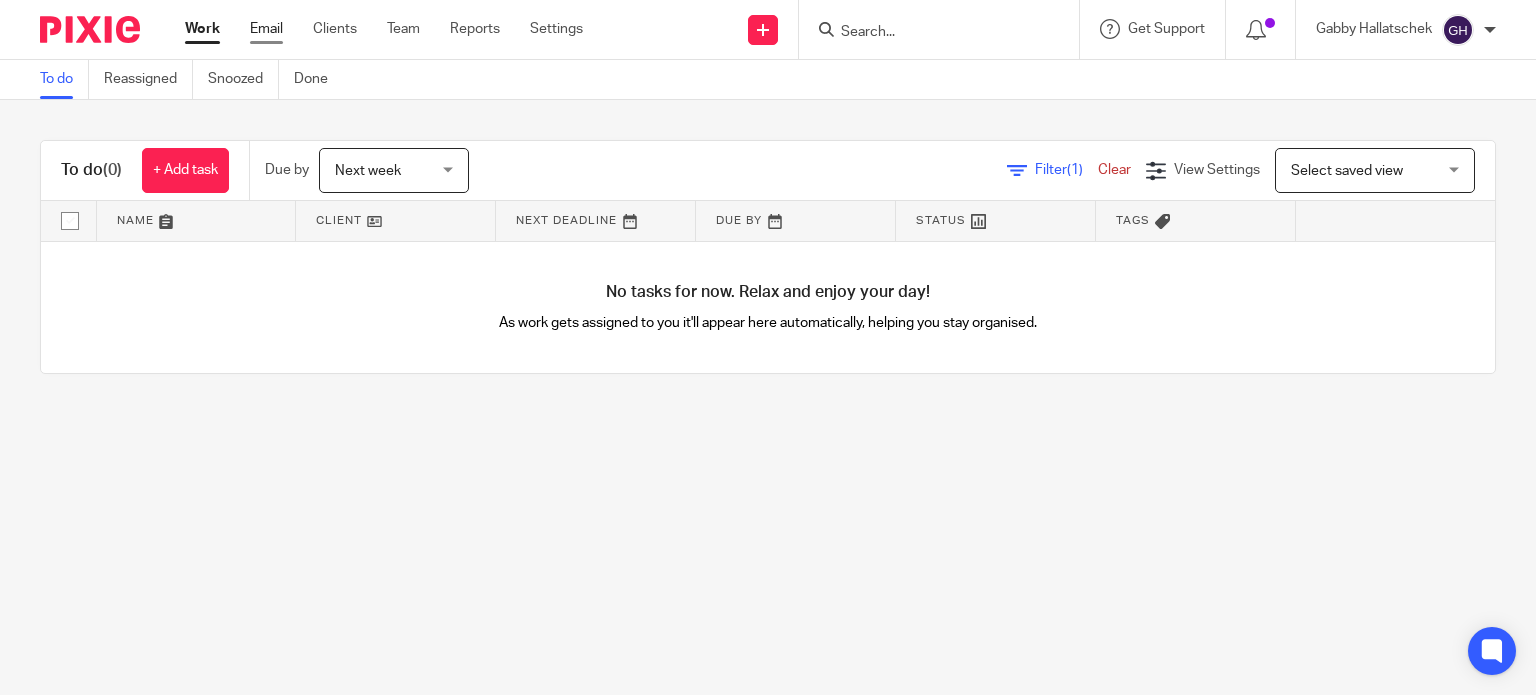 click on "Email" at bounding box center [266, 29] 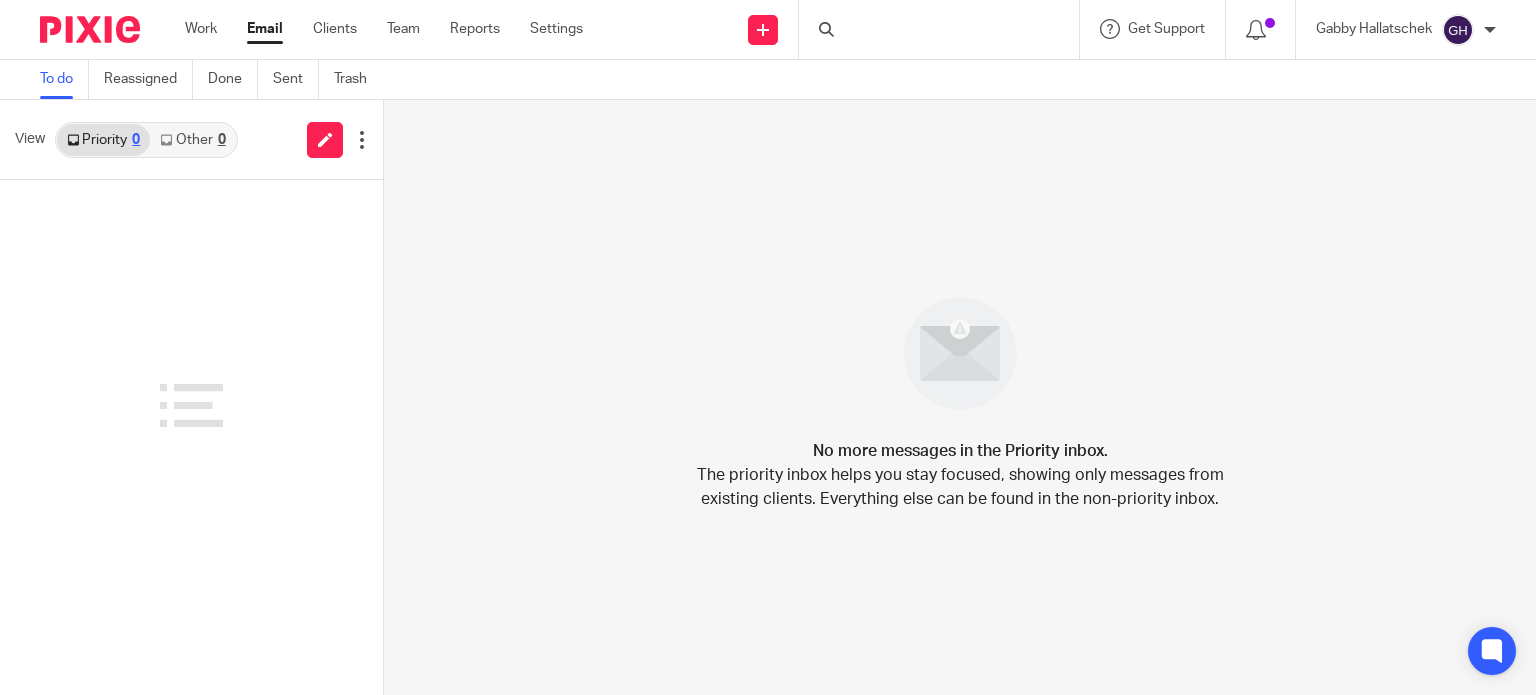 scroll, scrollTop: 0, scrollLeft: 0, axis: both 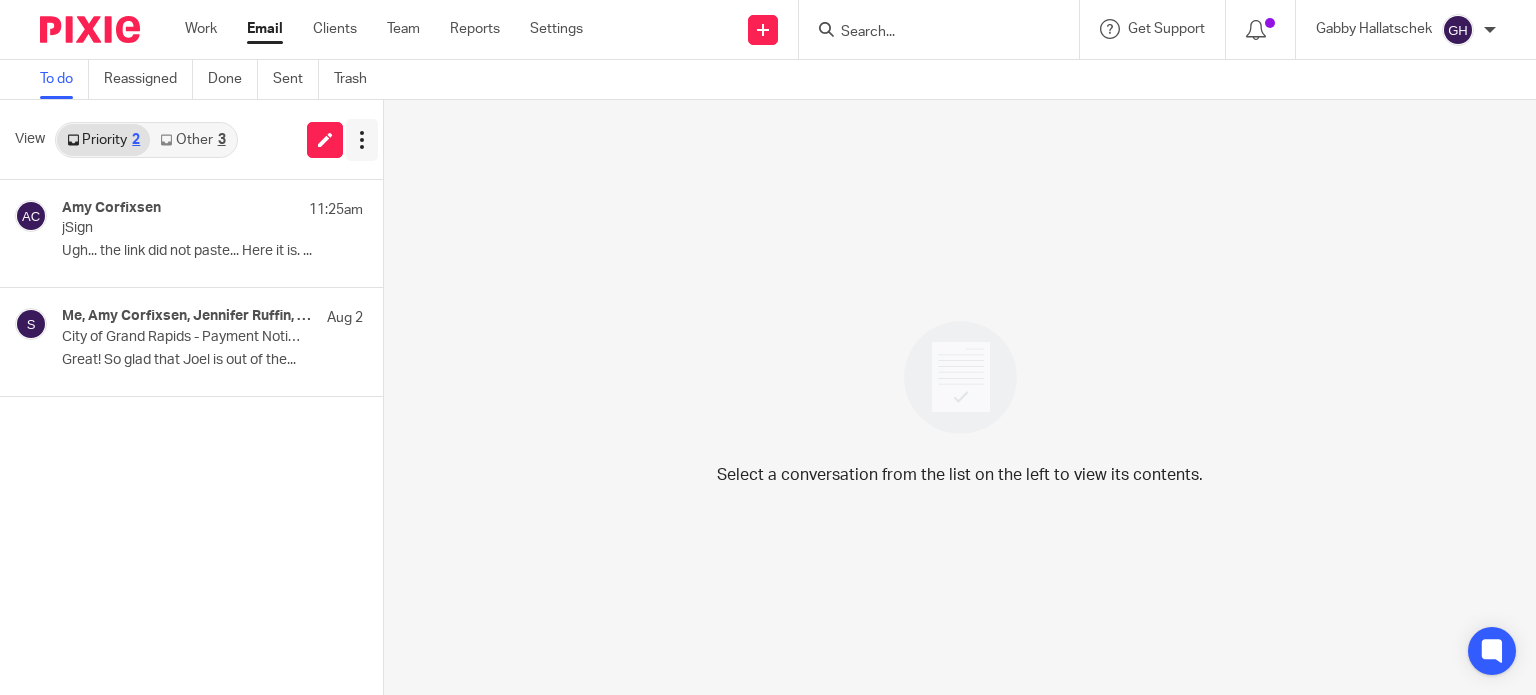 click at bounding box center [362, 140] 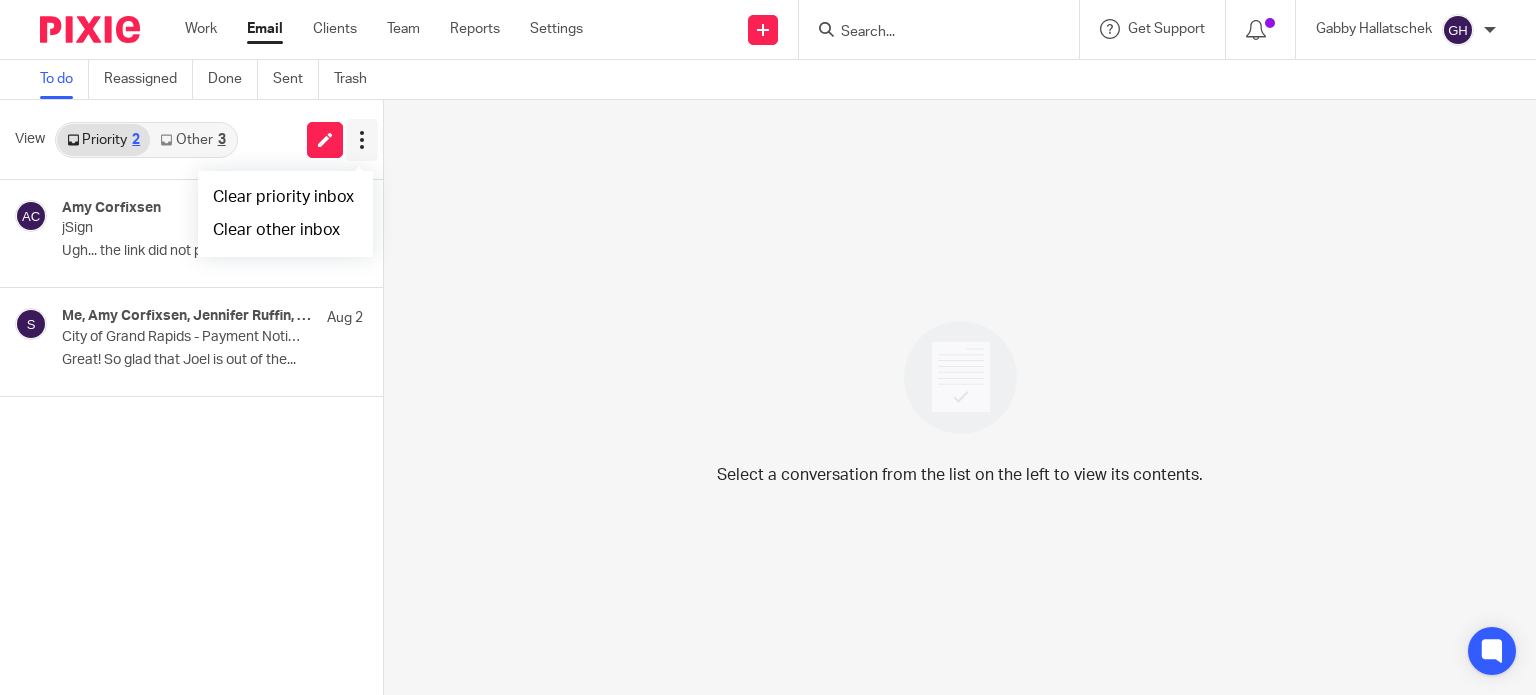 click at bounding box center [362, 140] 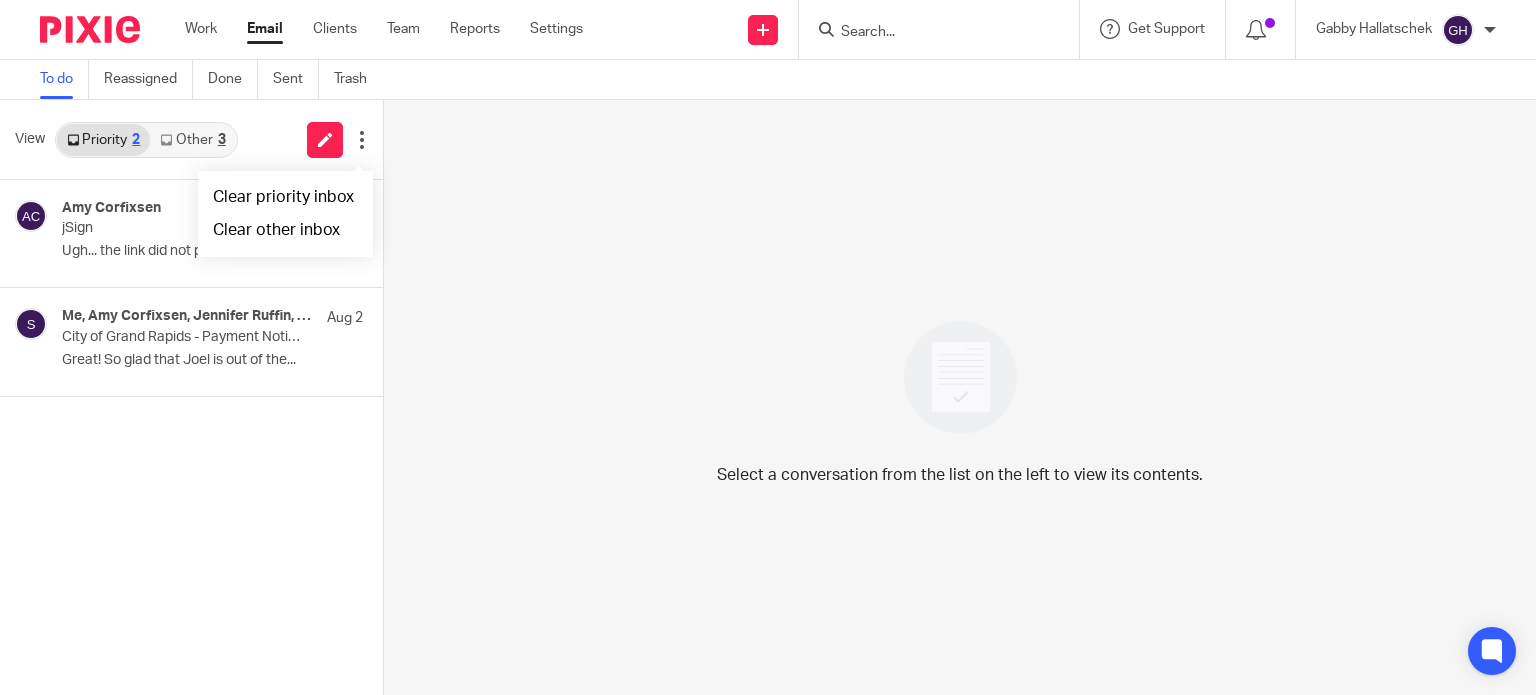 click on "To do
Reassigned
Done
Sent
Trash" at bounding box center (768, 80) 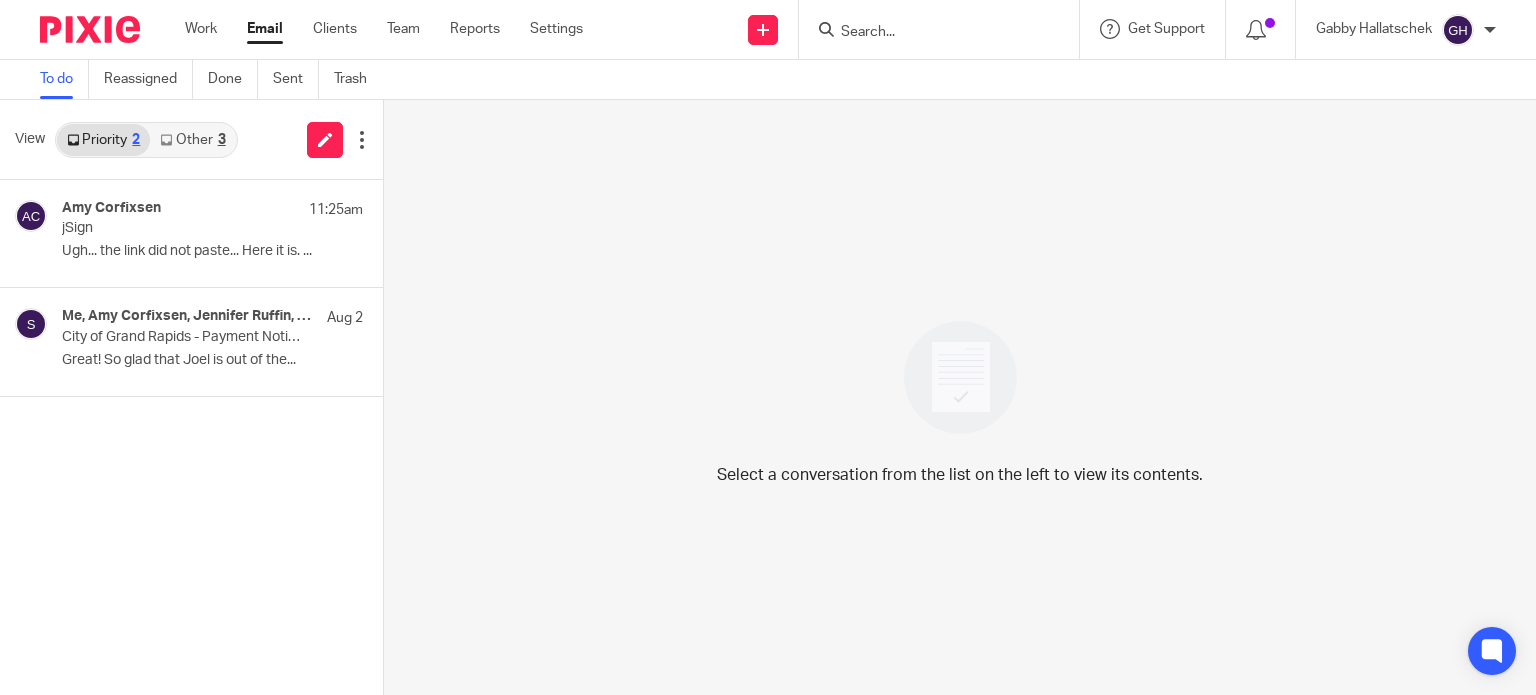 click on "View" at bounding box center [30, 139] 